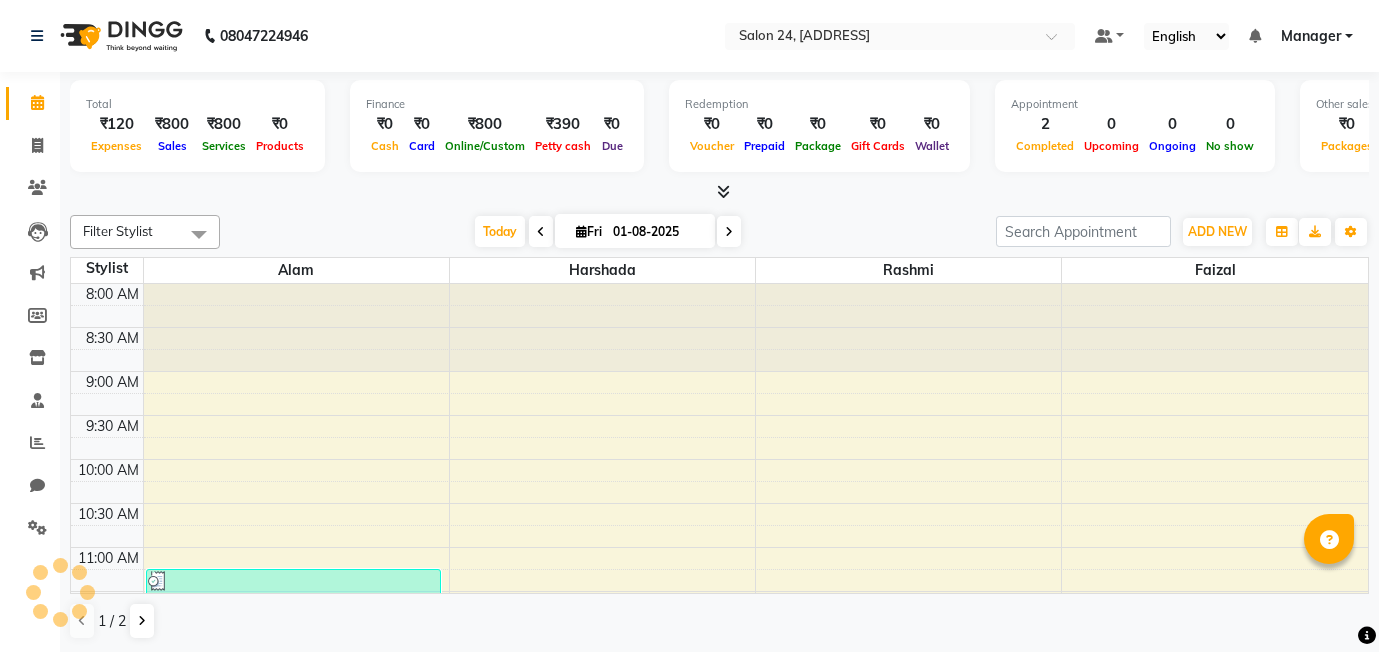 scroll, scrollTop: 0, scrollLeft: 0, axis: both 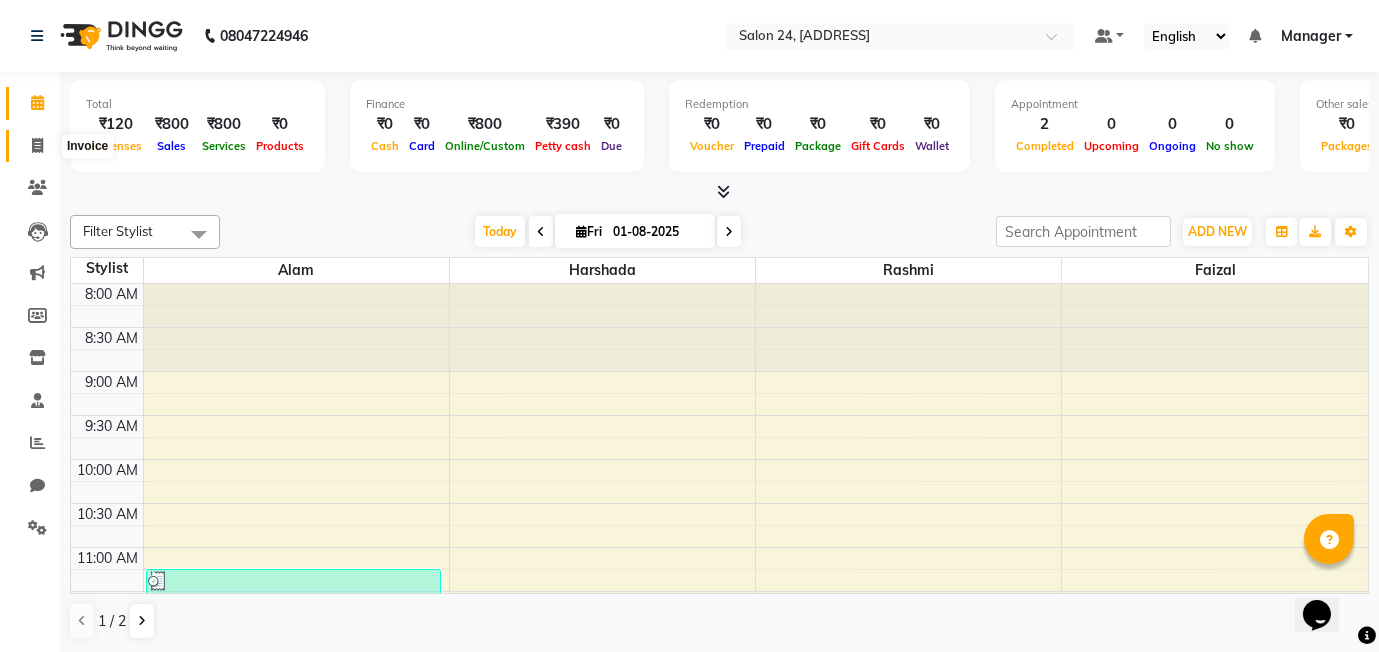 click 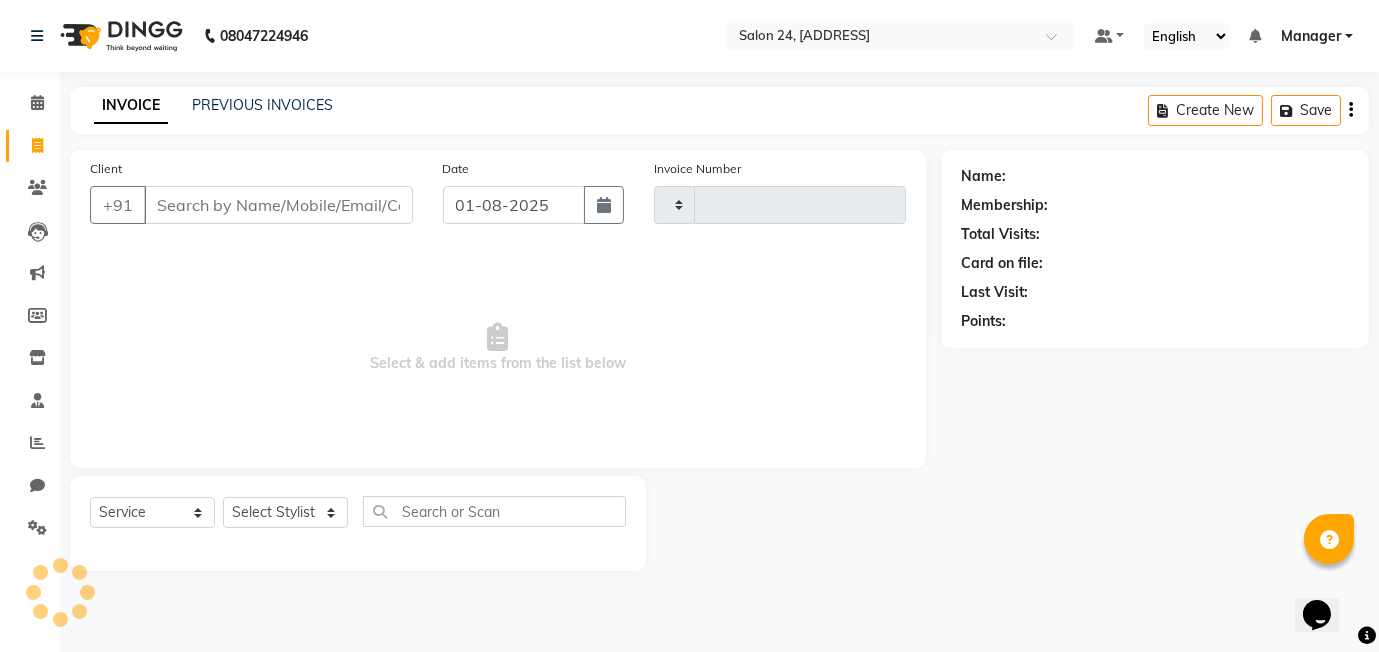 type on "0320" 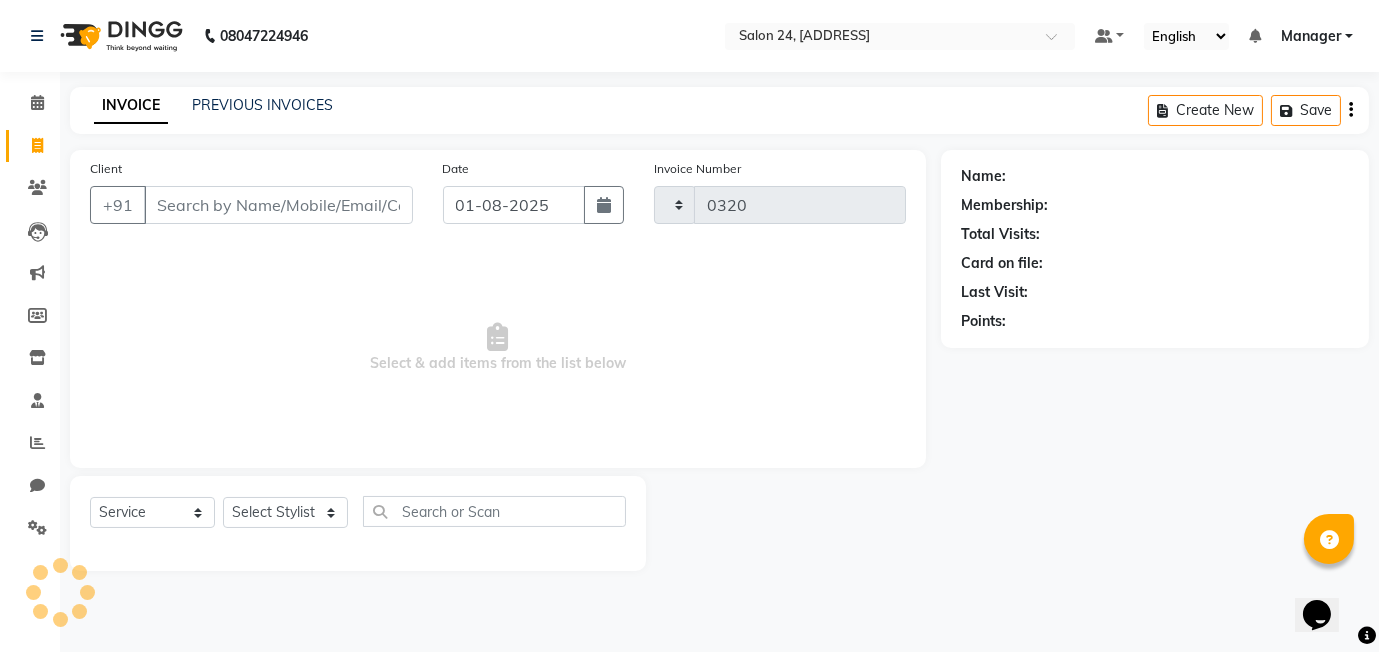 select on "8448" 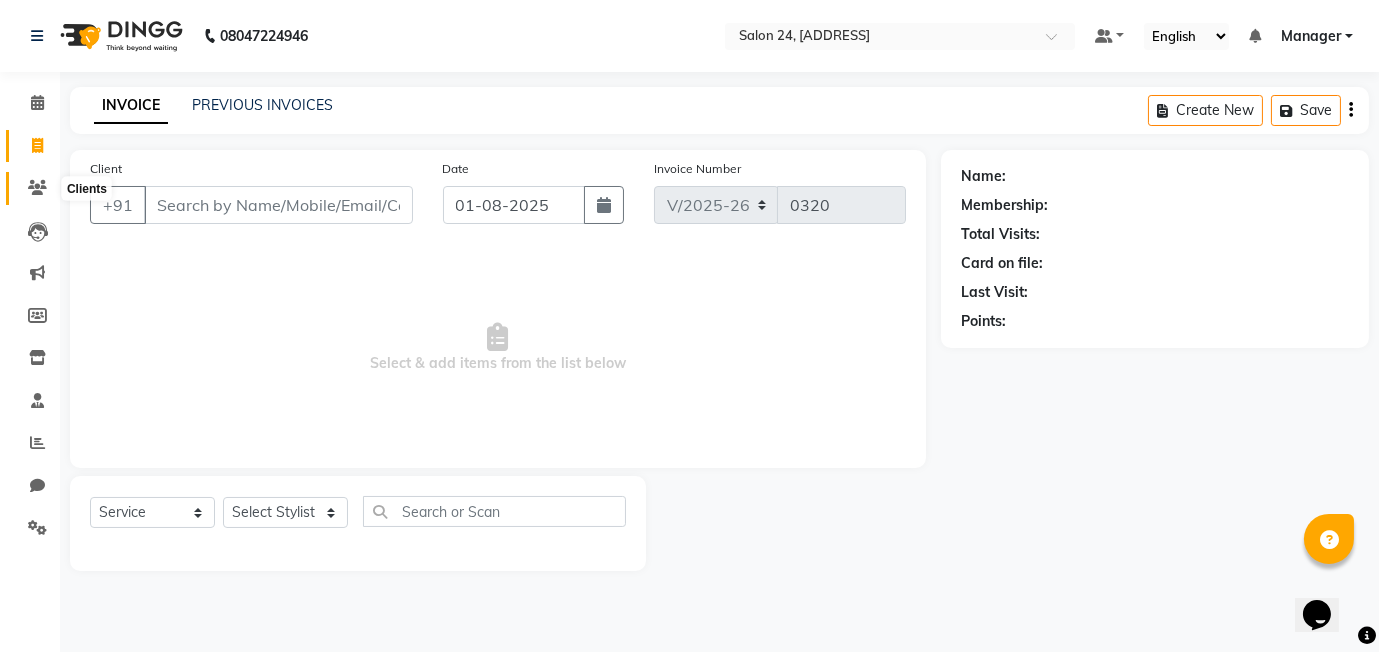 click 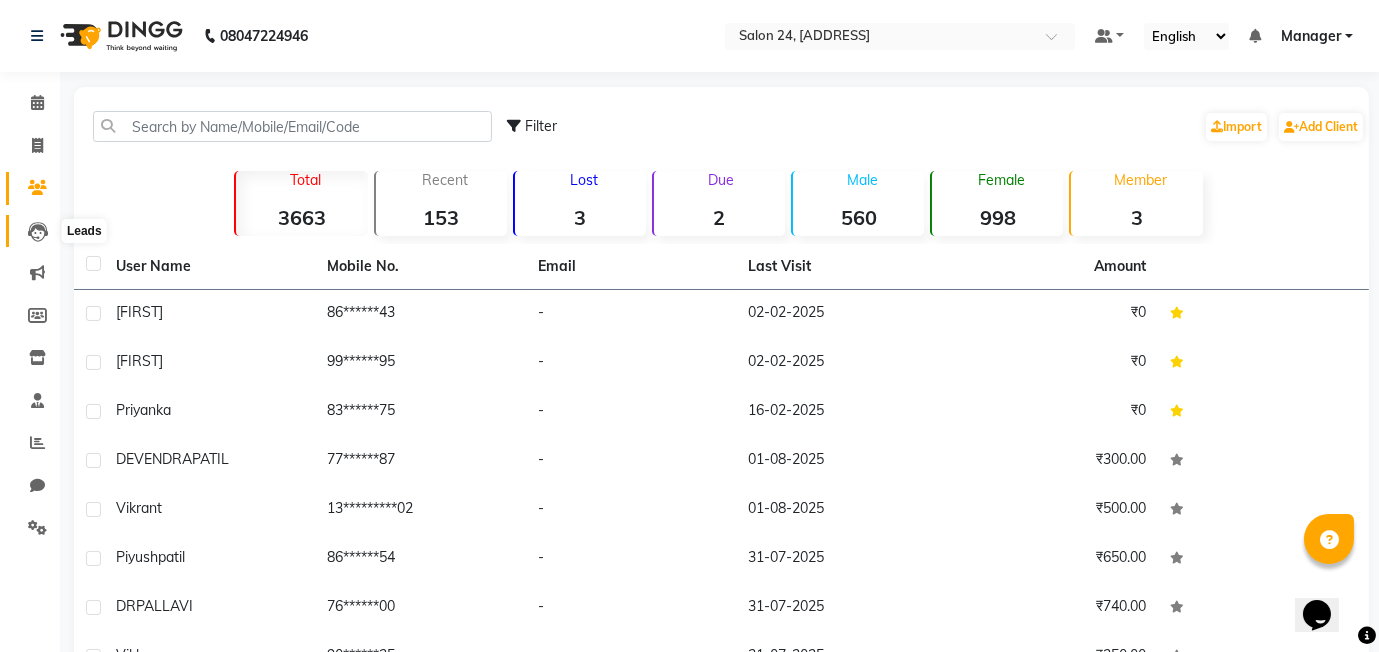 click 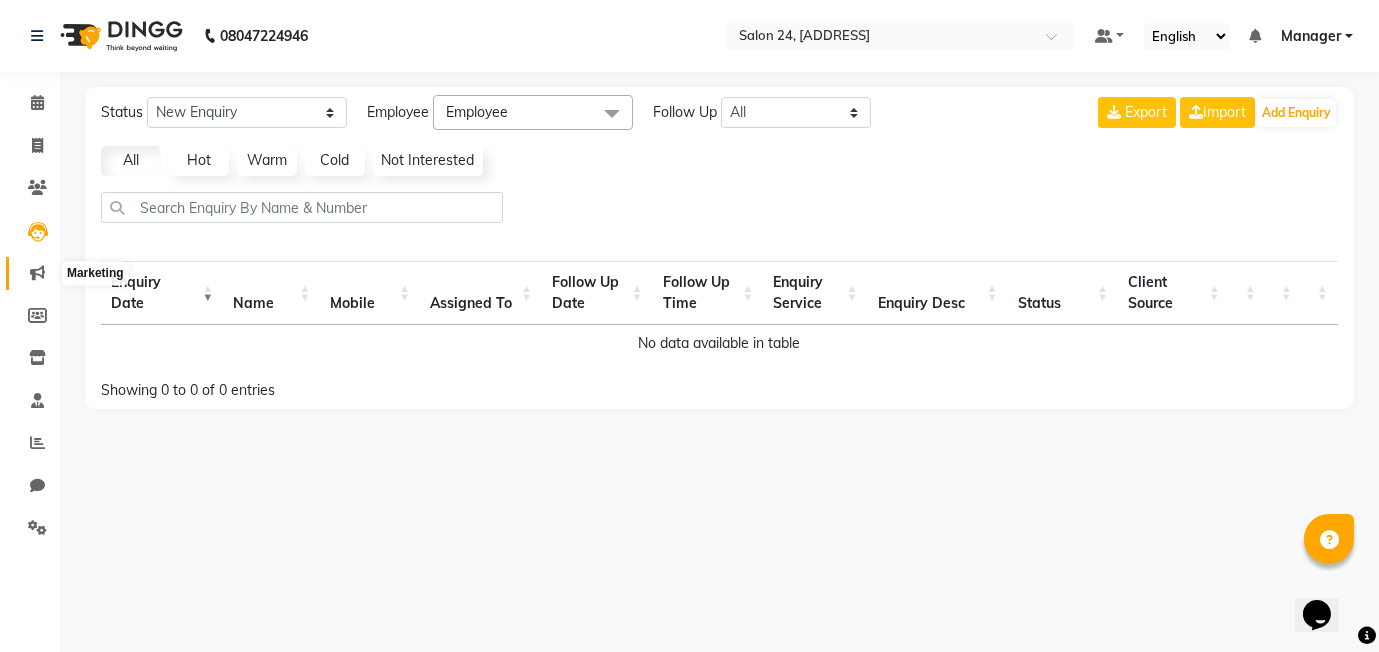 click 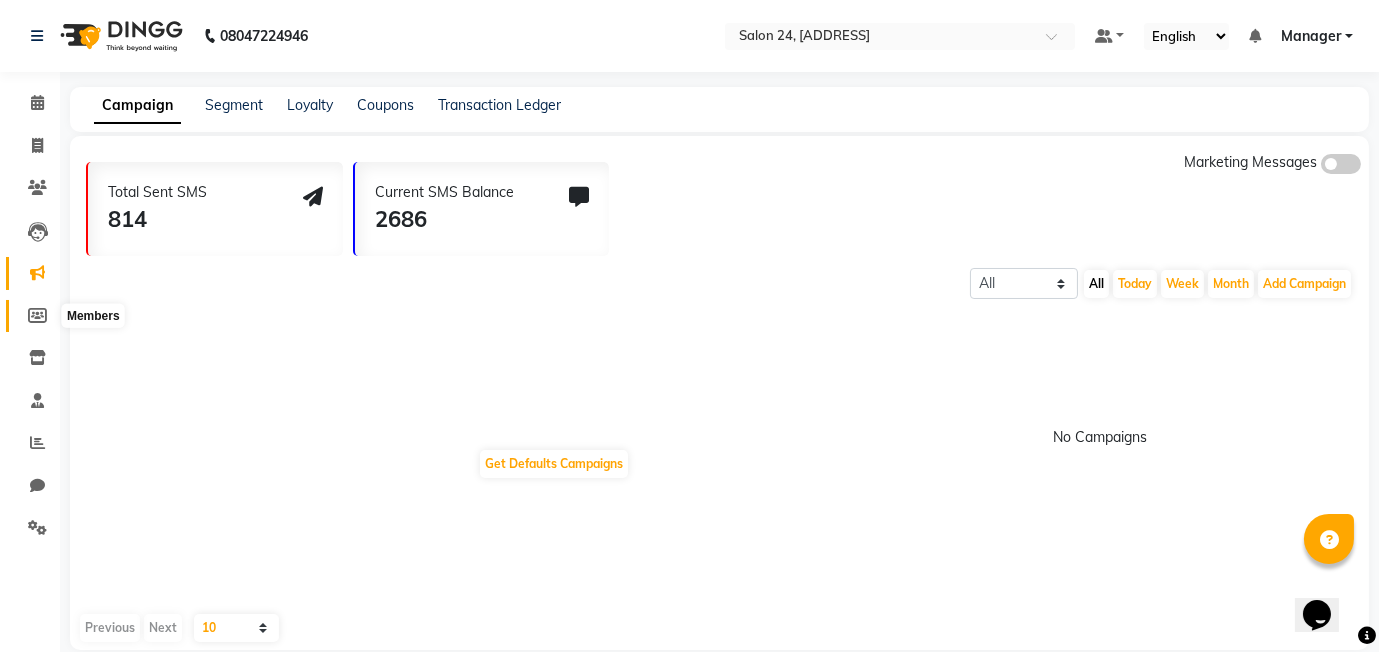 click 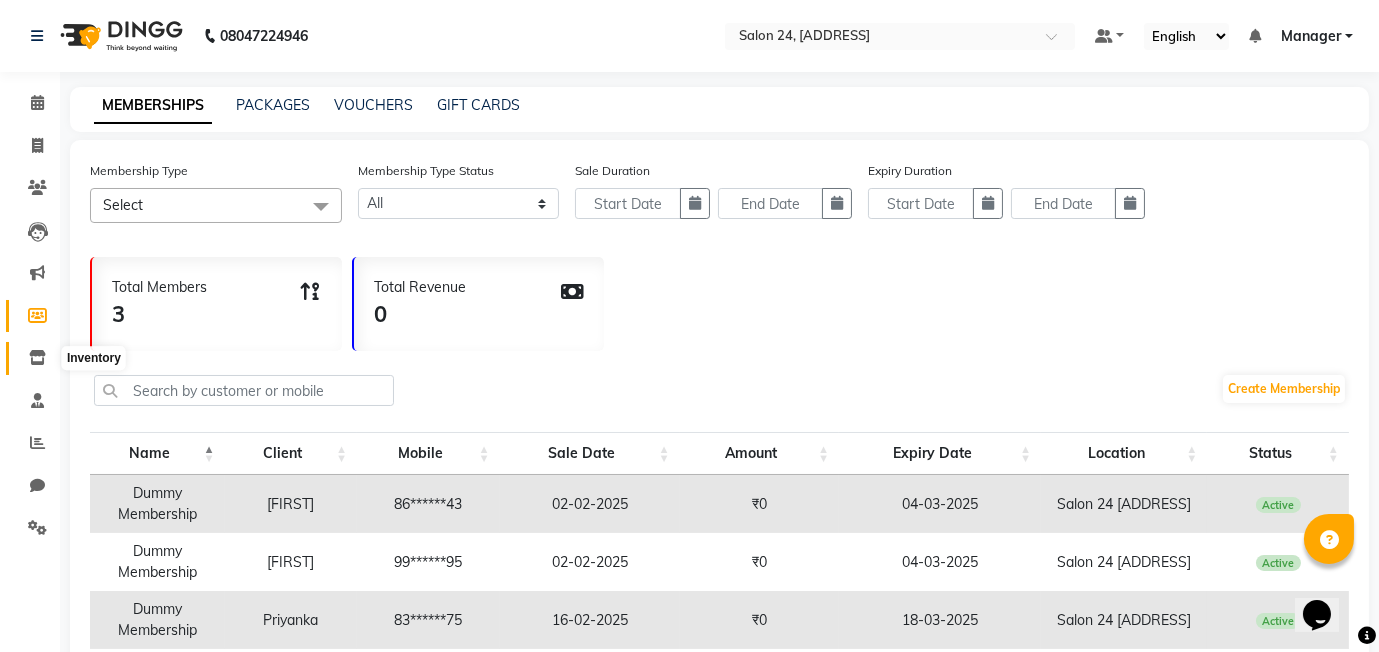 click 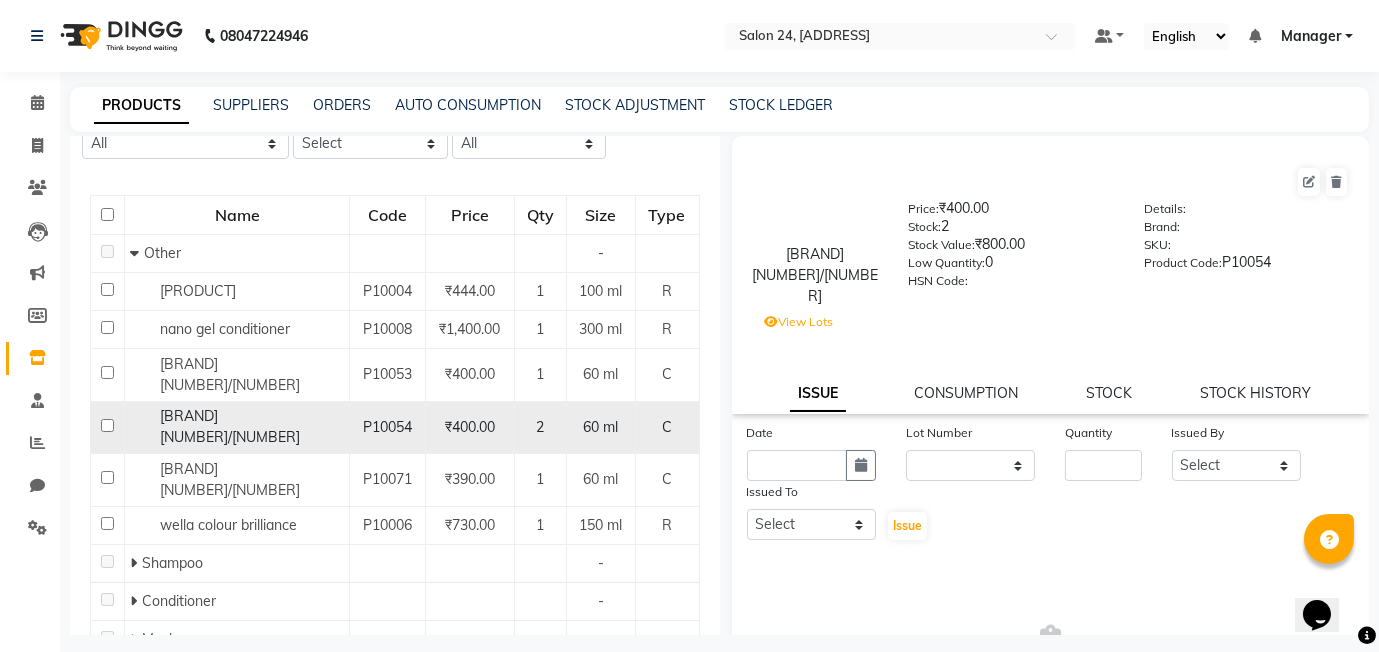 scroll, scrollTop: 153, scrollLeft: 0, axis: vertical 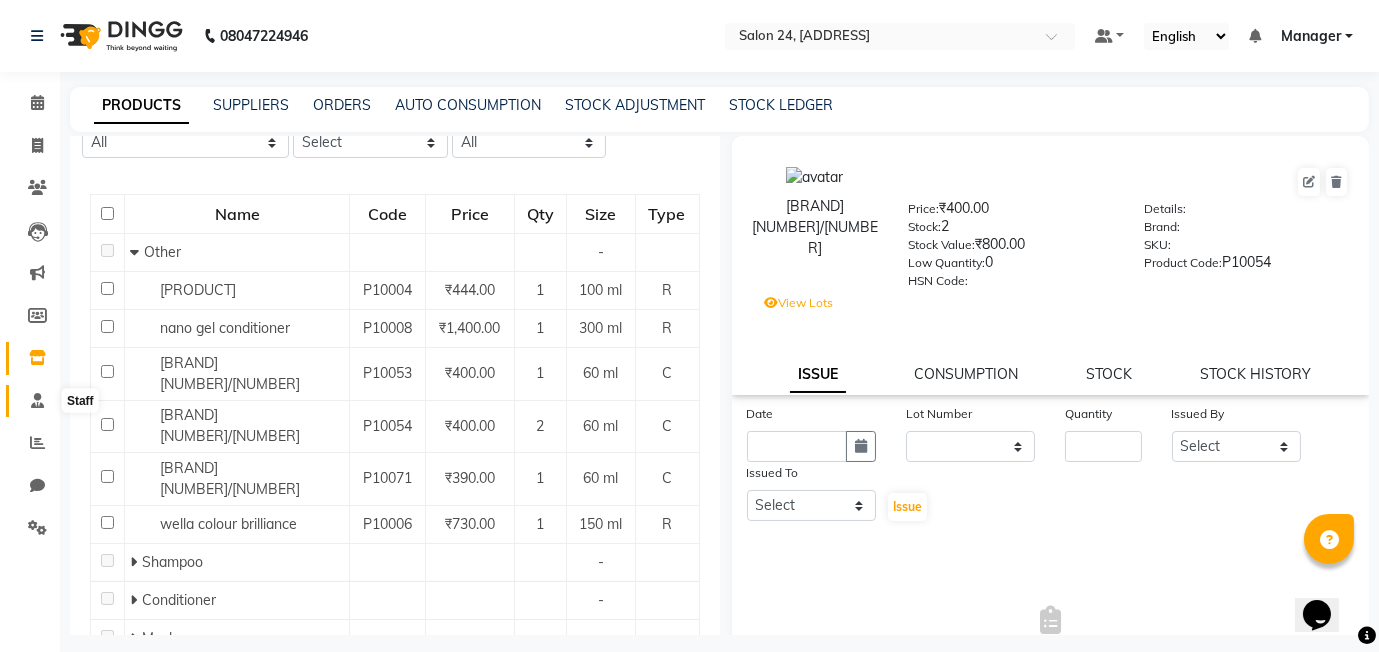 click 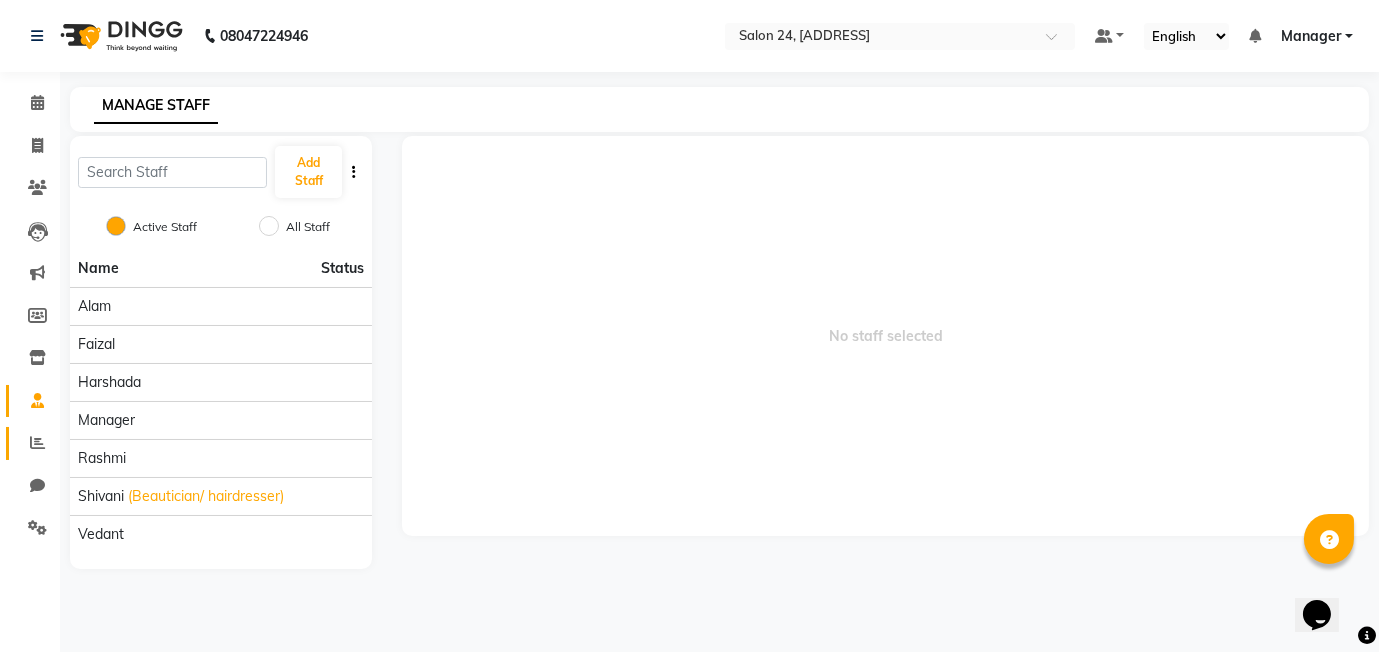 click on "Reports" 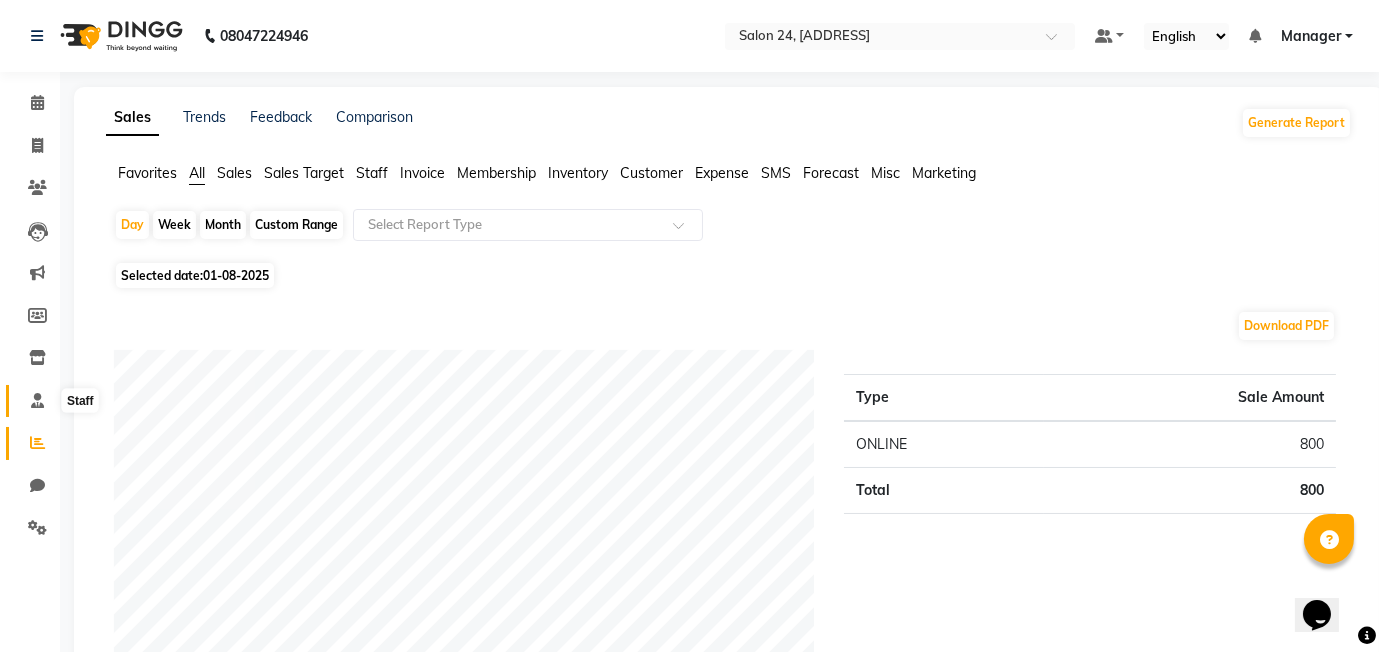 click 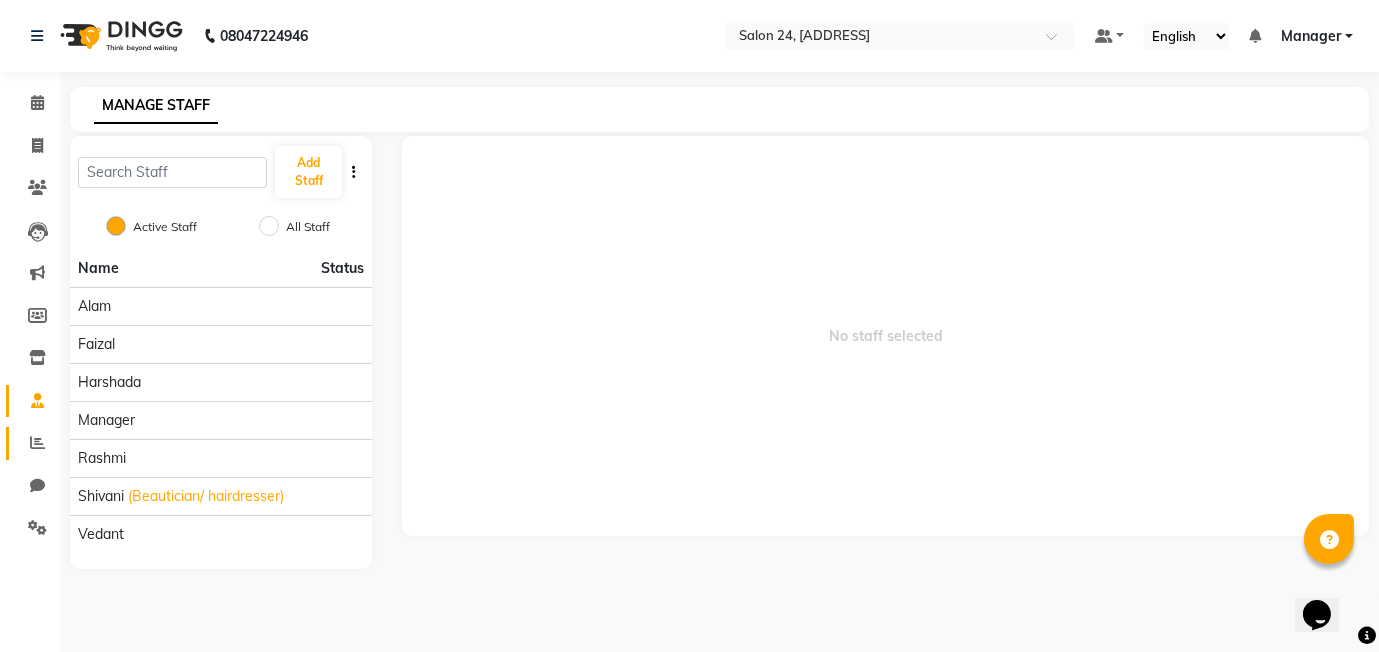 click on "Reports" 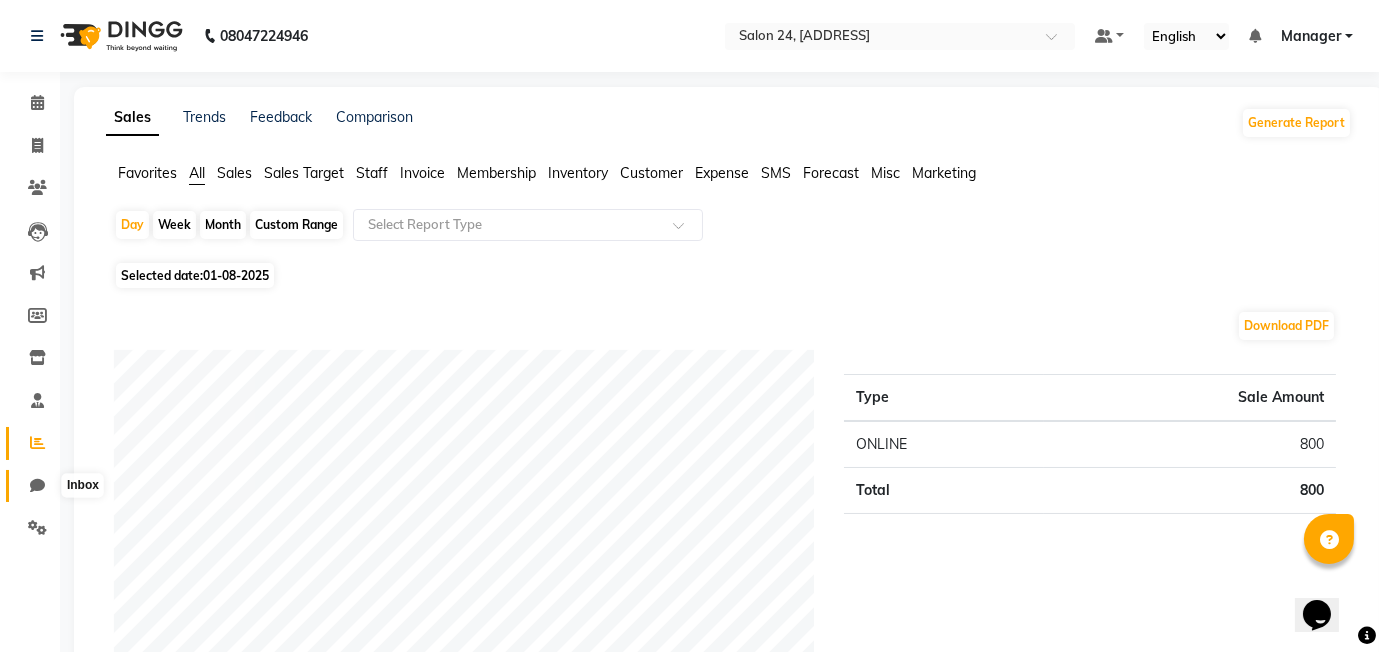 click 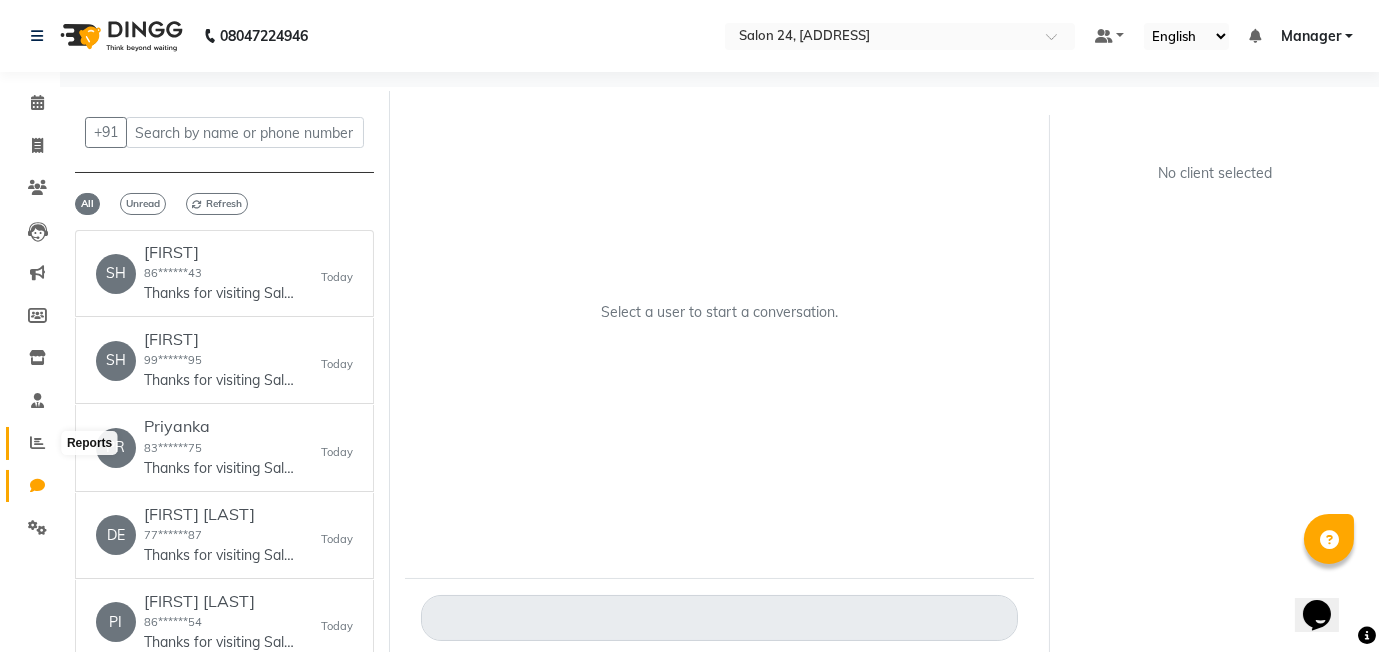 click 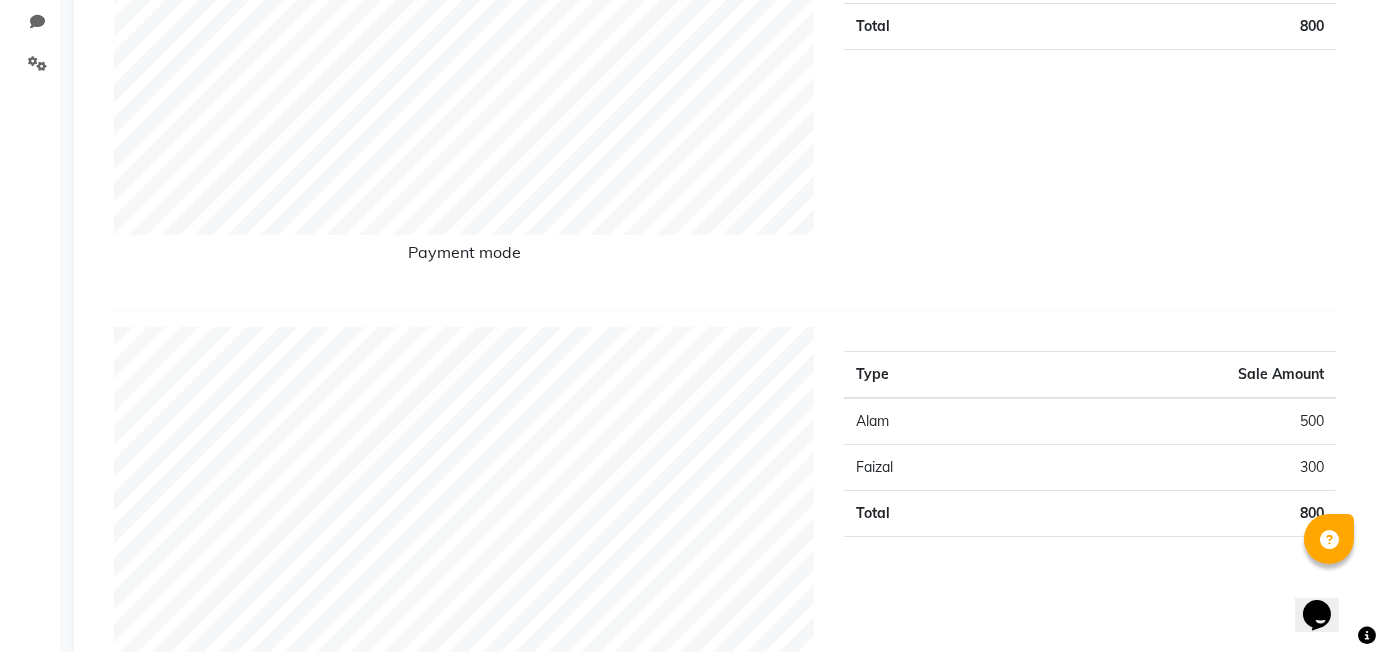 scroll, scrollTop: 0, scrollLeft: 0, axis: both 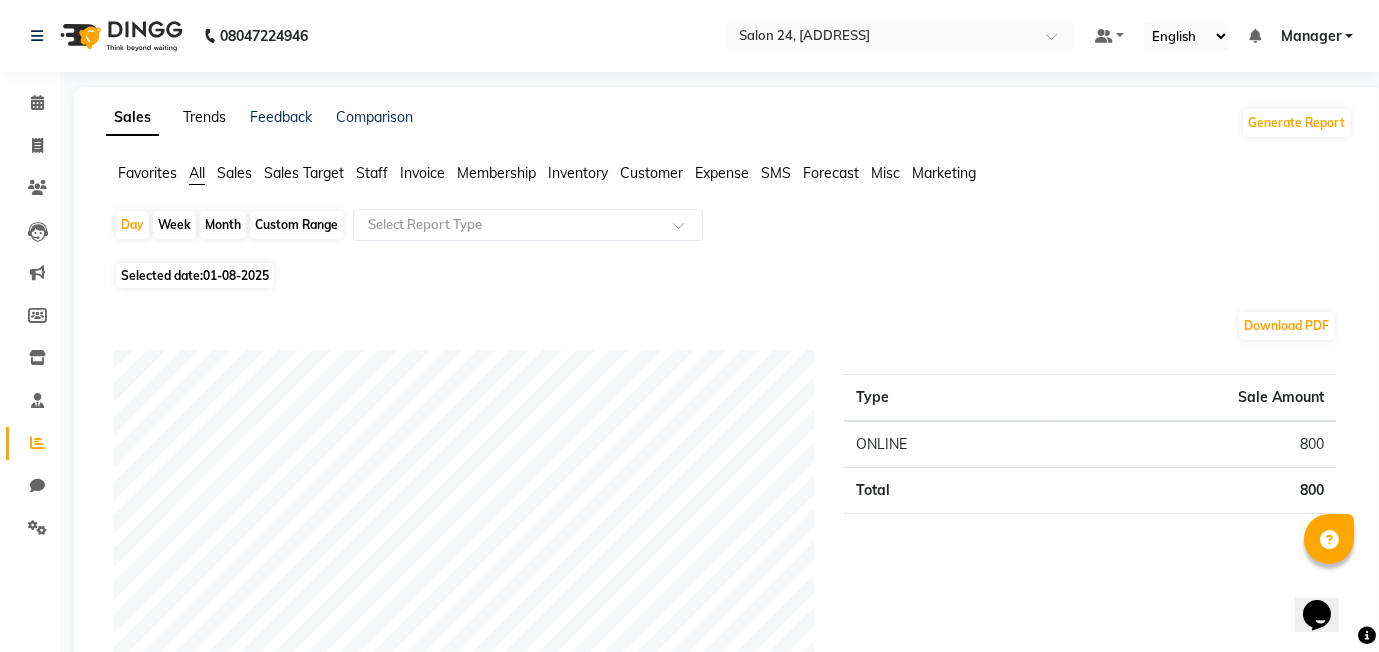 click on "Trends" 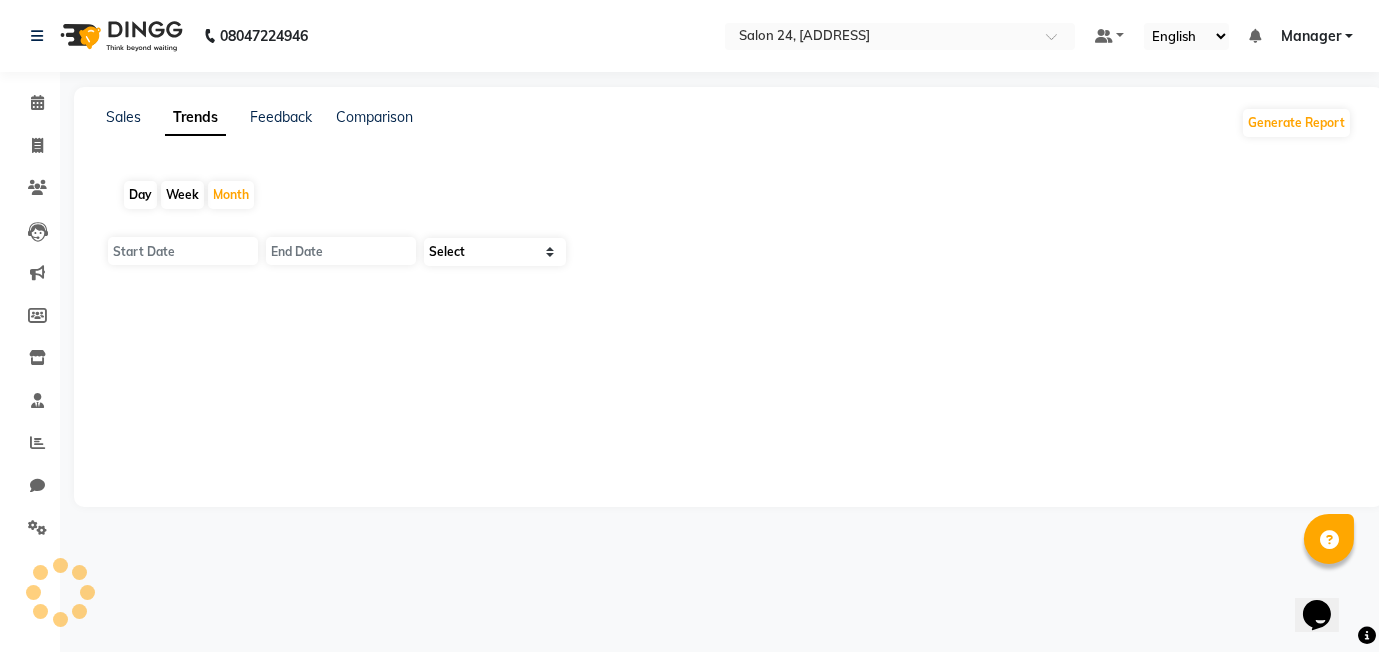 type on "01-08-2025" 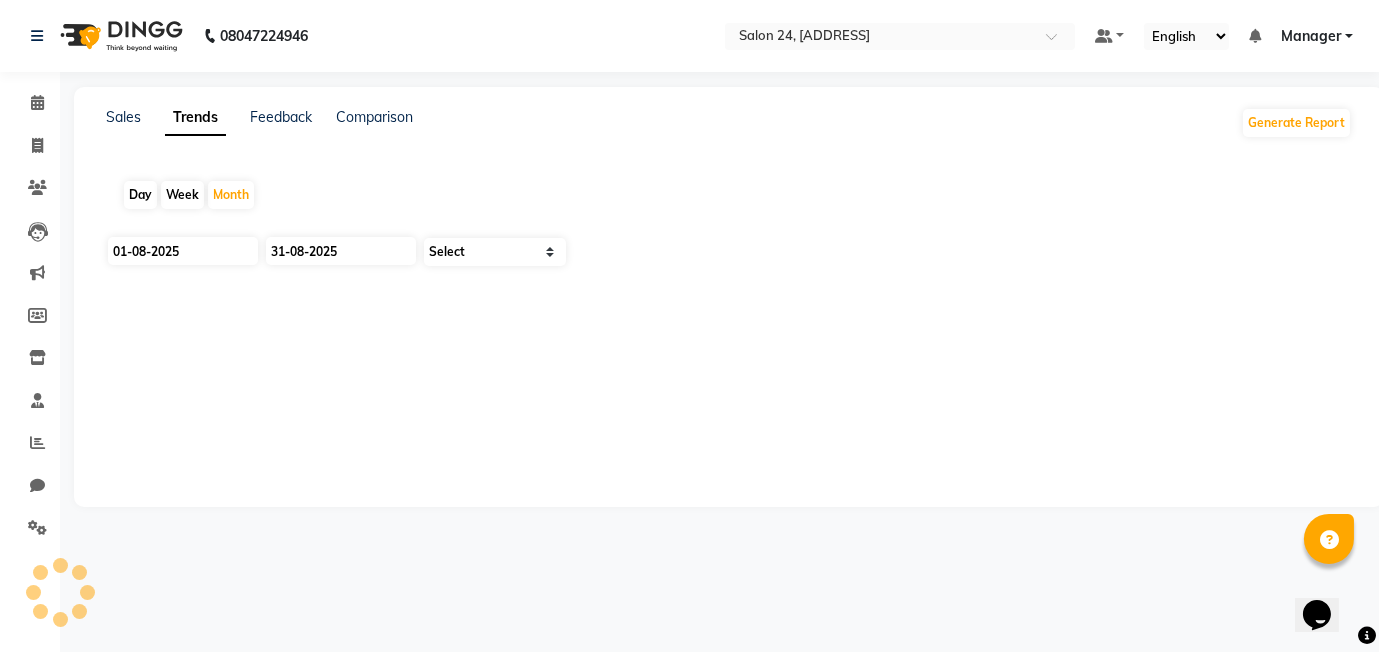 select on "by_client" 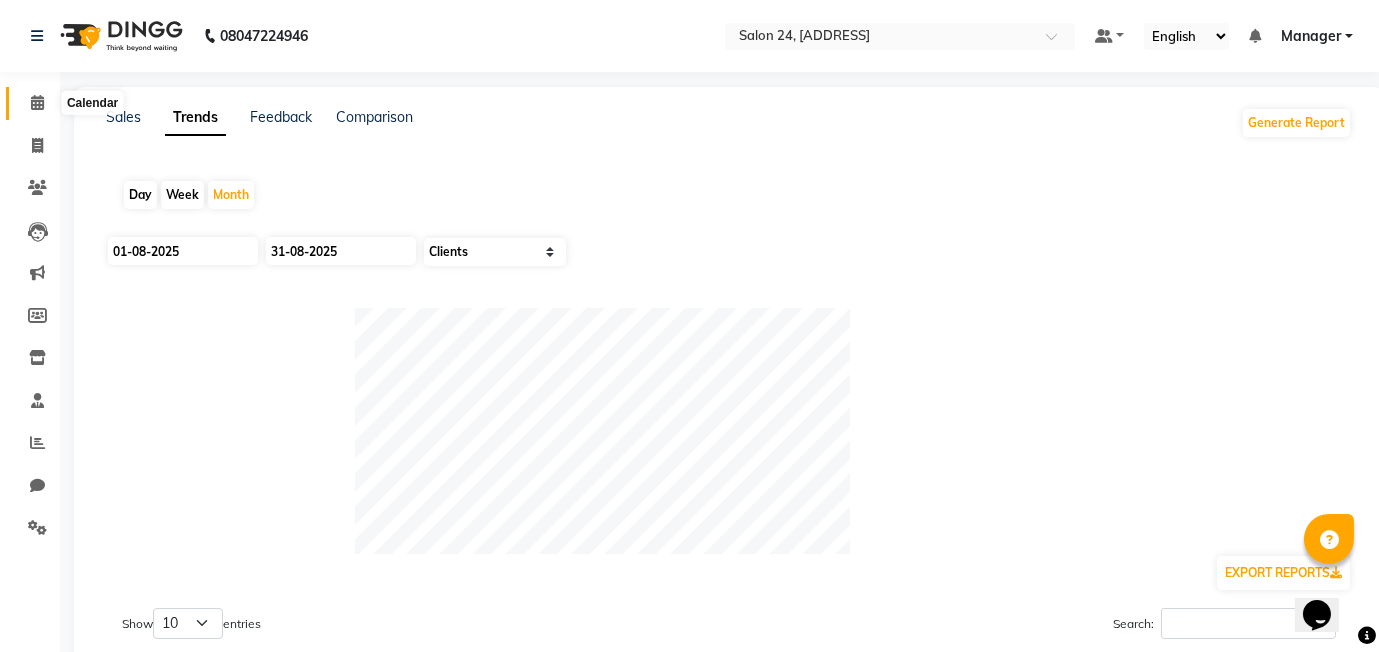 click 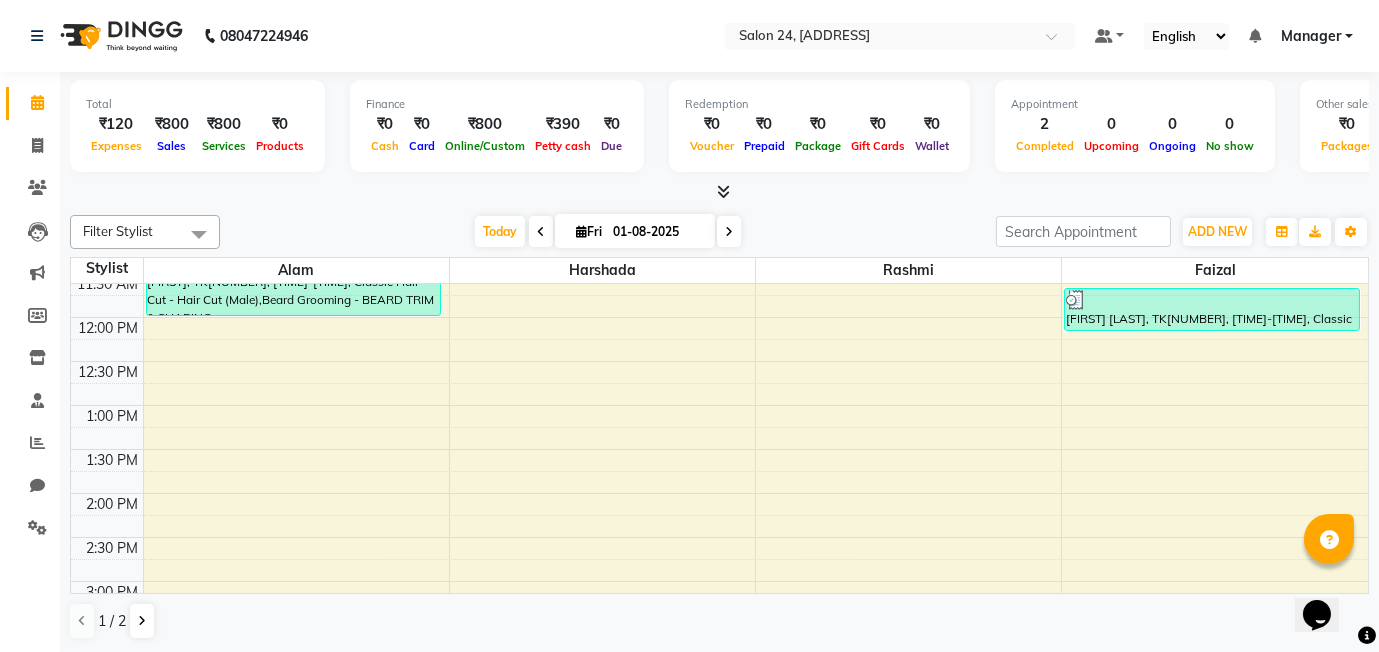 scroll, scrollTop: 0, scrollLeft: 0, axis: both 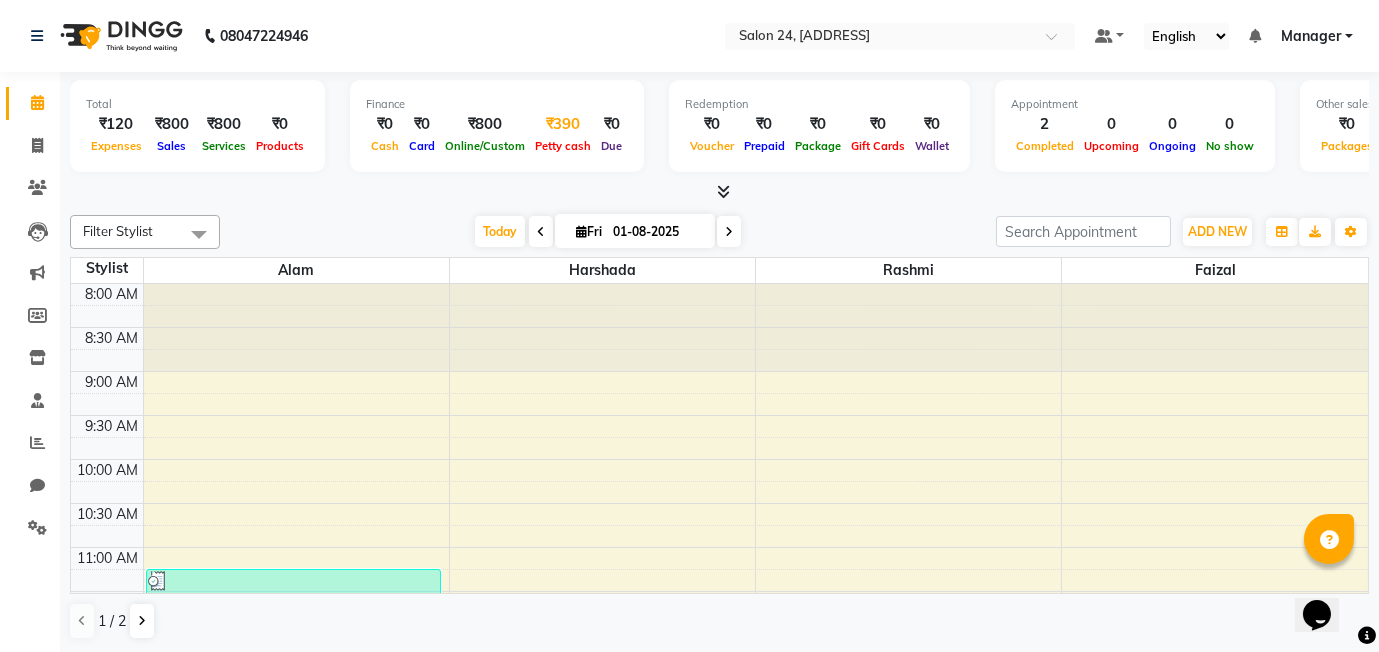 click on "₹390" at bounding box center [563, 124] 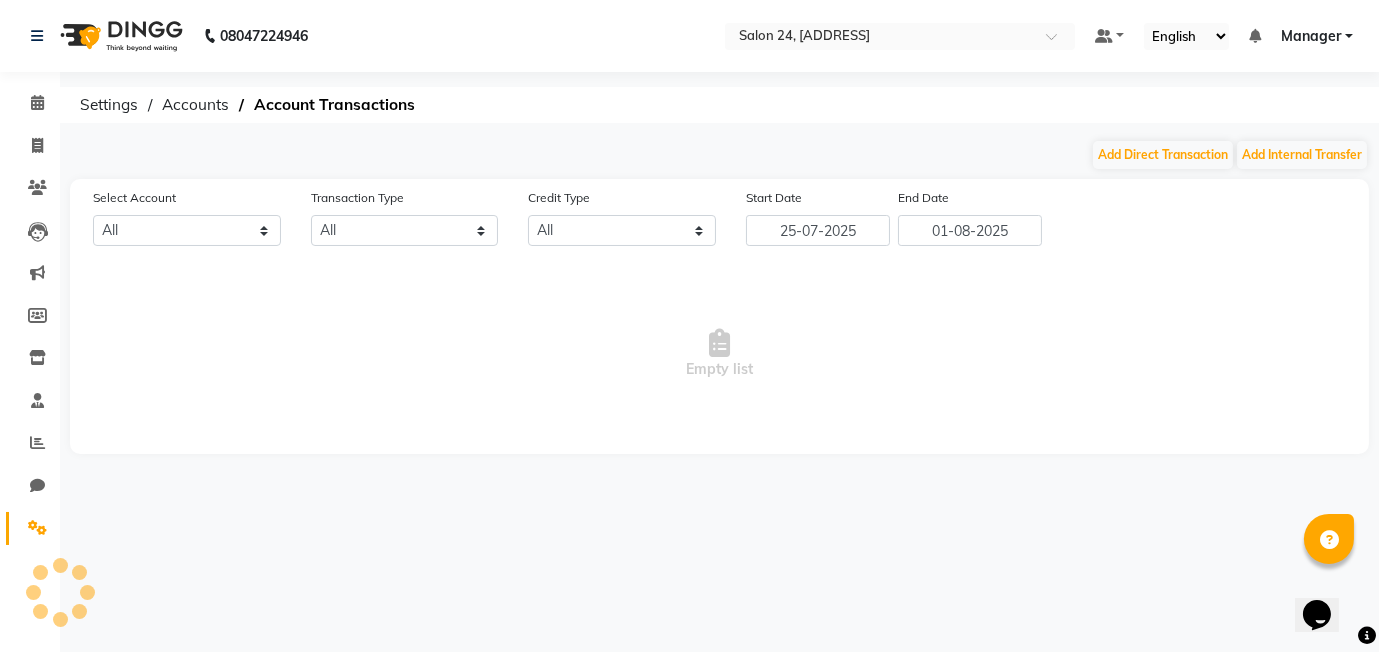 select on "7572" 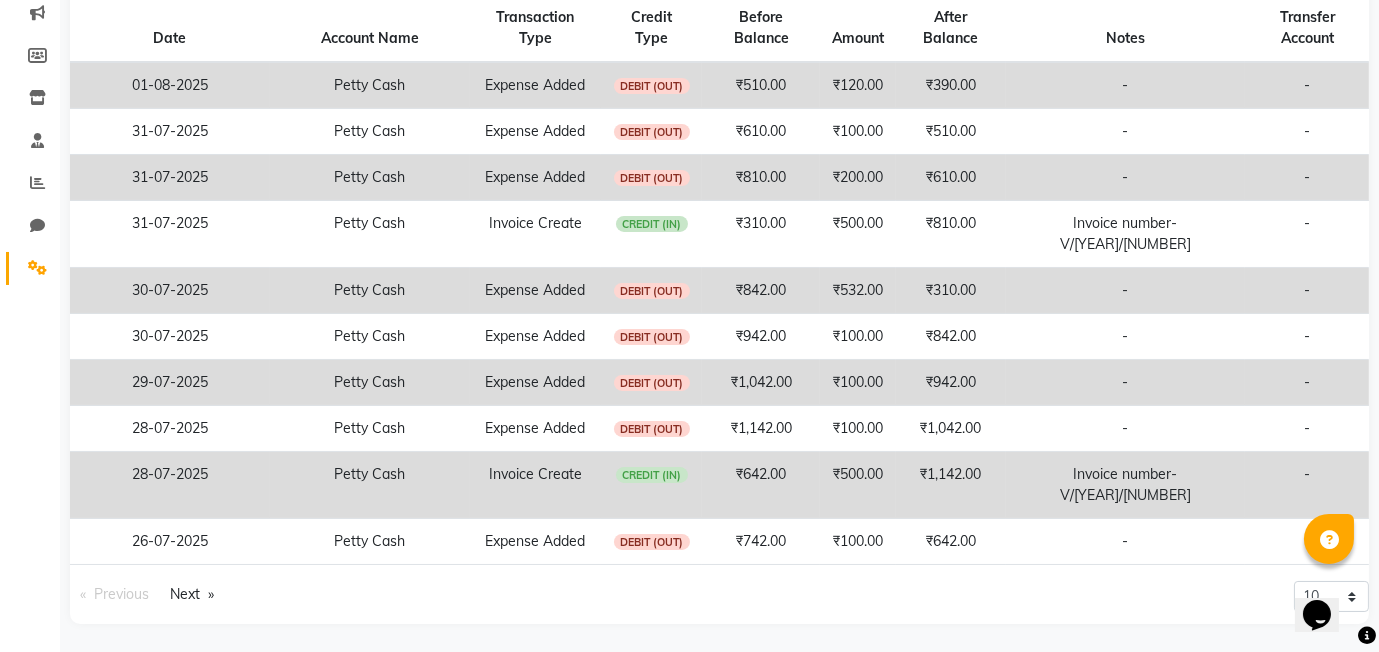 scroll, scrollTop: 0, scrollLeft: 0, axis: both 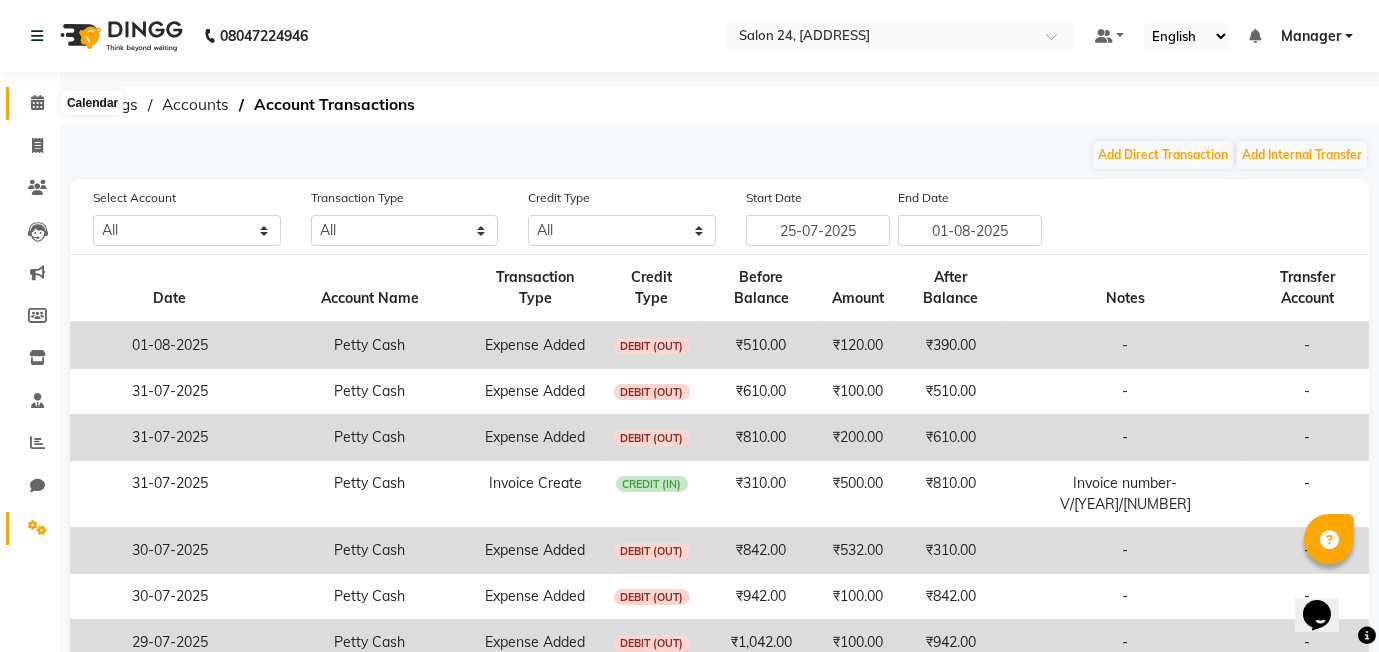 click 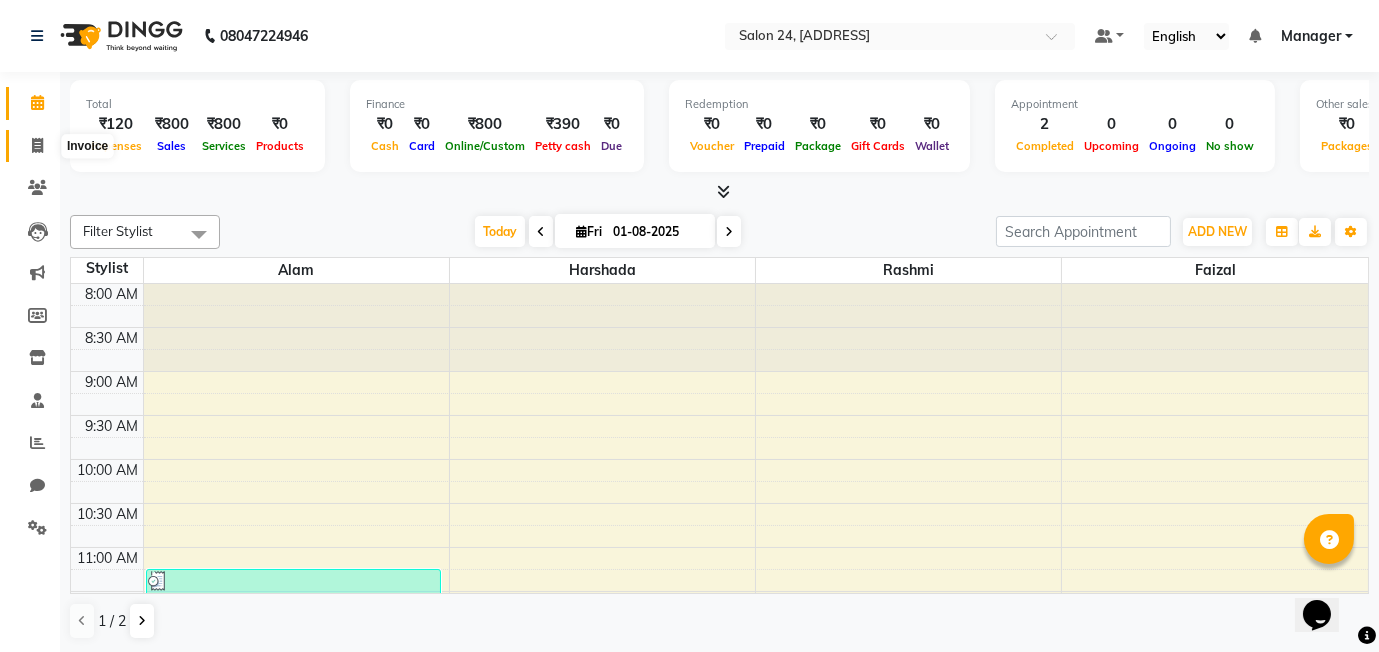 click 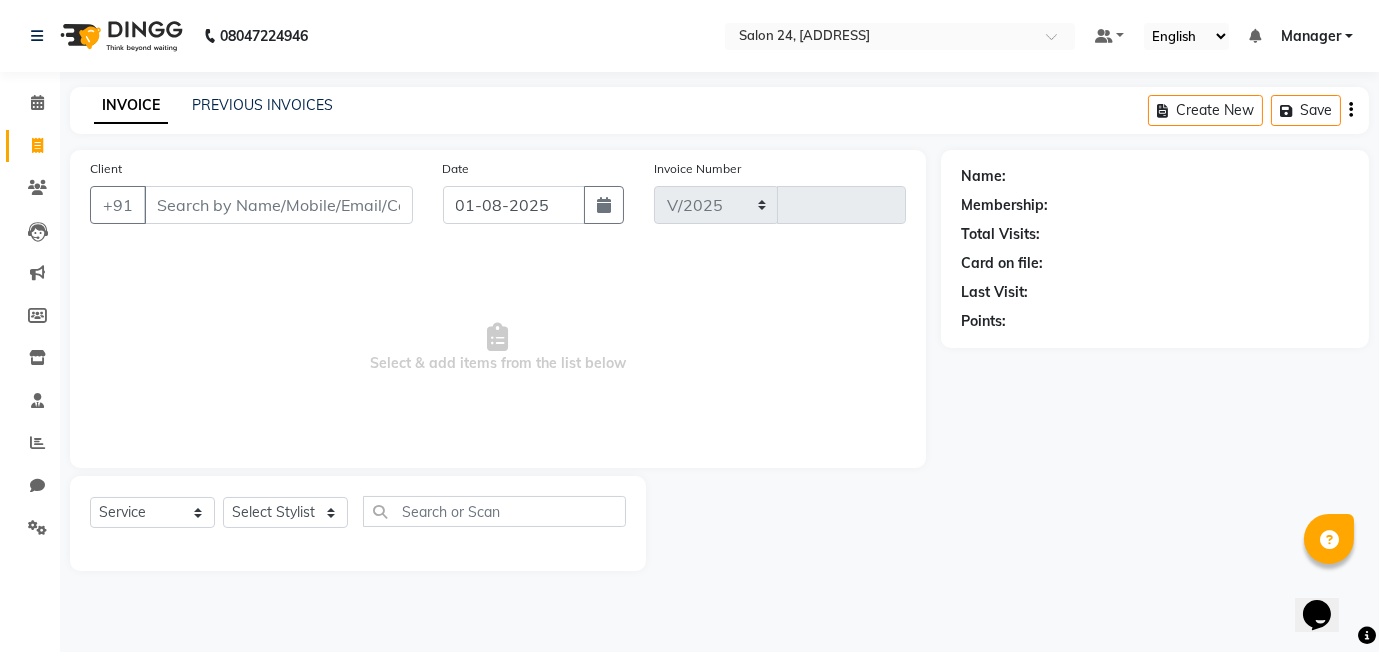 select on "8448" 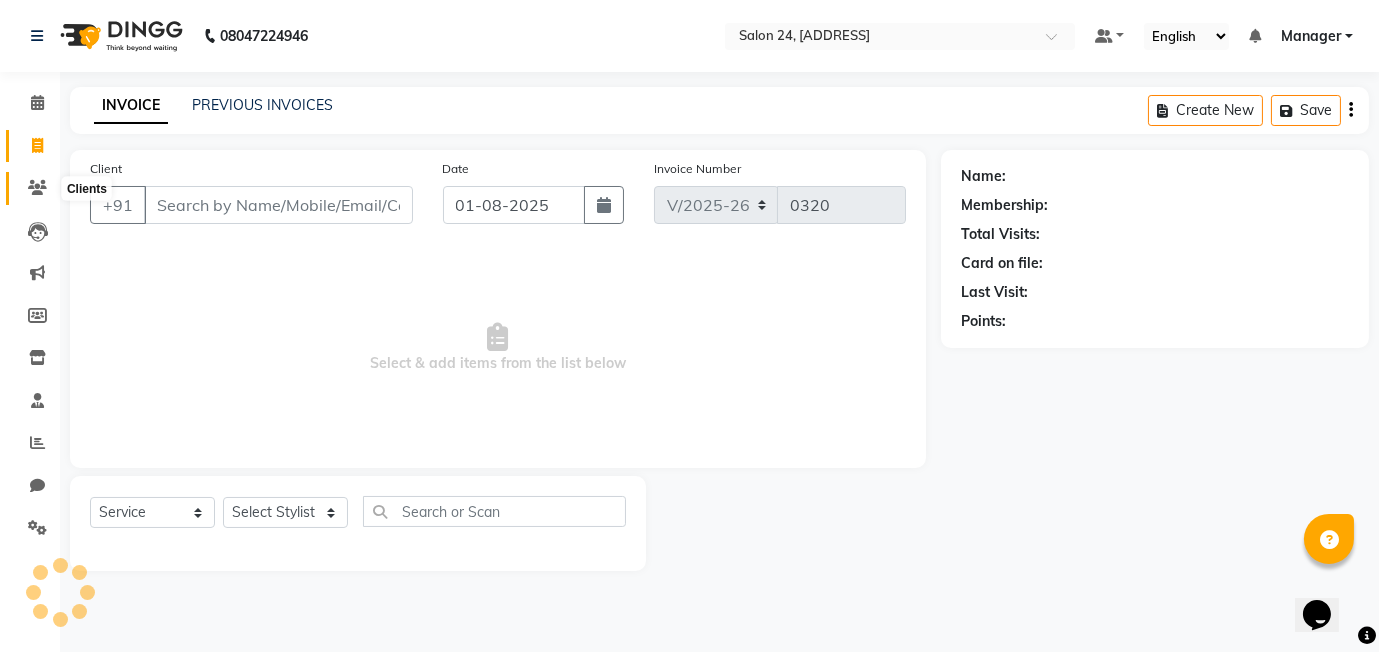 click 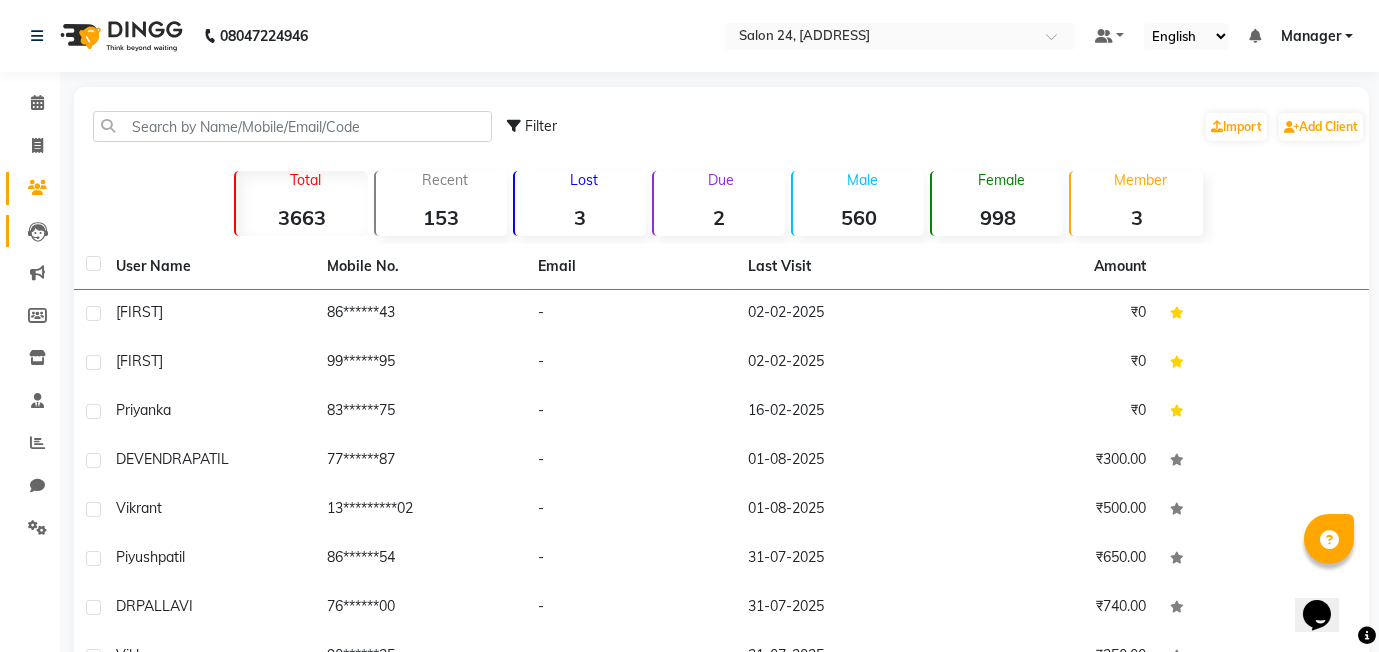 click on "Leads" 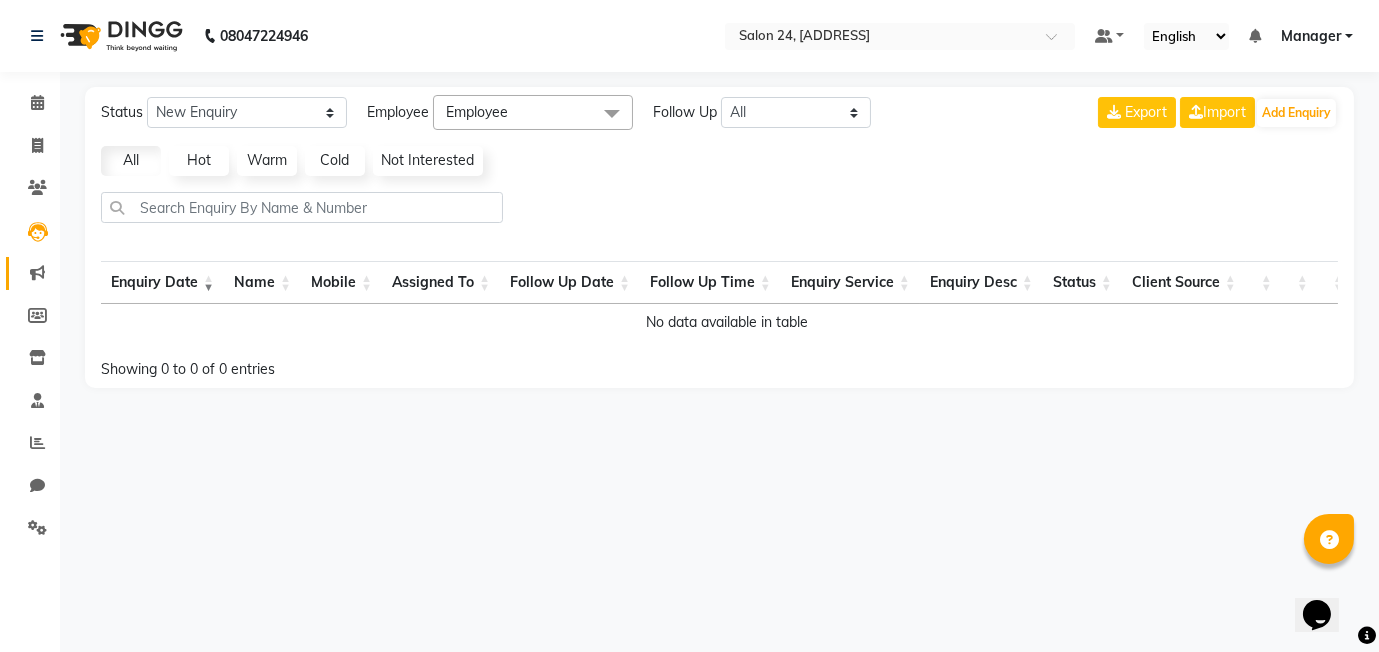 click 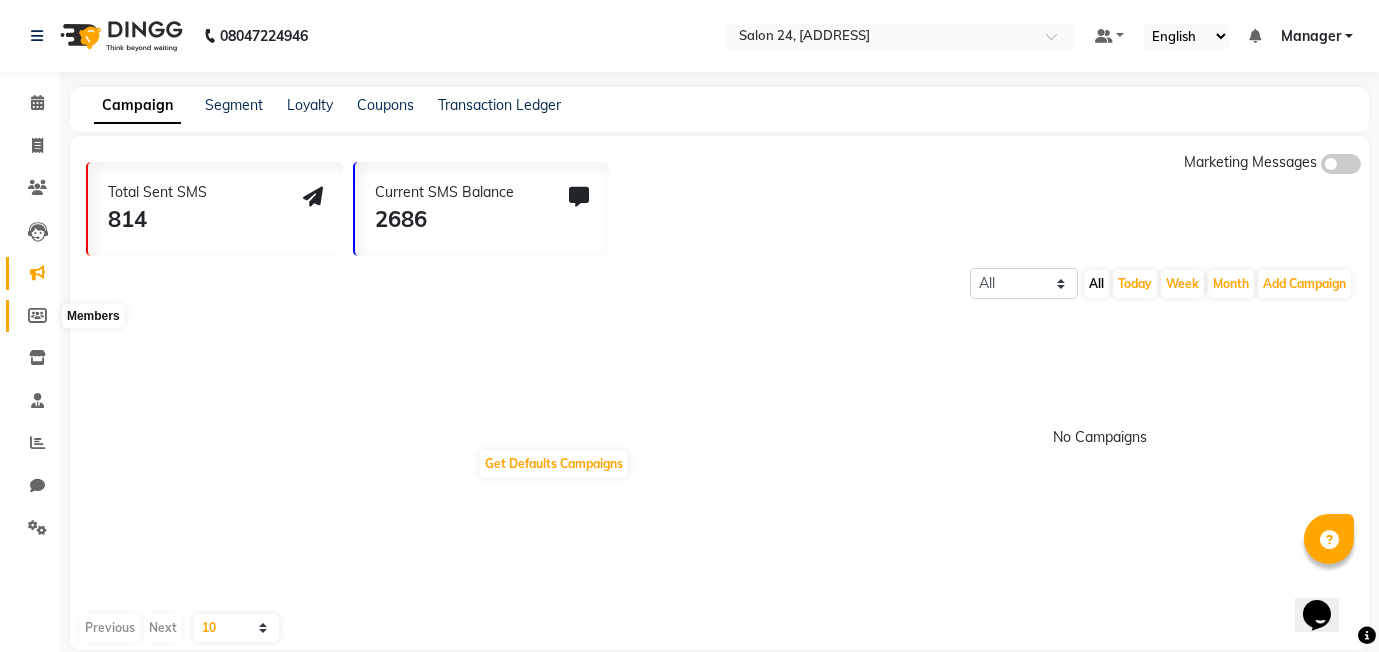 click 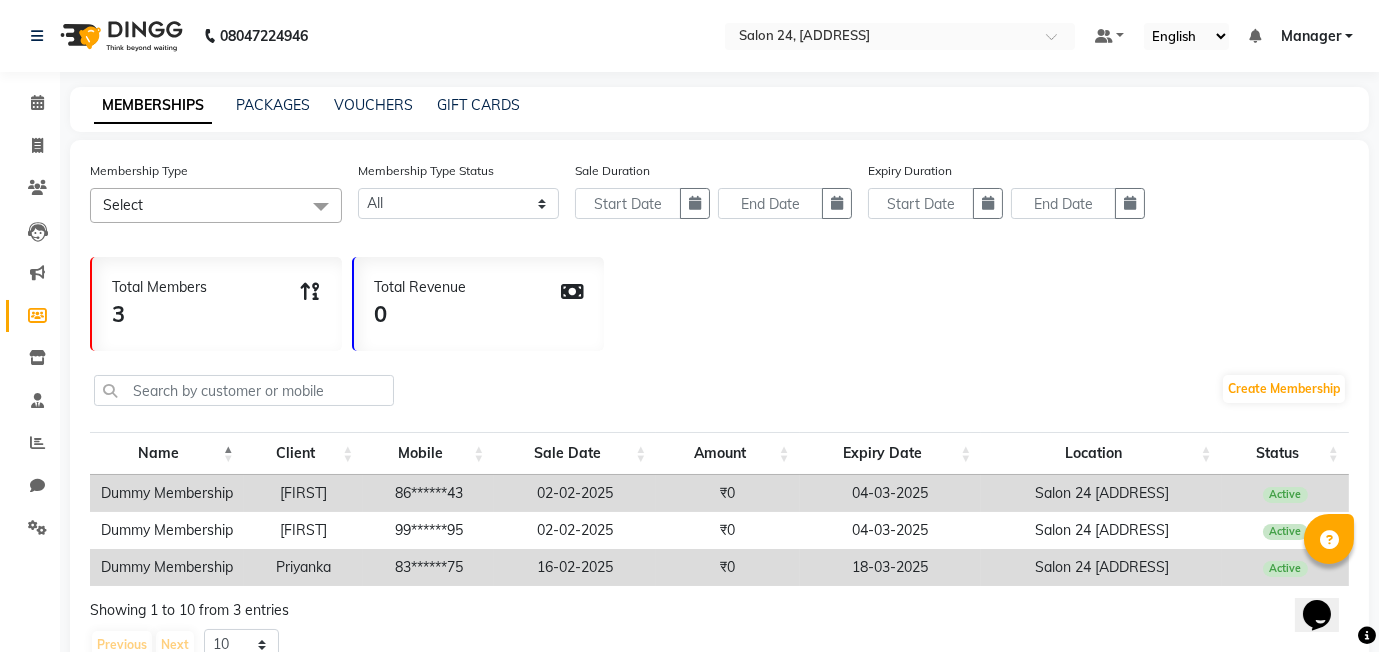 scroll, scrollTop: 66, scrollLeft: 0, axis: vertical 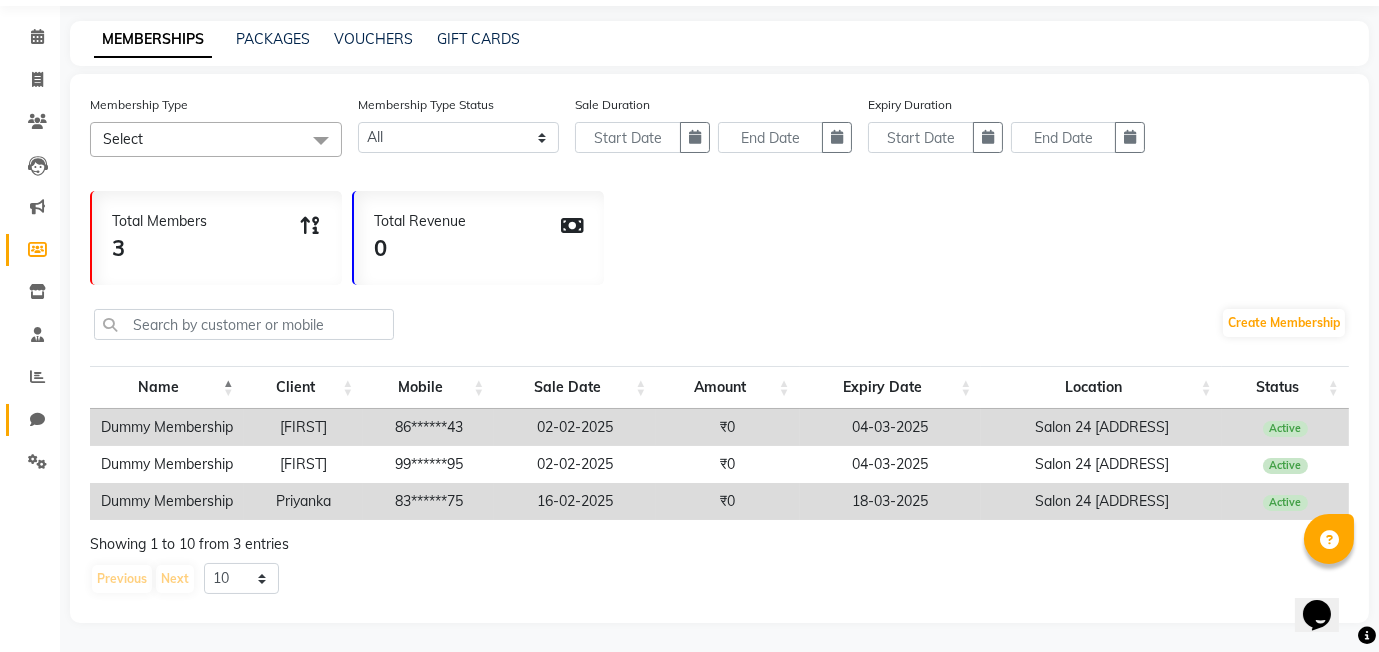 click on "Chat" 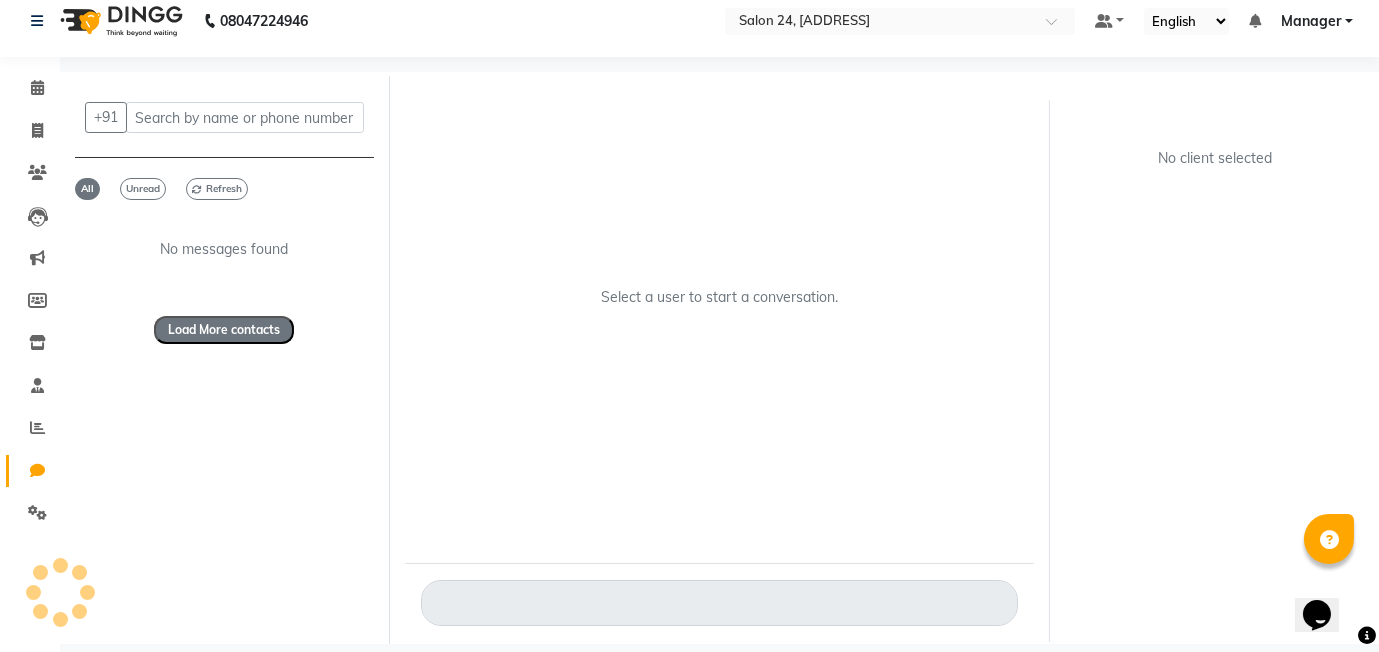 scroll, scrollTop: 15, scrollLeft: 0, axis: vertical 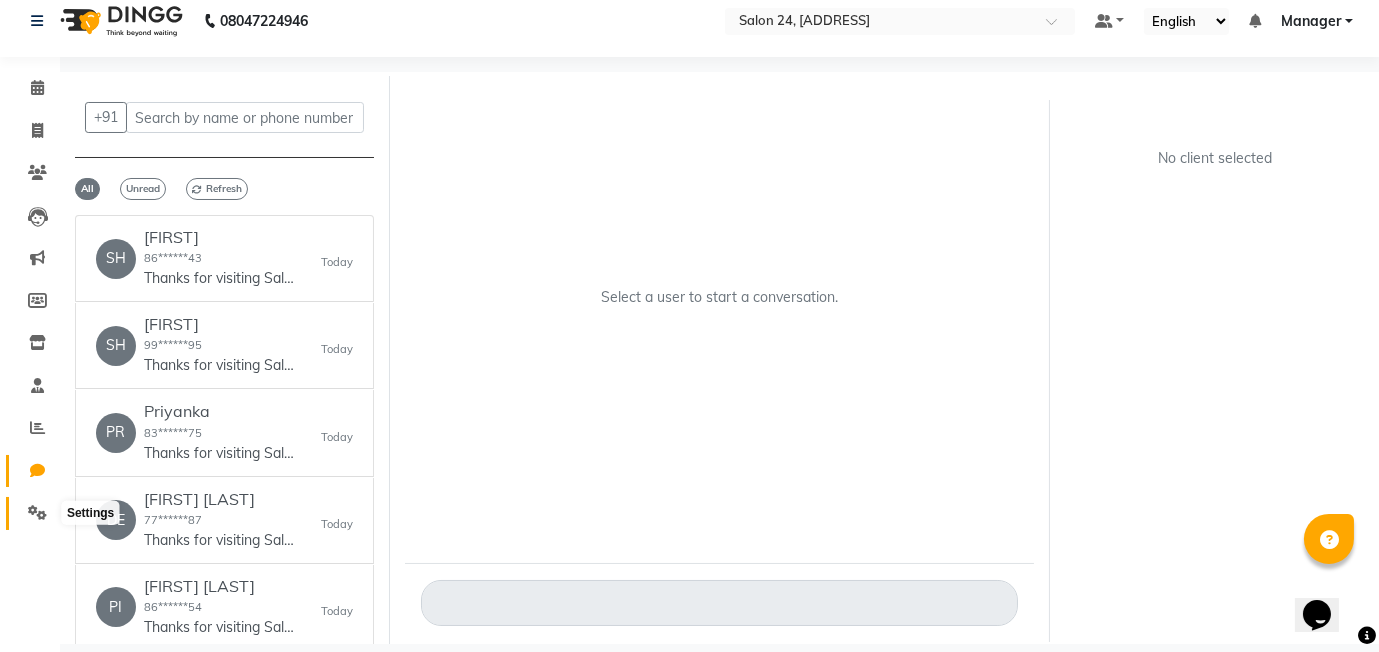 click 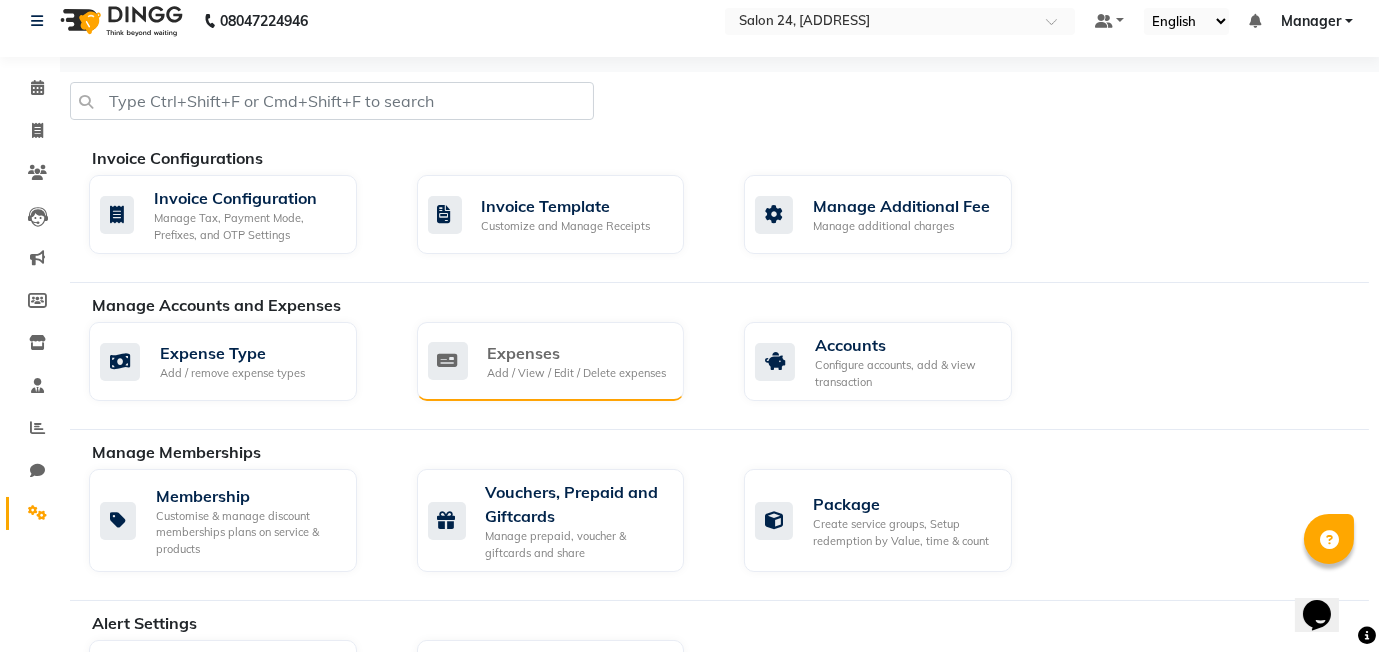 click 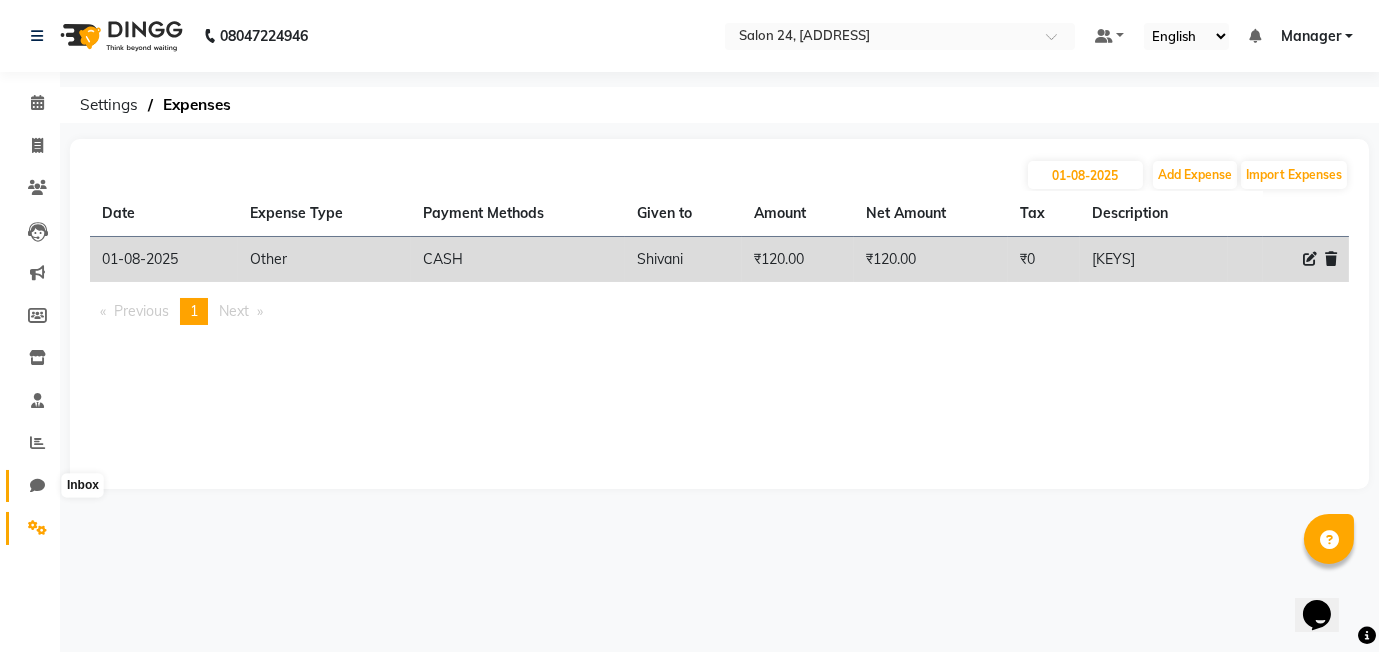 click 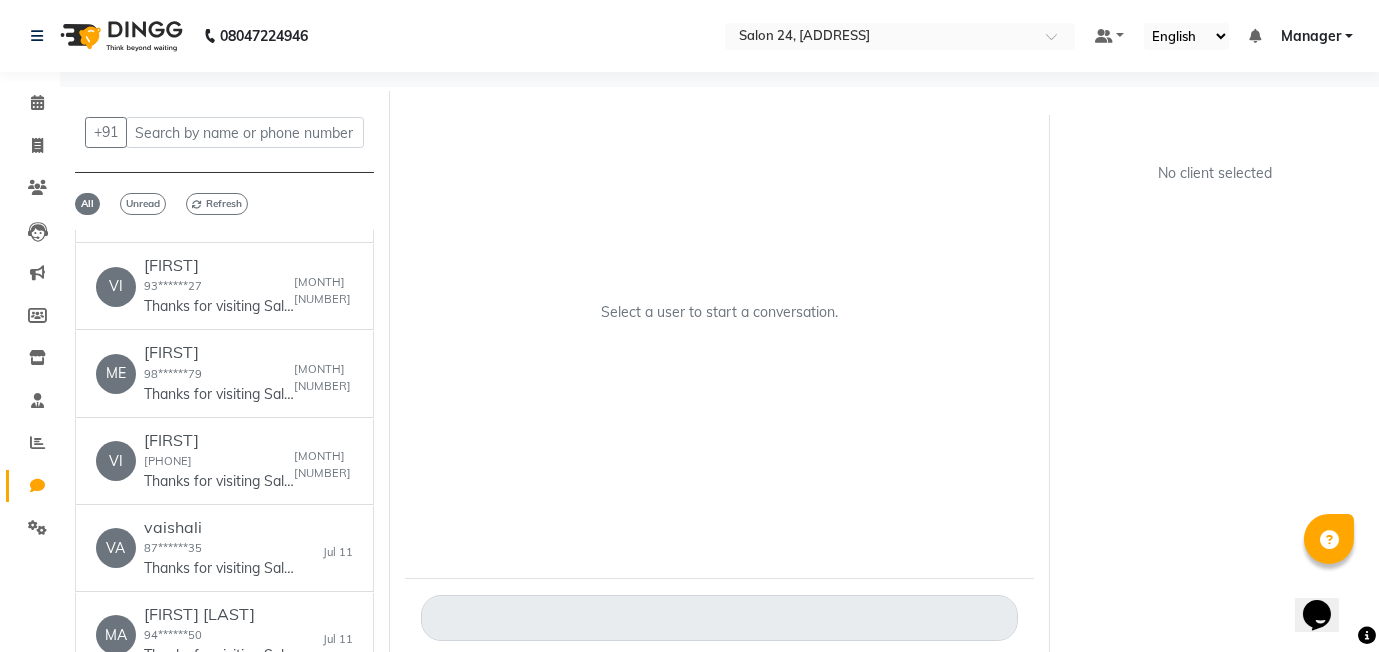scroll, scrollTop: 3721, scrollLeft: 0, axis: vertical 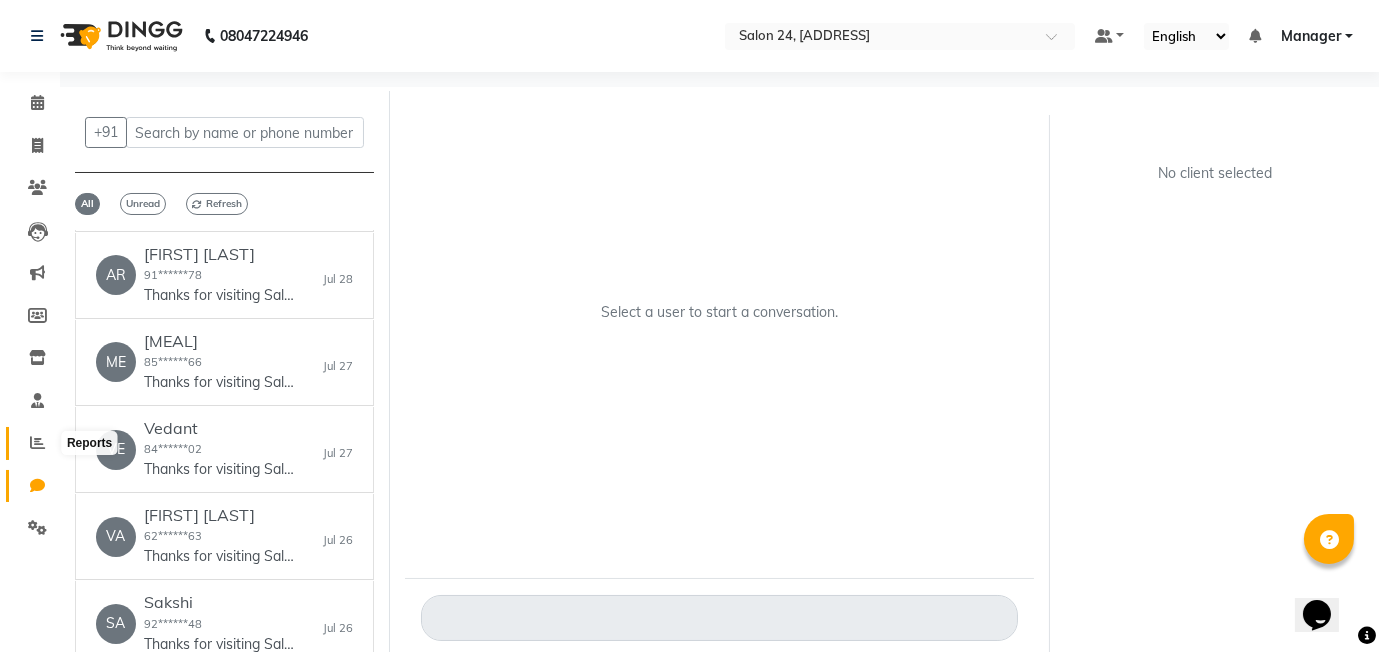 click 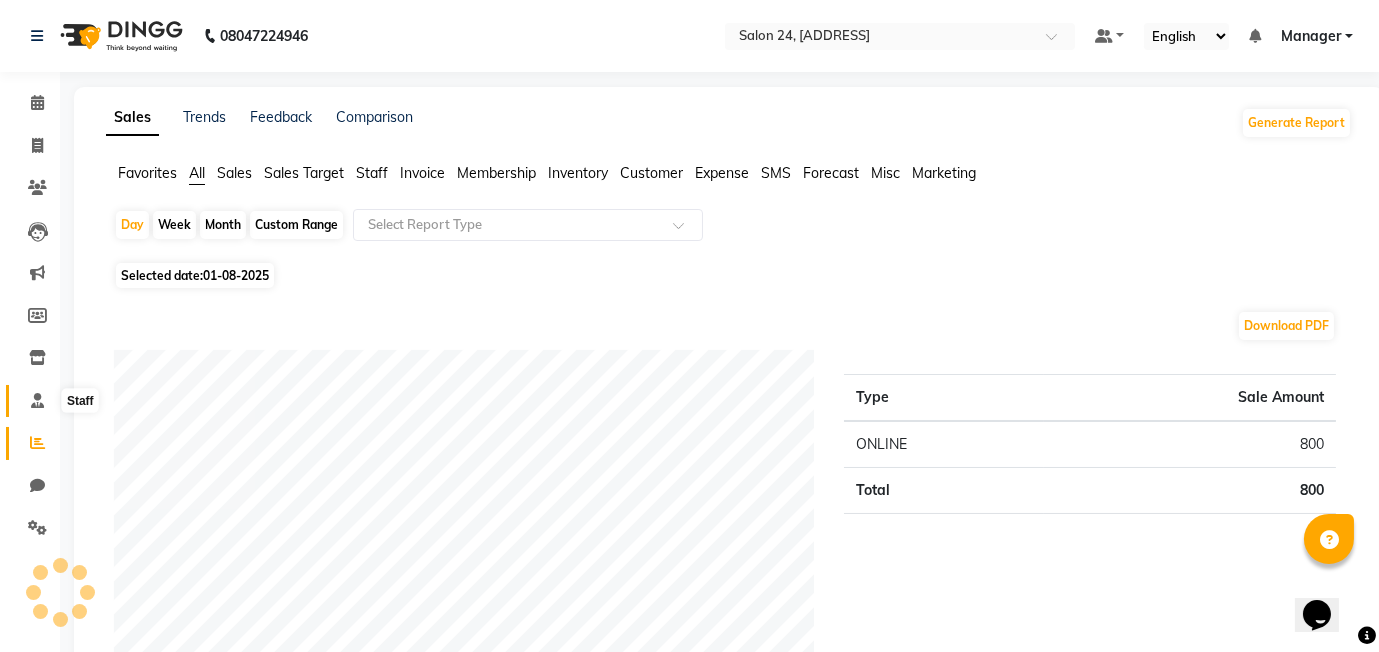 click 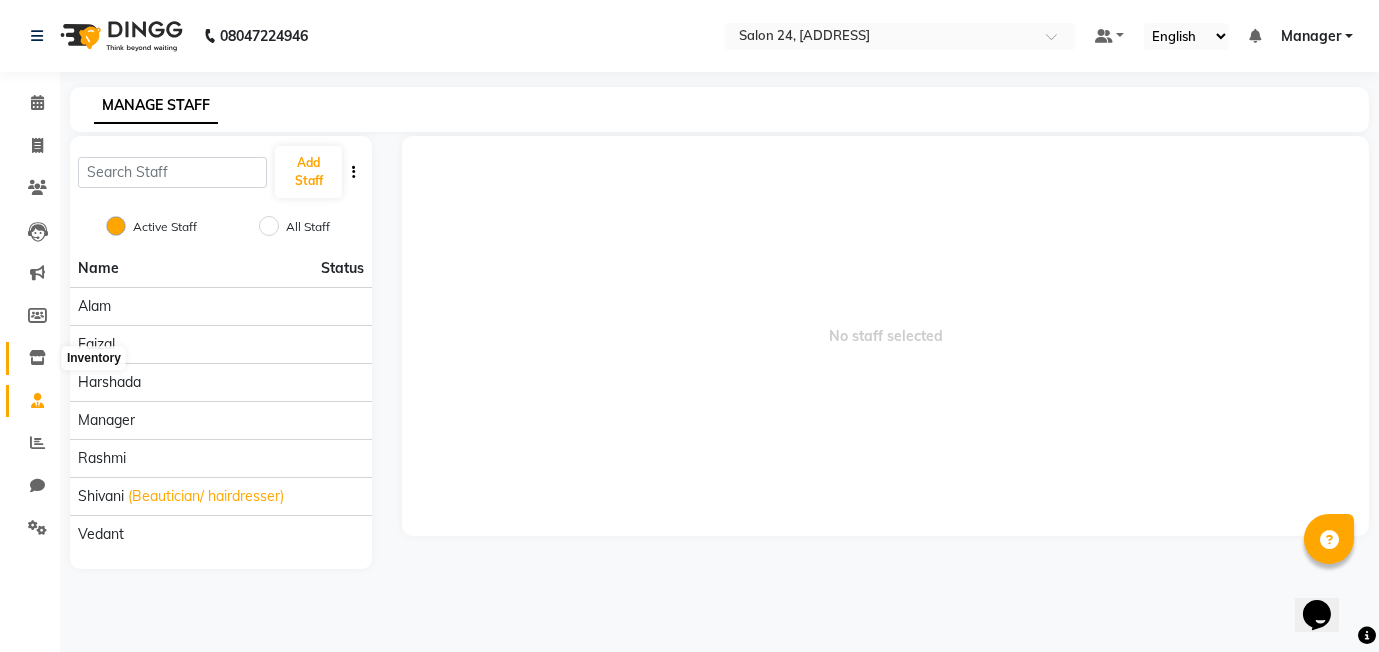 click 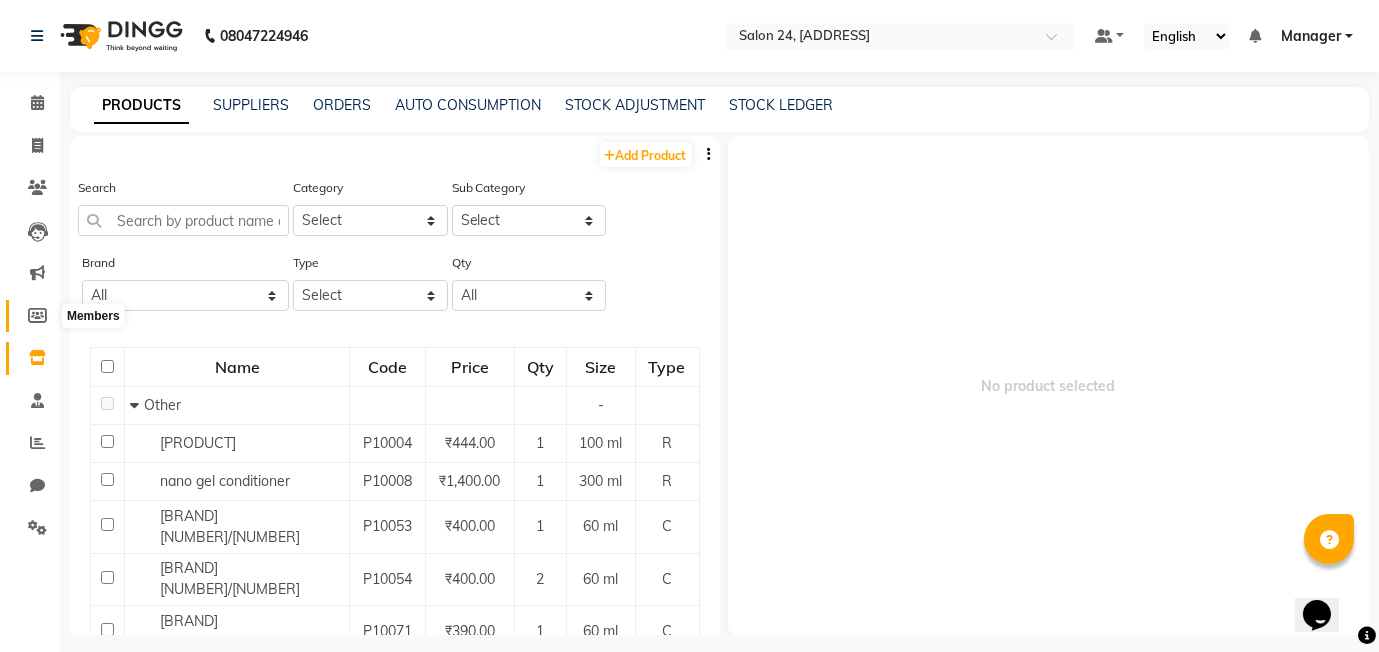 click 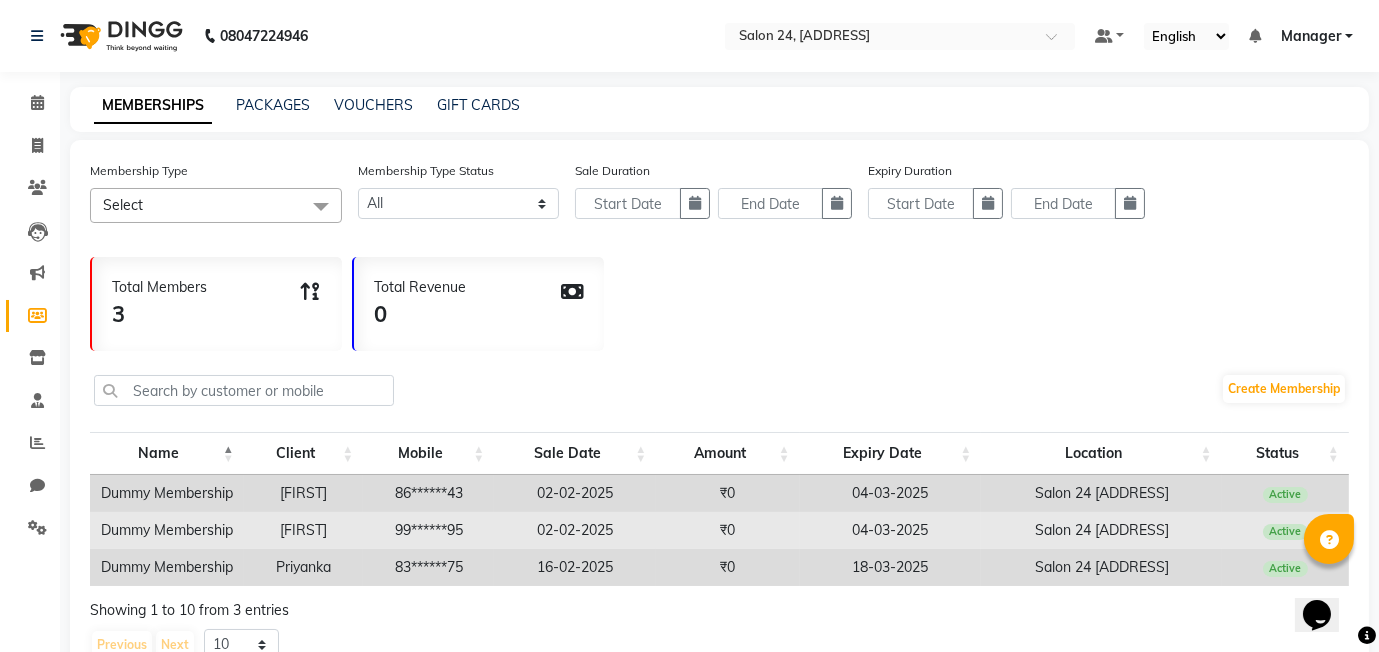 scroll, scrollTop: 66, scrollLeft: 0, axis: vertical 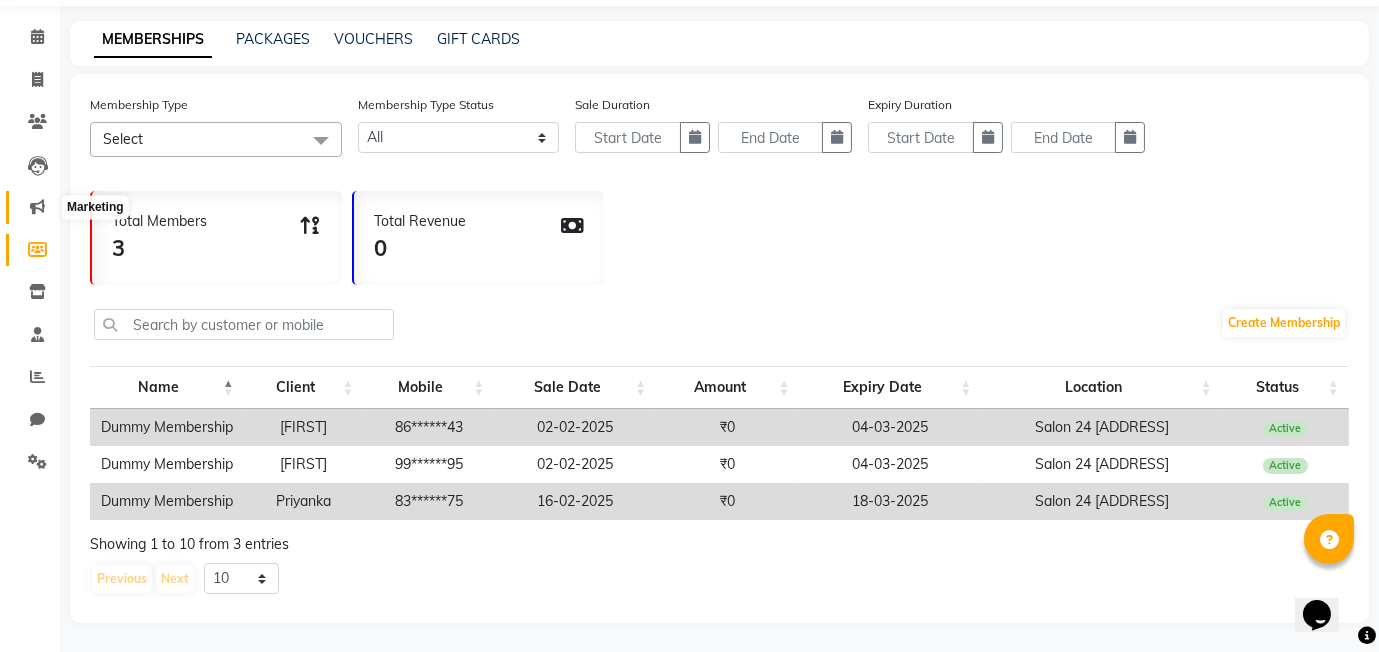 click 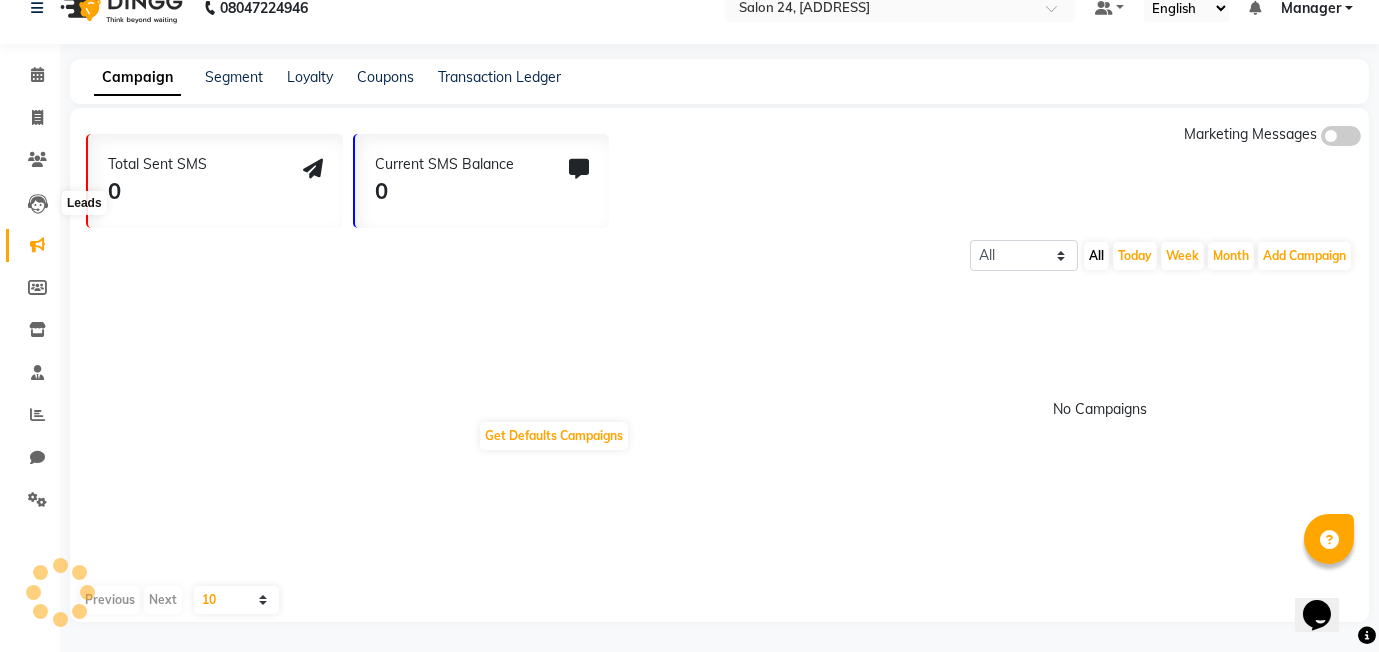 scroll, scrollTop: 28, scrollLeft: 0, axis: vertical 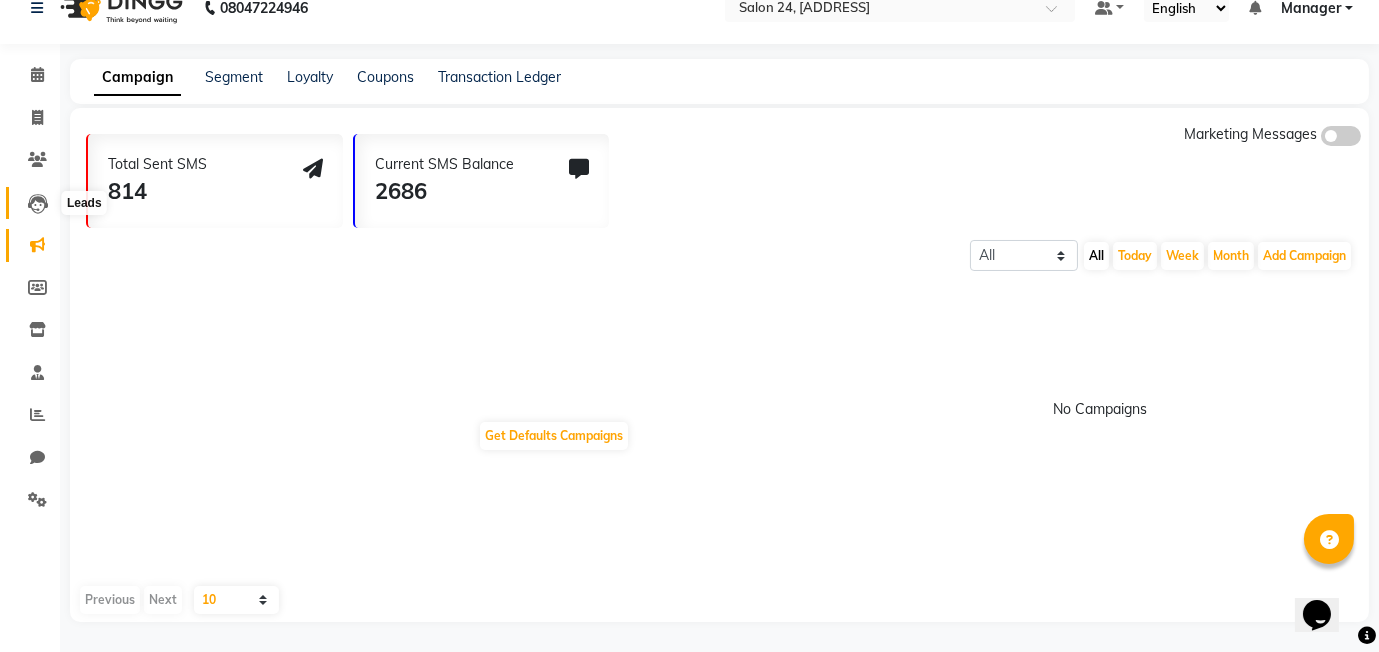 click 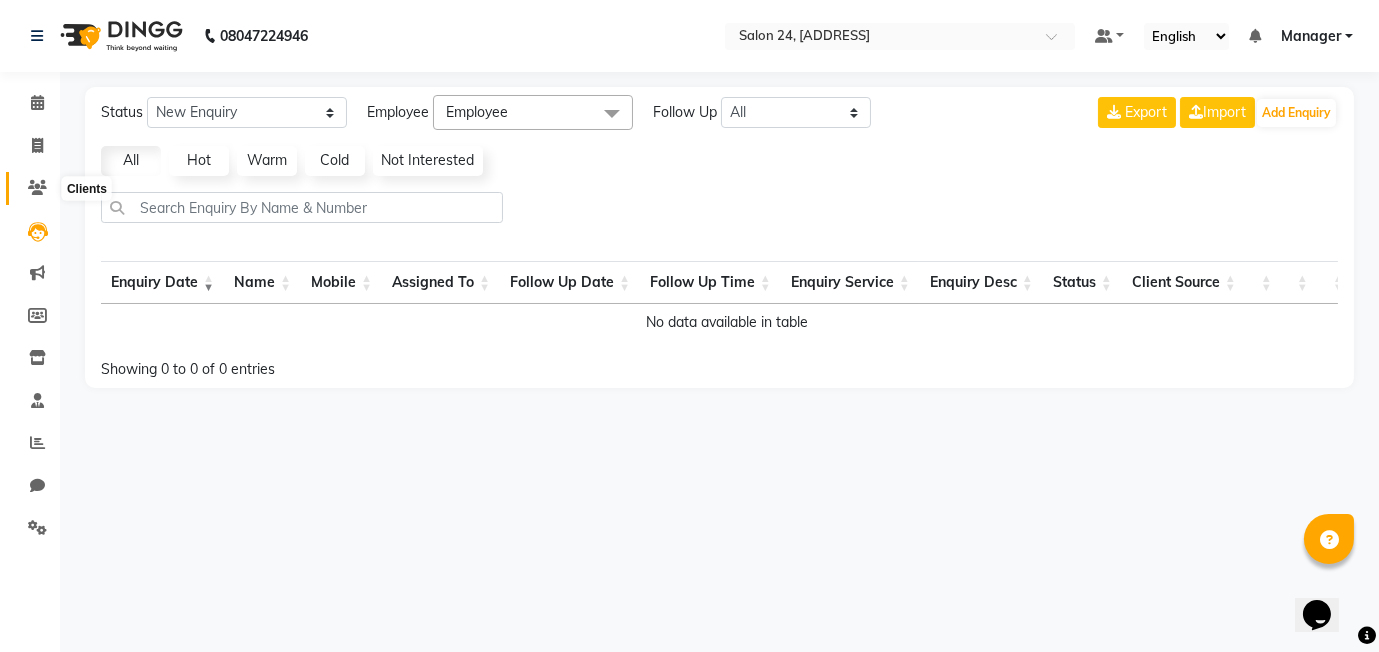 click 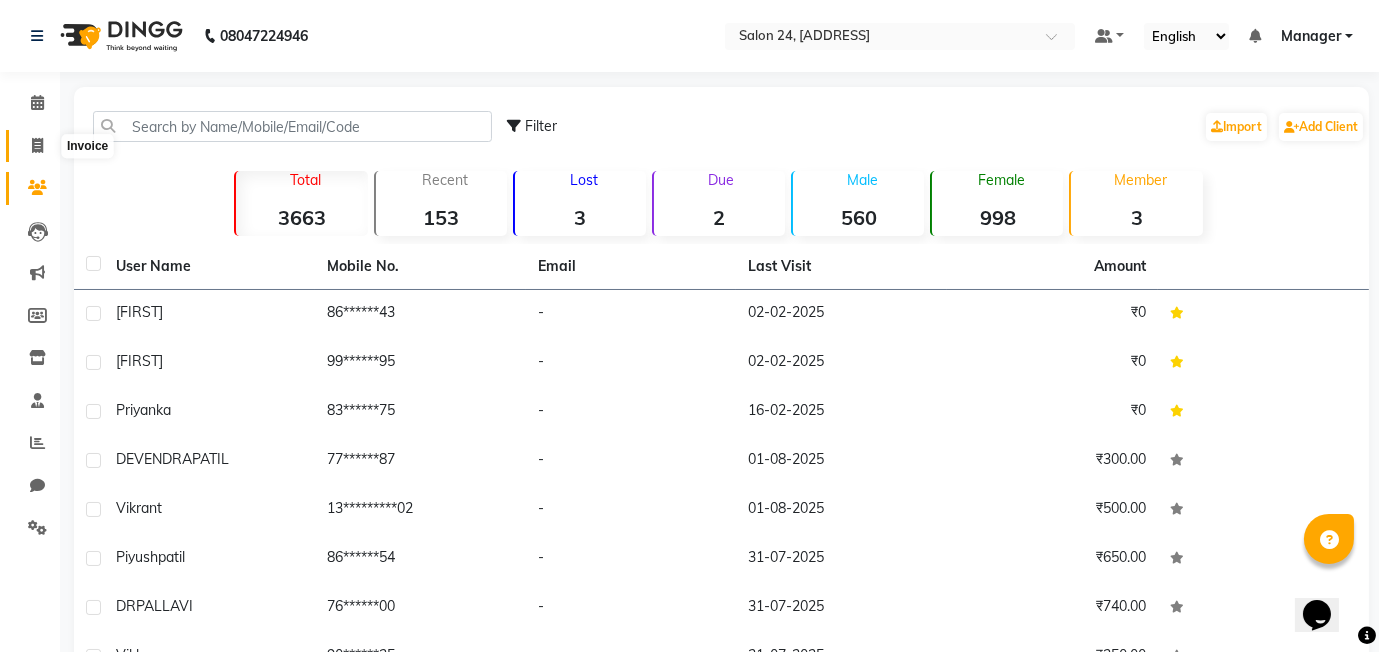 click 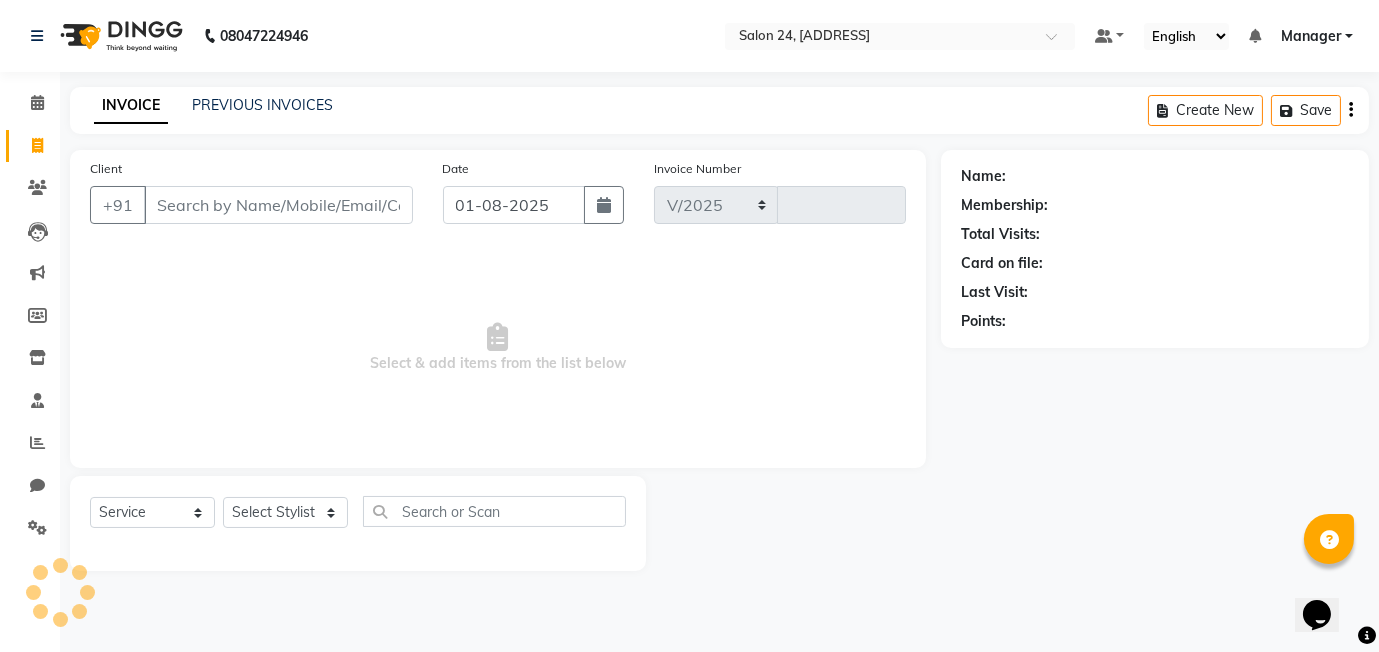select on "8448" 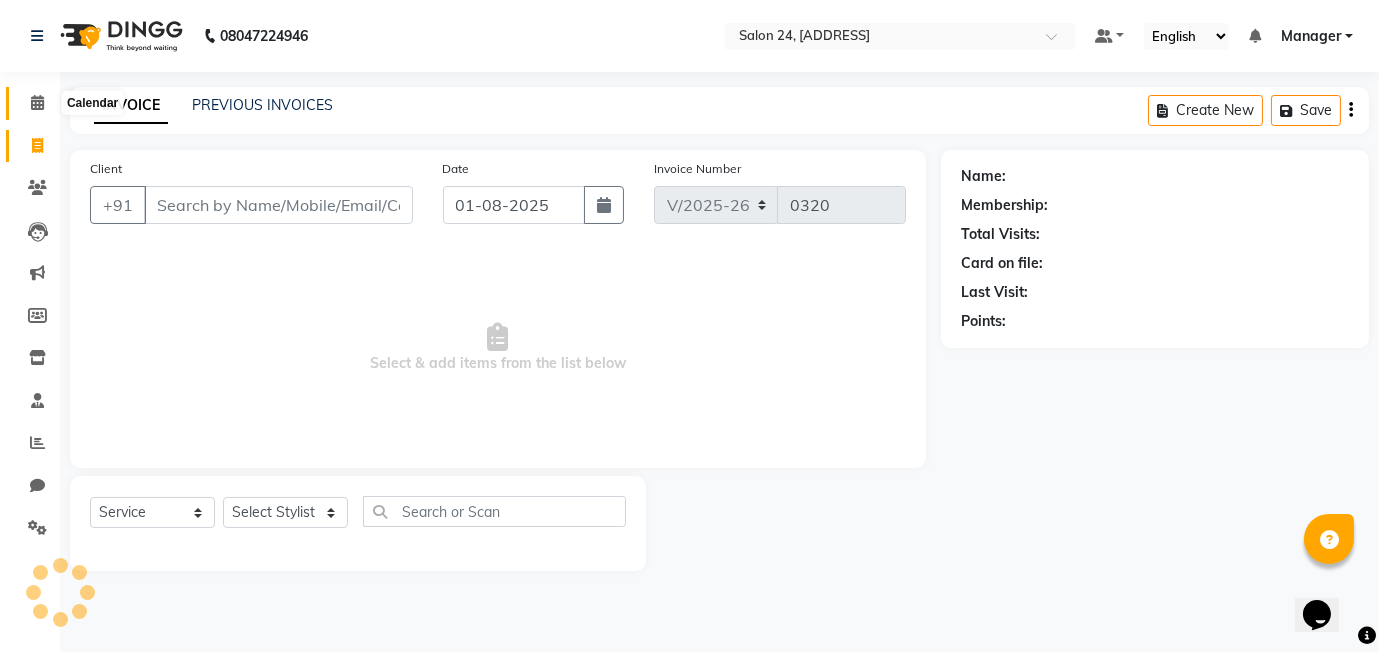 click 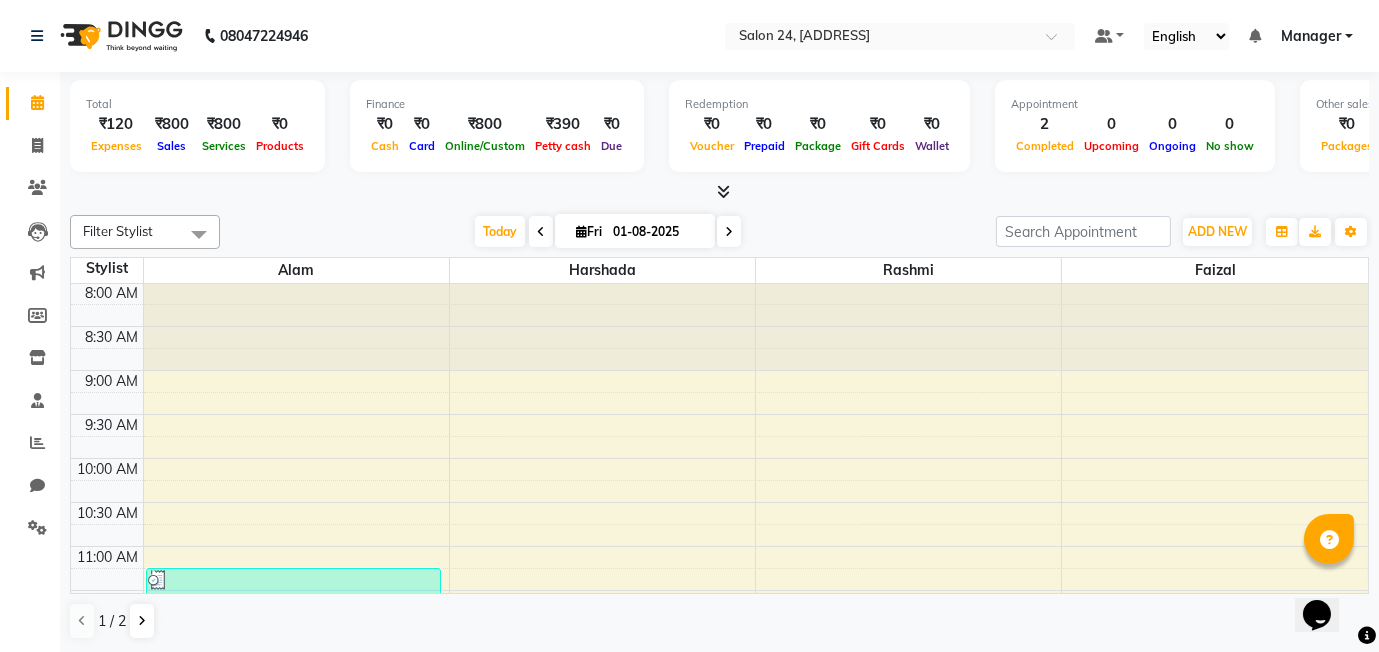 scroll, scrollTop: 0, scrollLeft: 0, axis: both 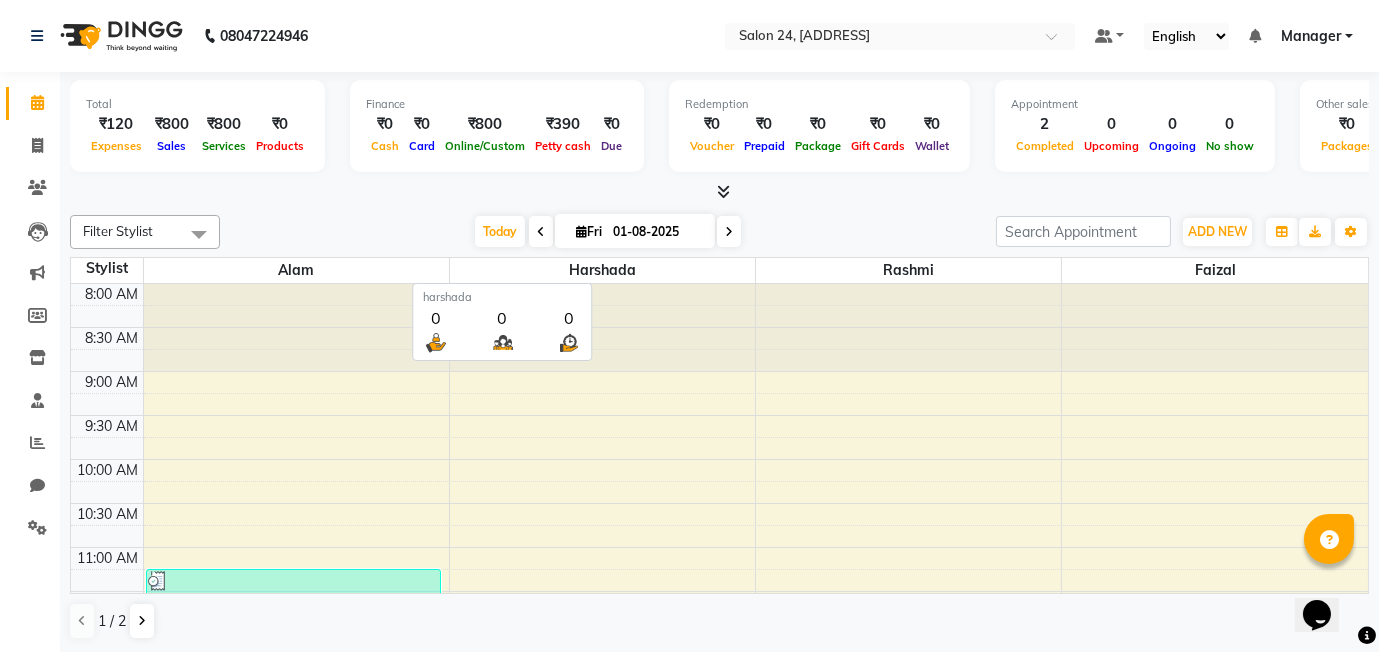 click on "harshada" at bounding box center (602, 270) 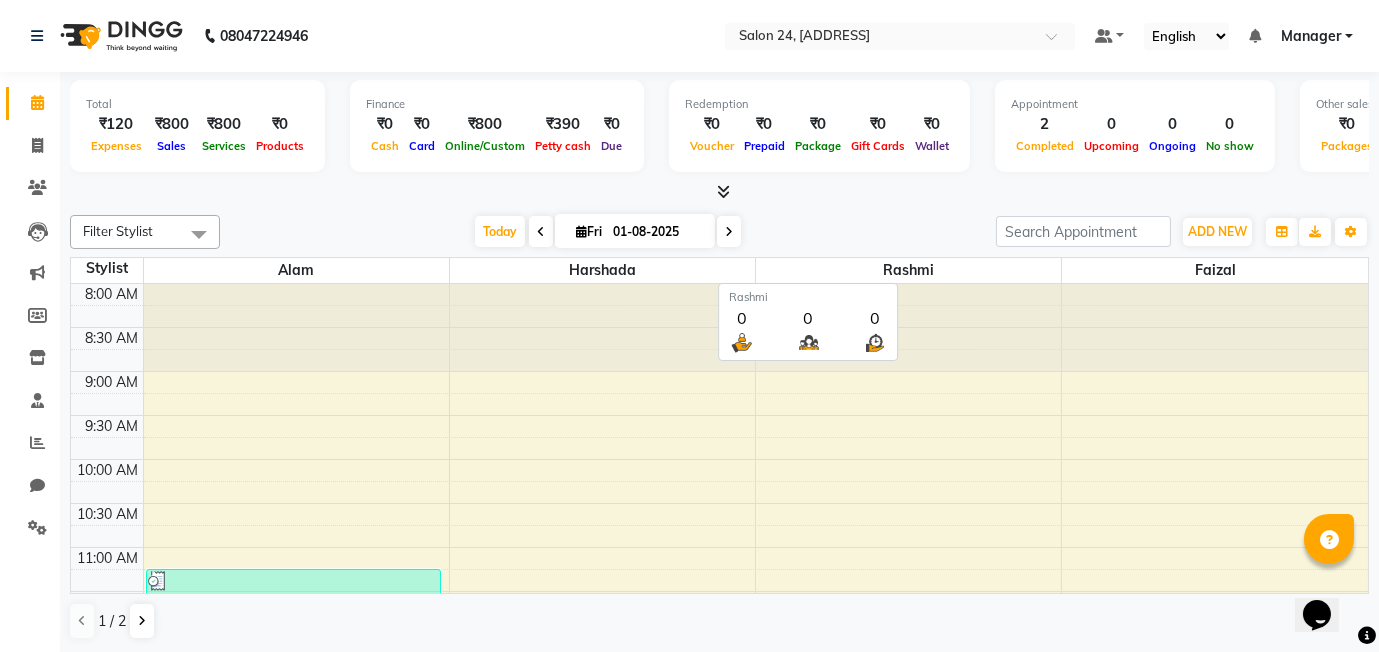 click on "Rashmi" at bounding box center (908, 270) 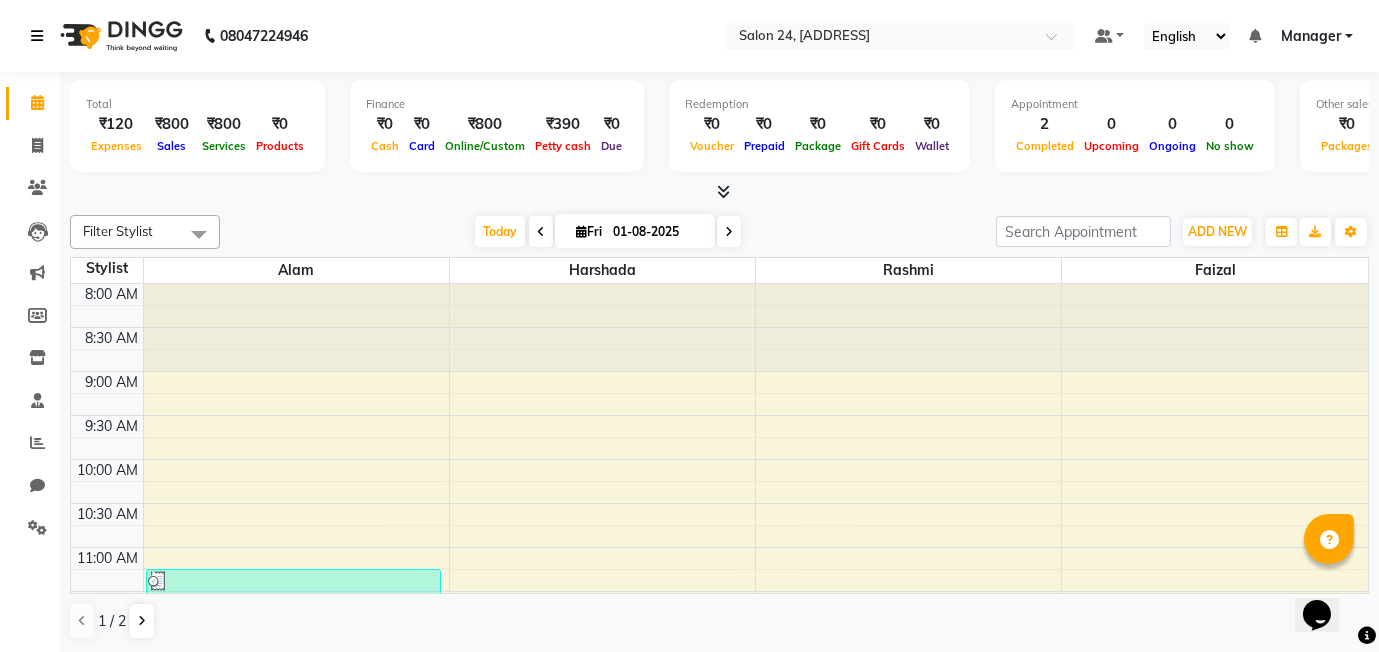 click at bounding box center [37, 36] 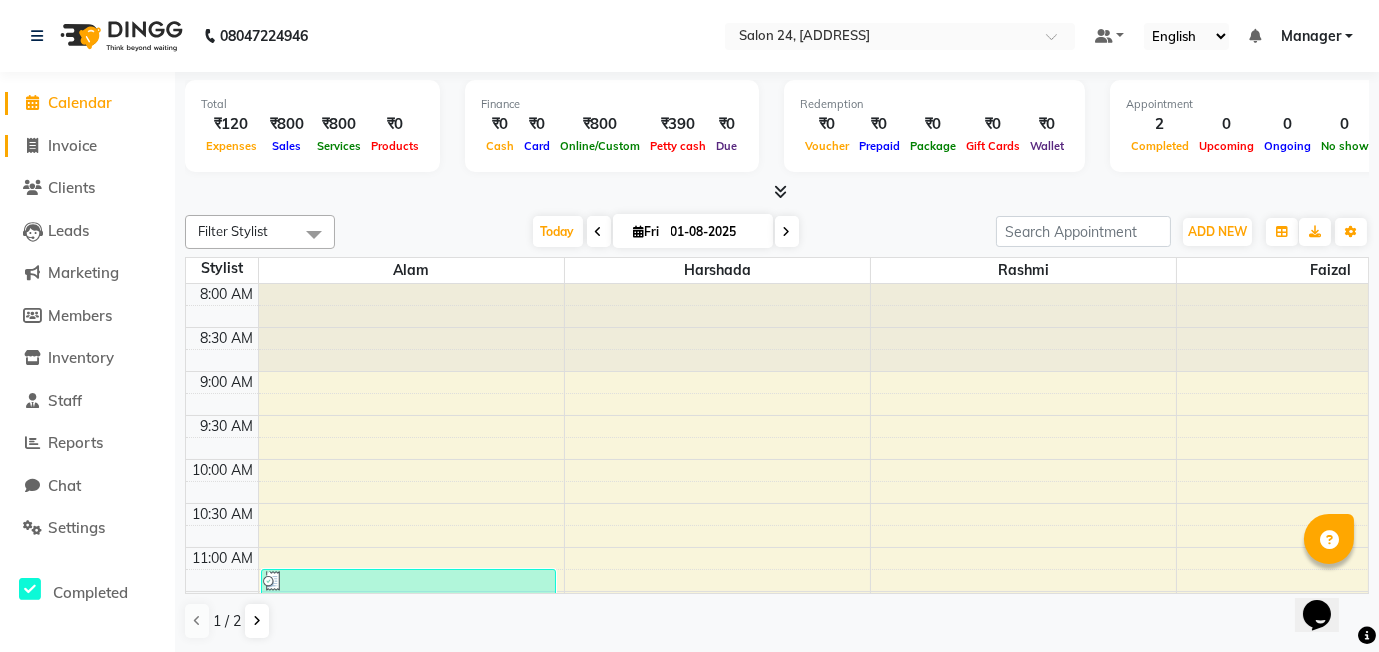 click on "Invoice" 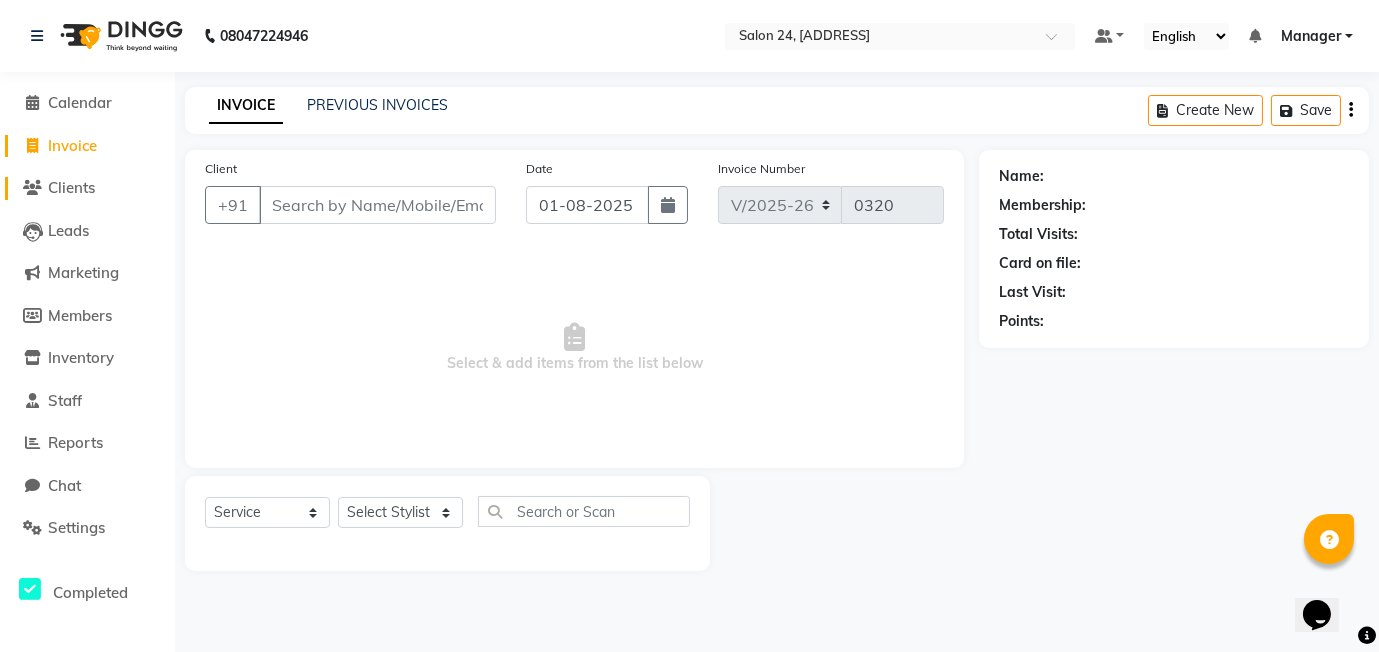 click on "Clients" 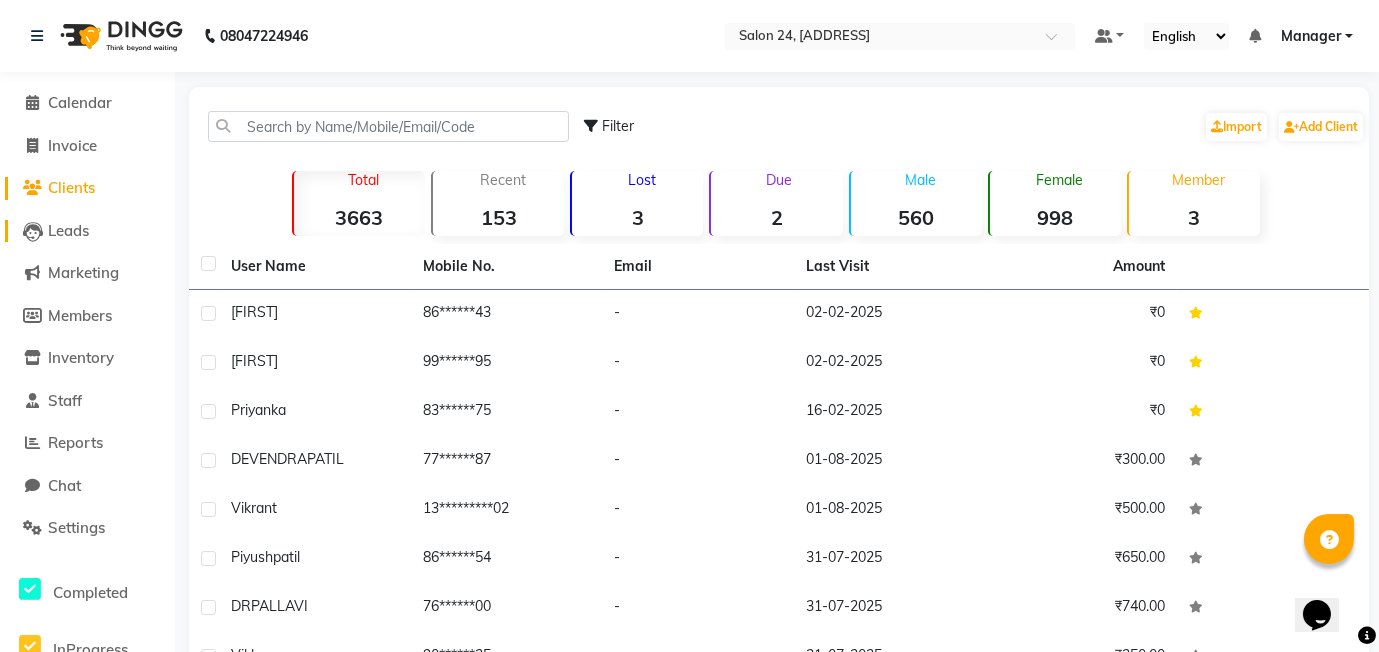 click on "Leads" 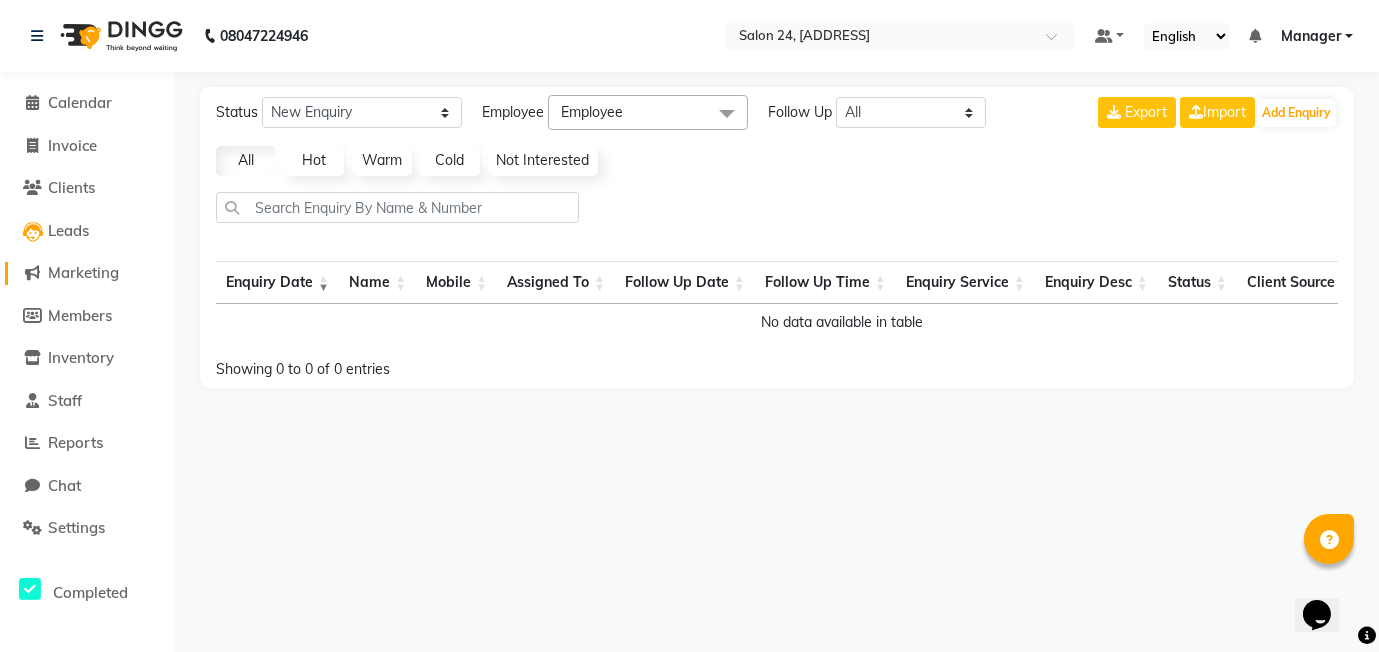click on "Marketing" 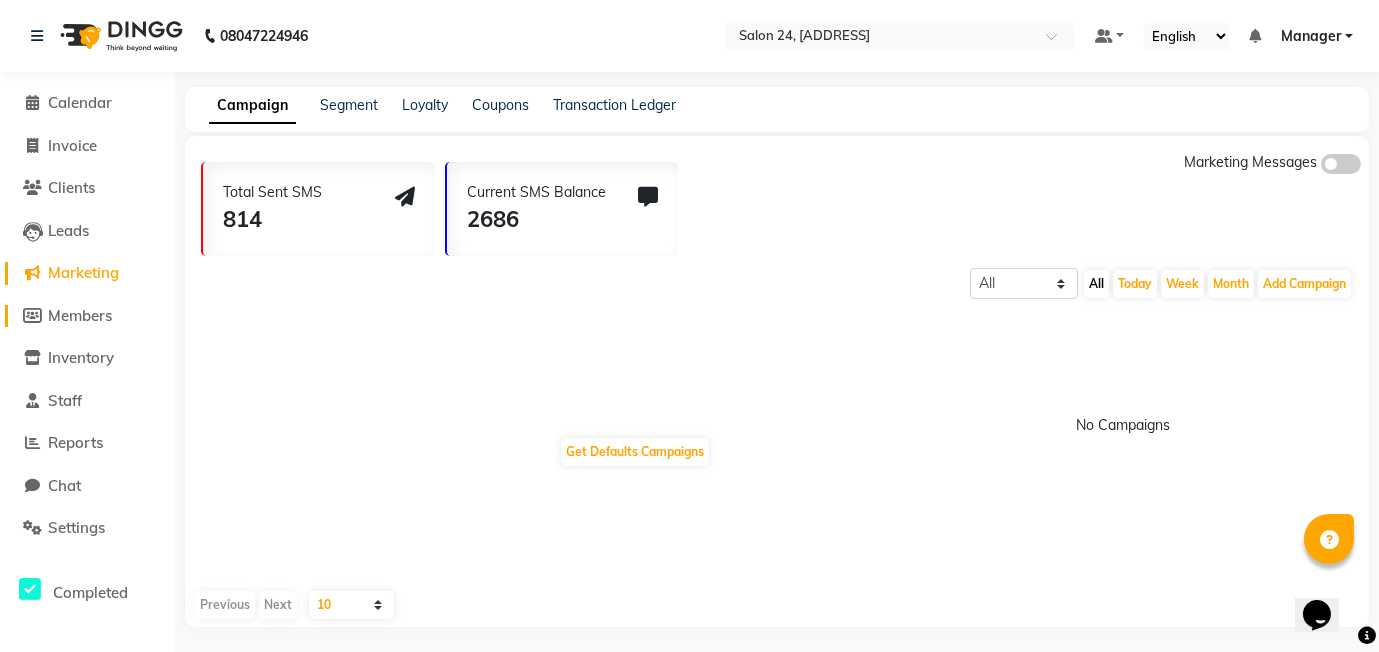 click on "Members" 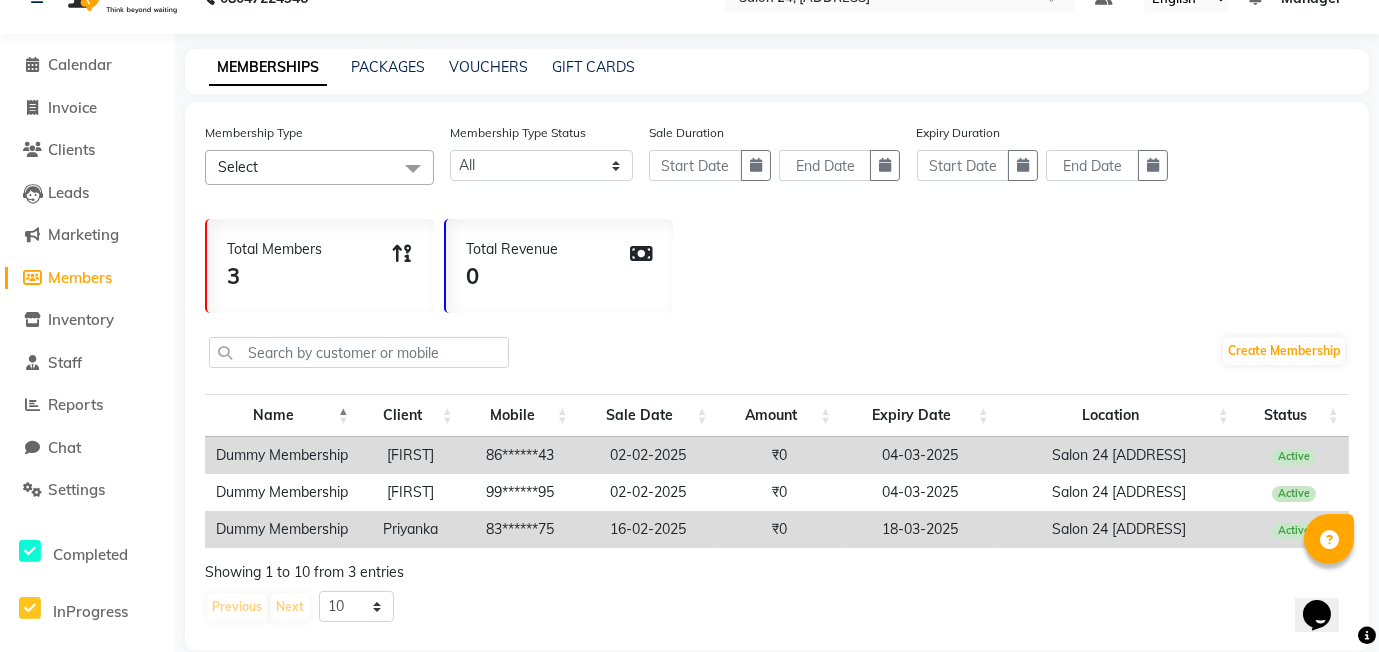 scroll, scrollTop: 0, scrollLeft: 0, axis: both 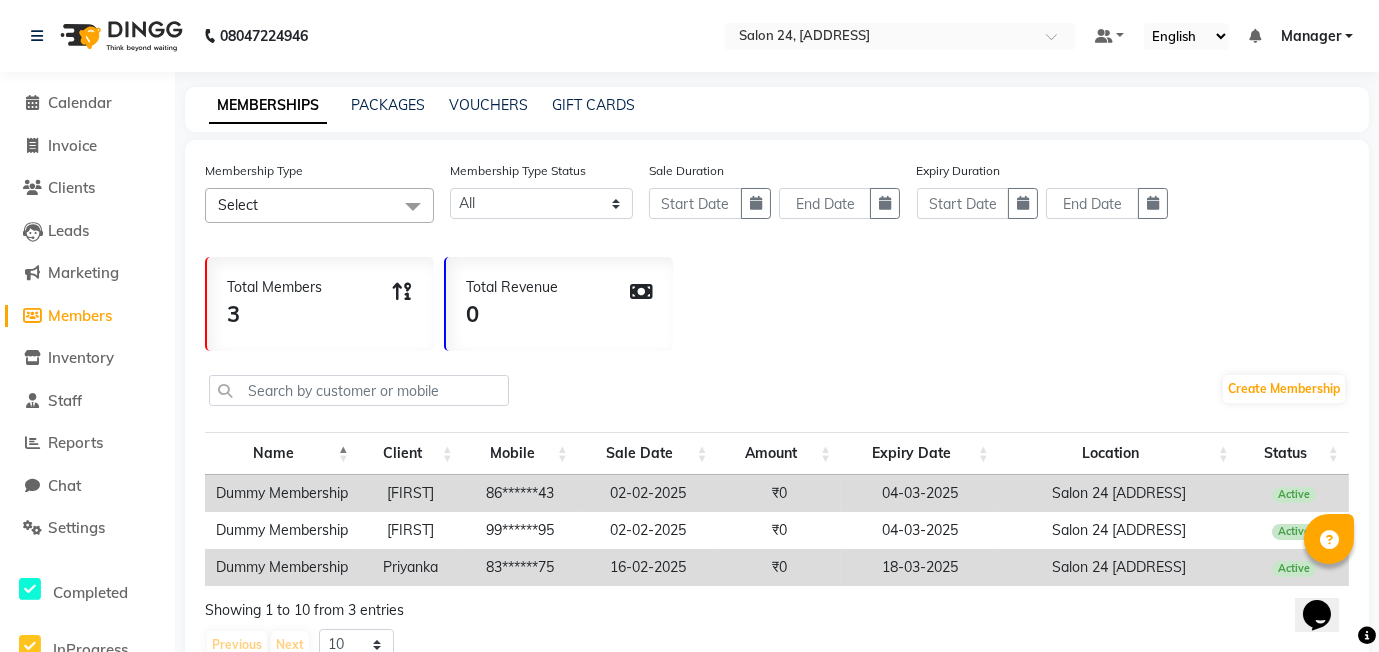 click on "Inventory" 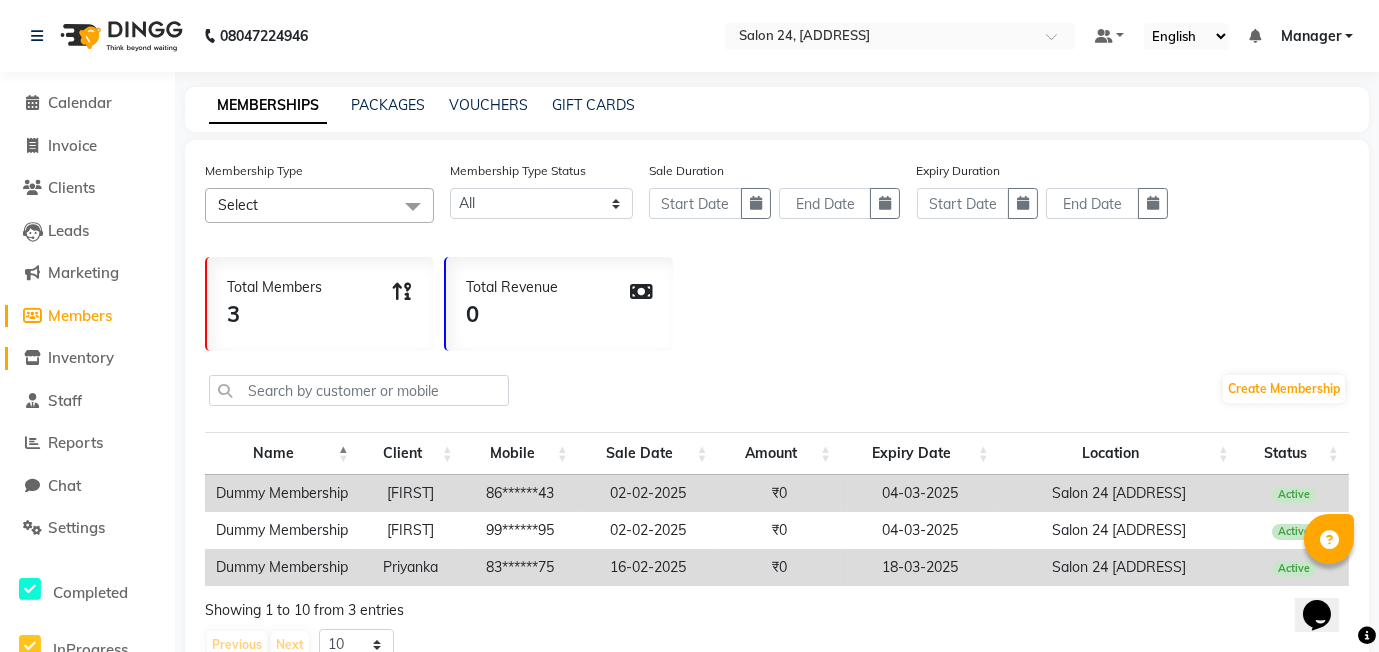 click on "Inventory" 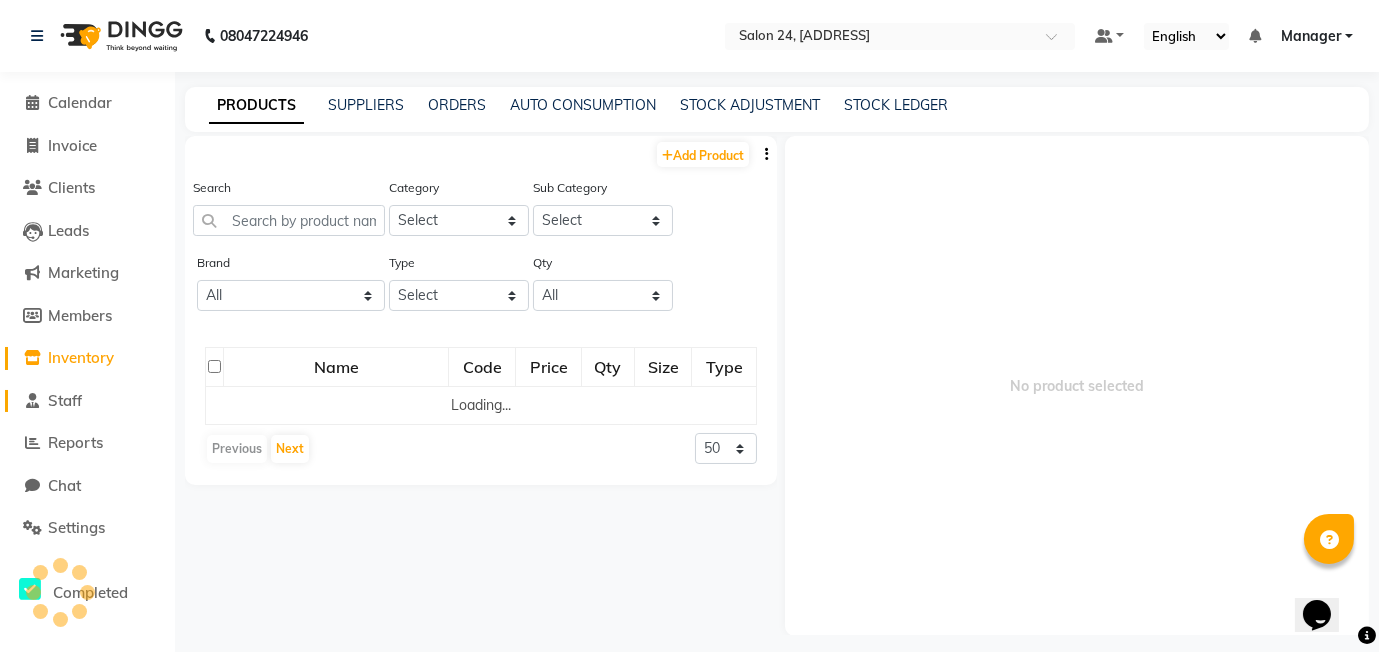 click on "Staff" 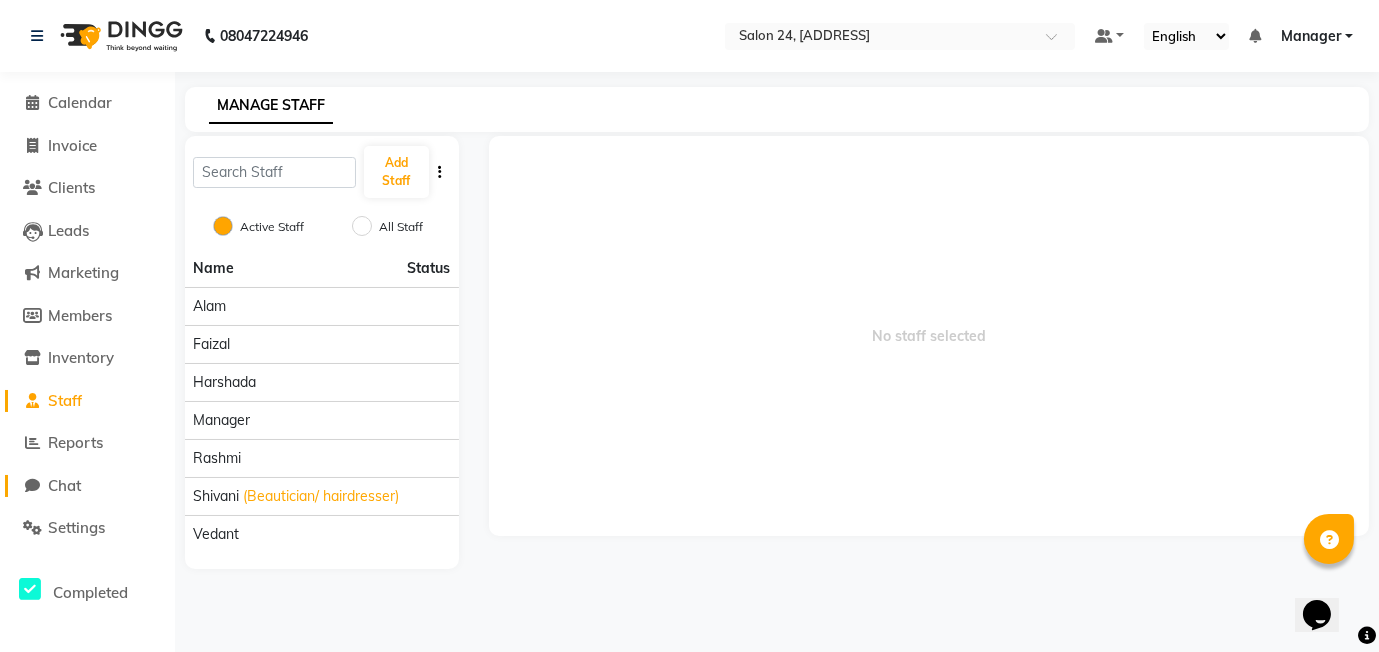 click on "Chat" 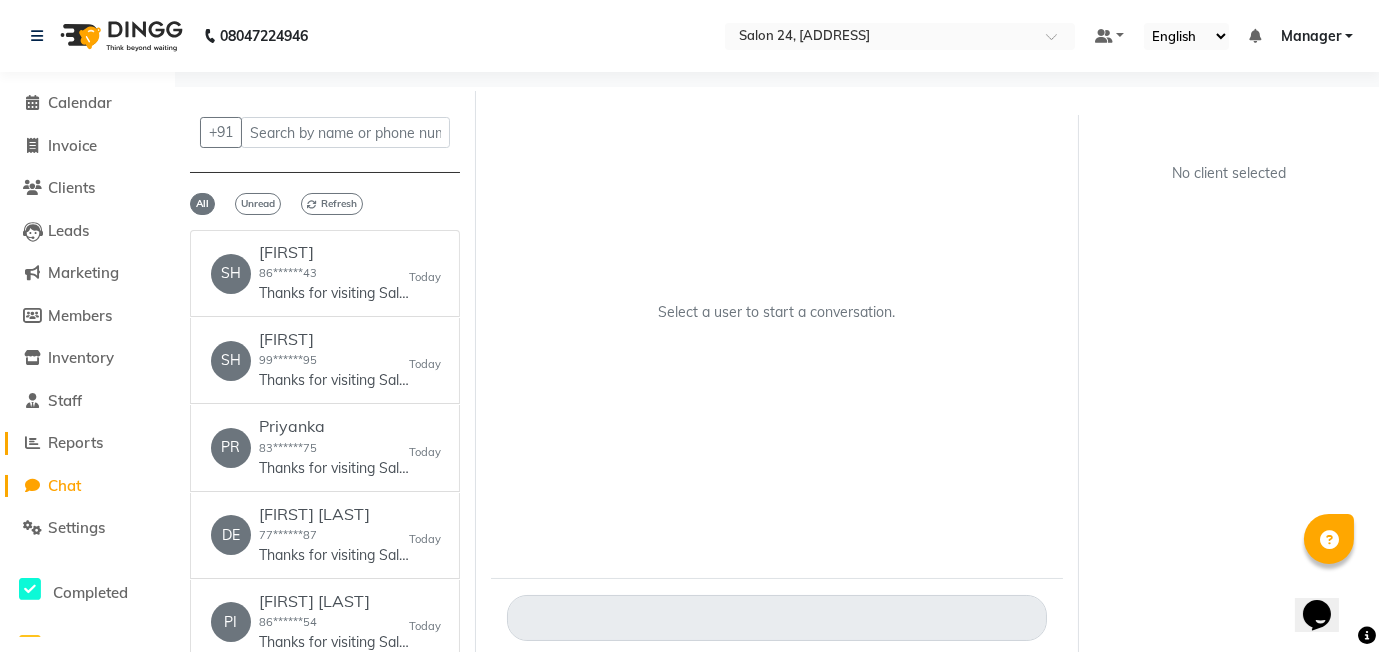 click on "Reports" 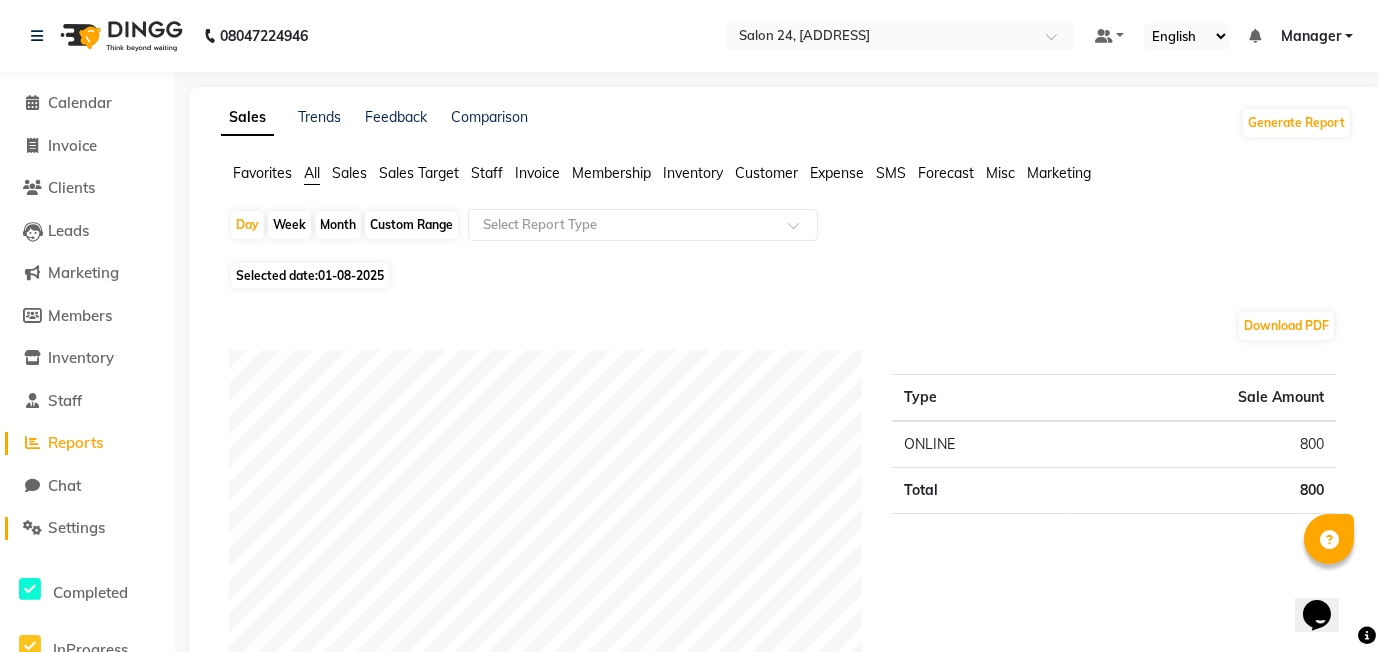 click on "Settings" 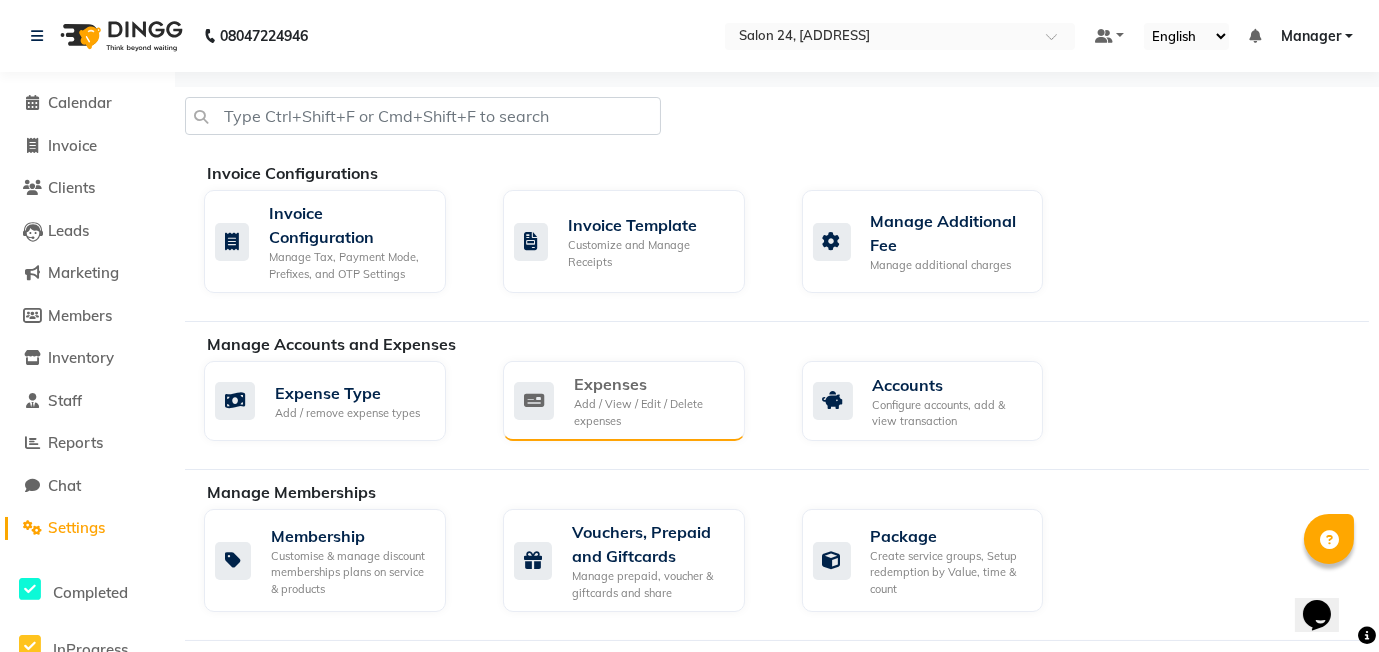 click on "Expenses Add / View / Edit / Delete expenses" 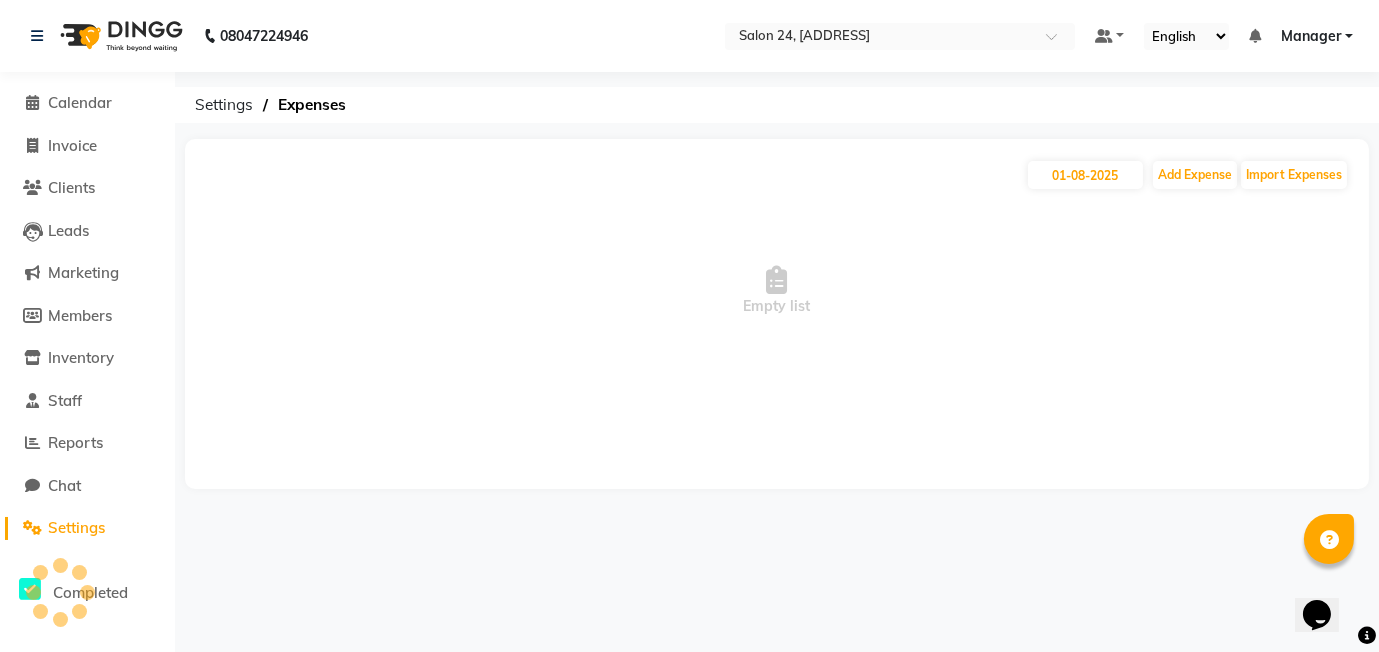 click on "01-08-2025 Add Expense Import Expenses  Empty list" 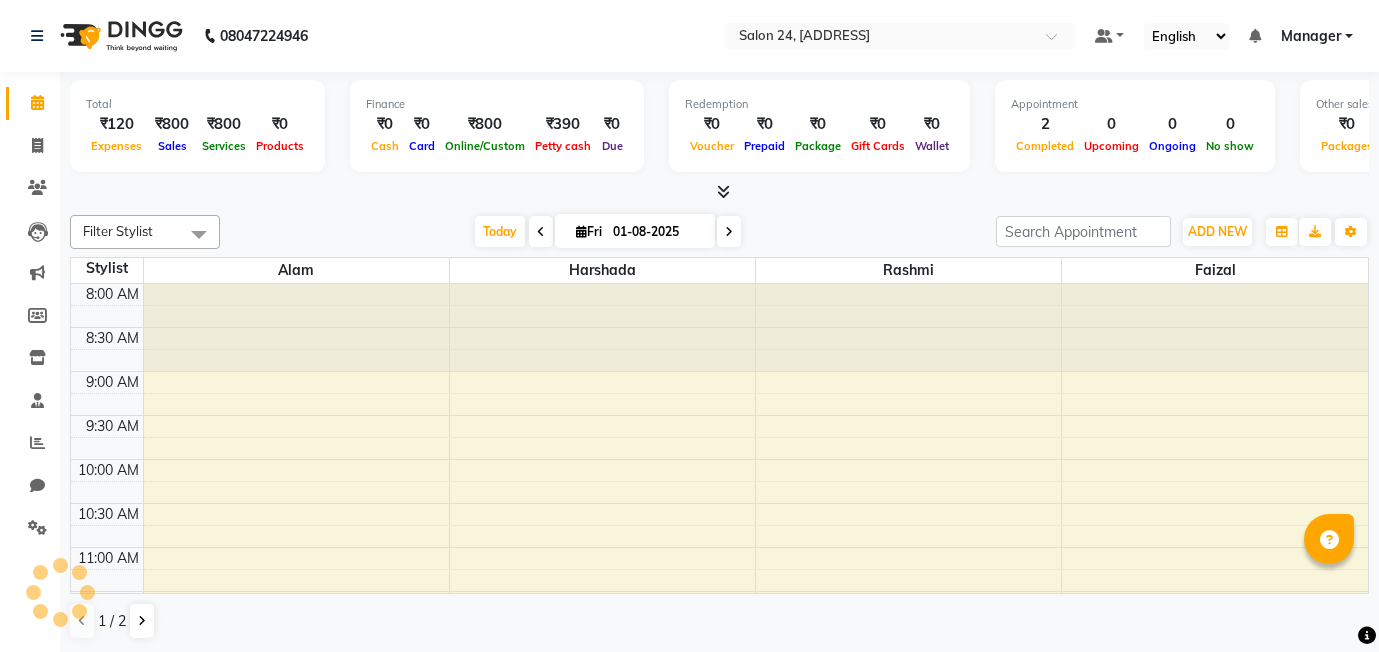 scroll, scrollTop: 0, scrollLeft: 0, axis: both 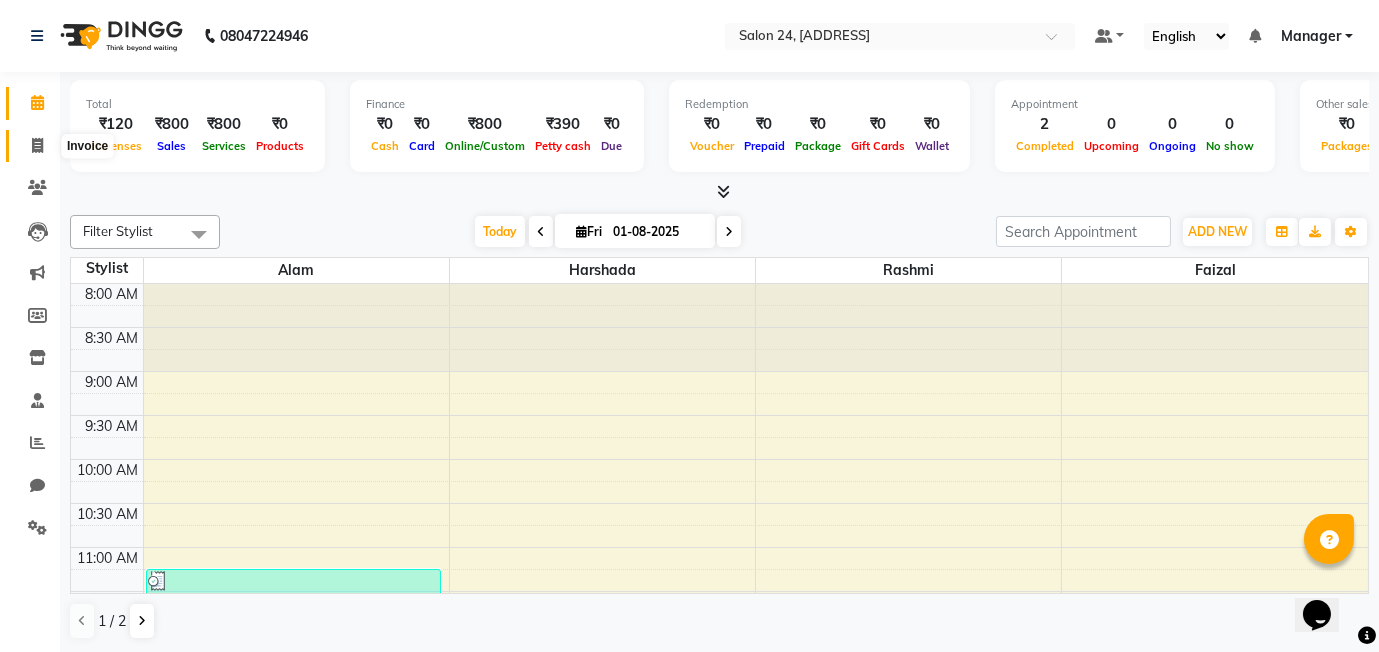 click 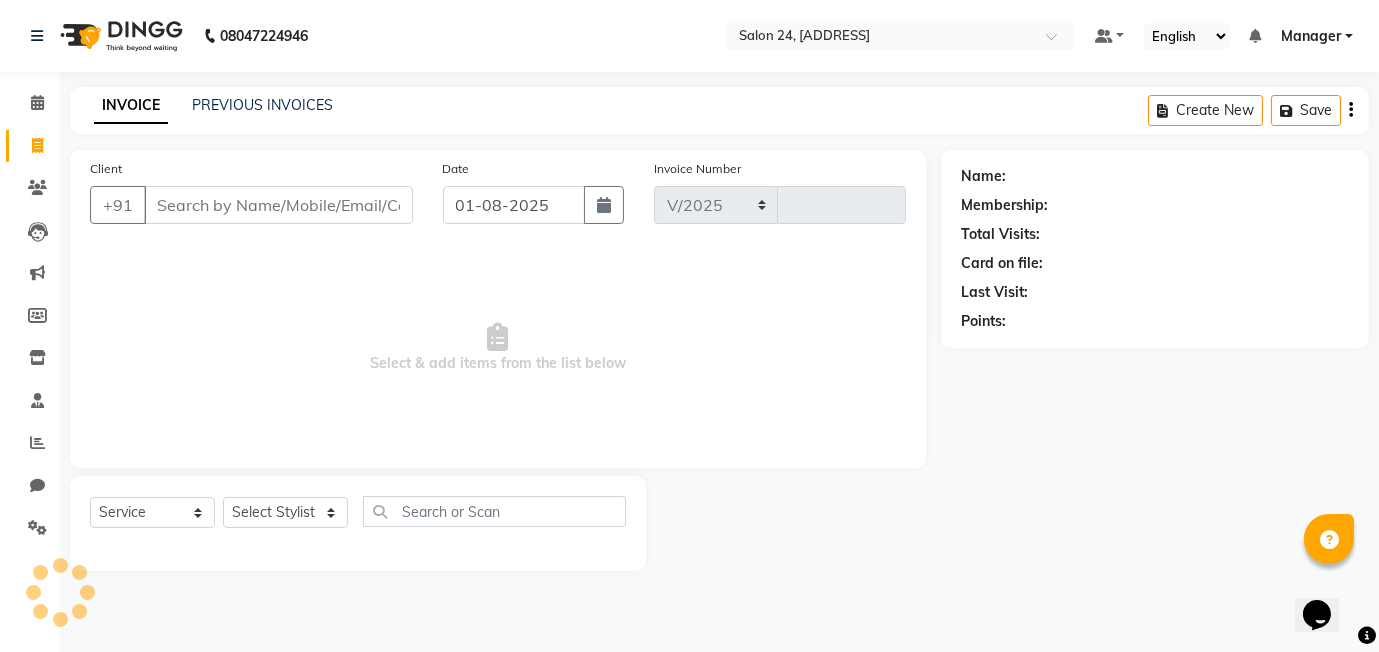 select on "8448" 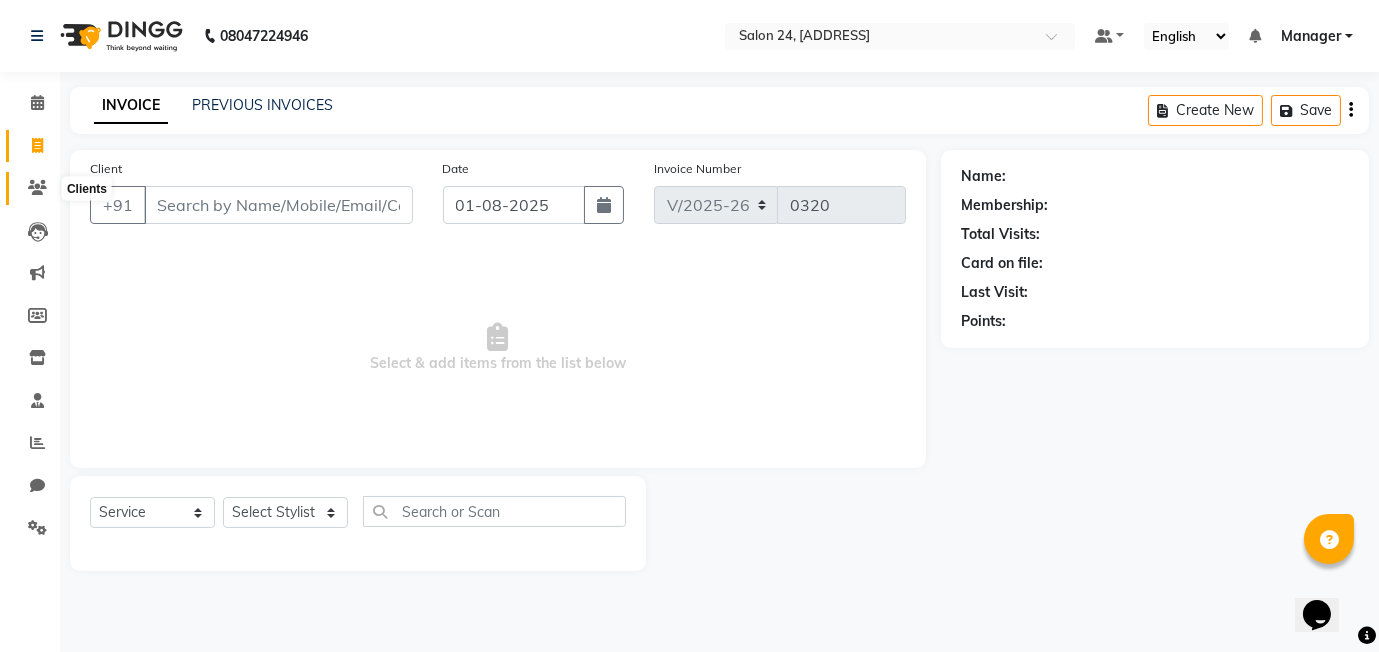 click 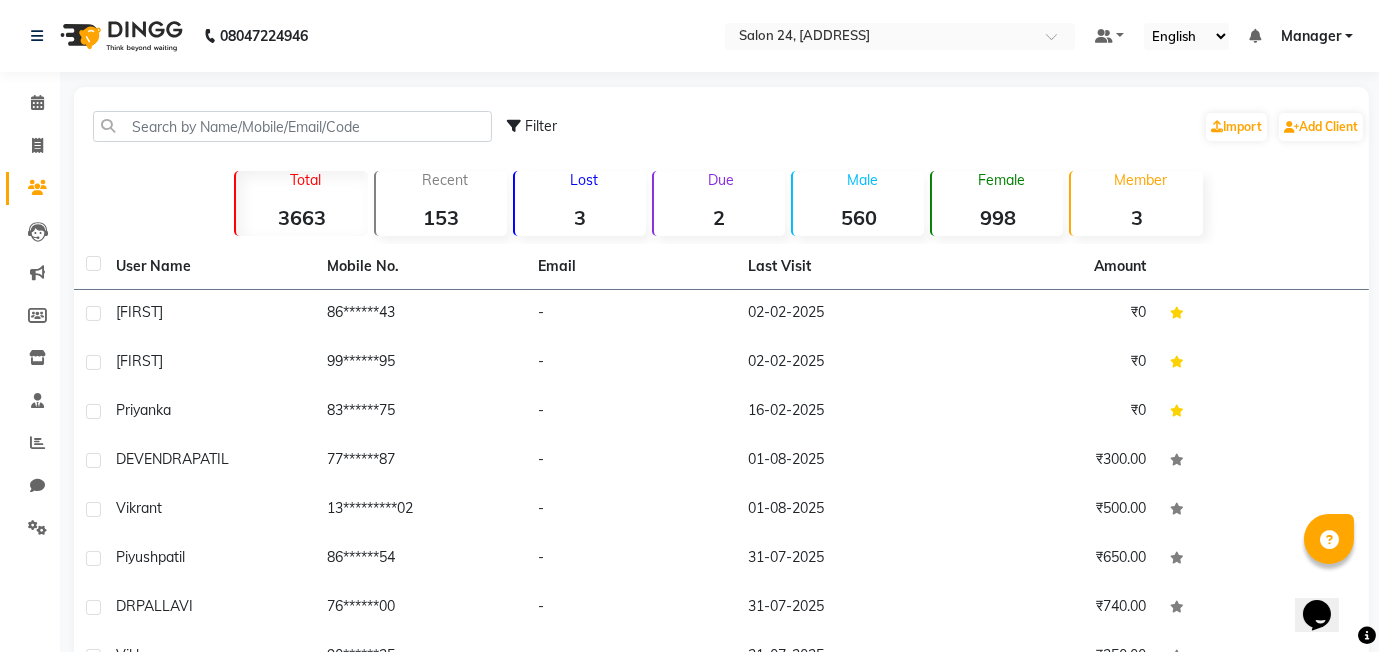 click 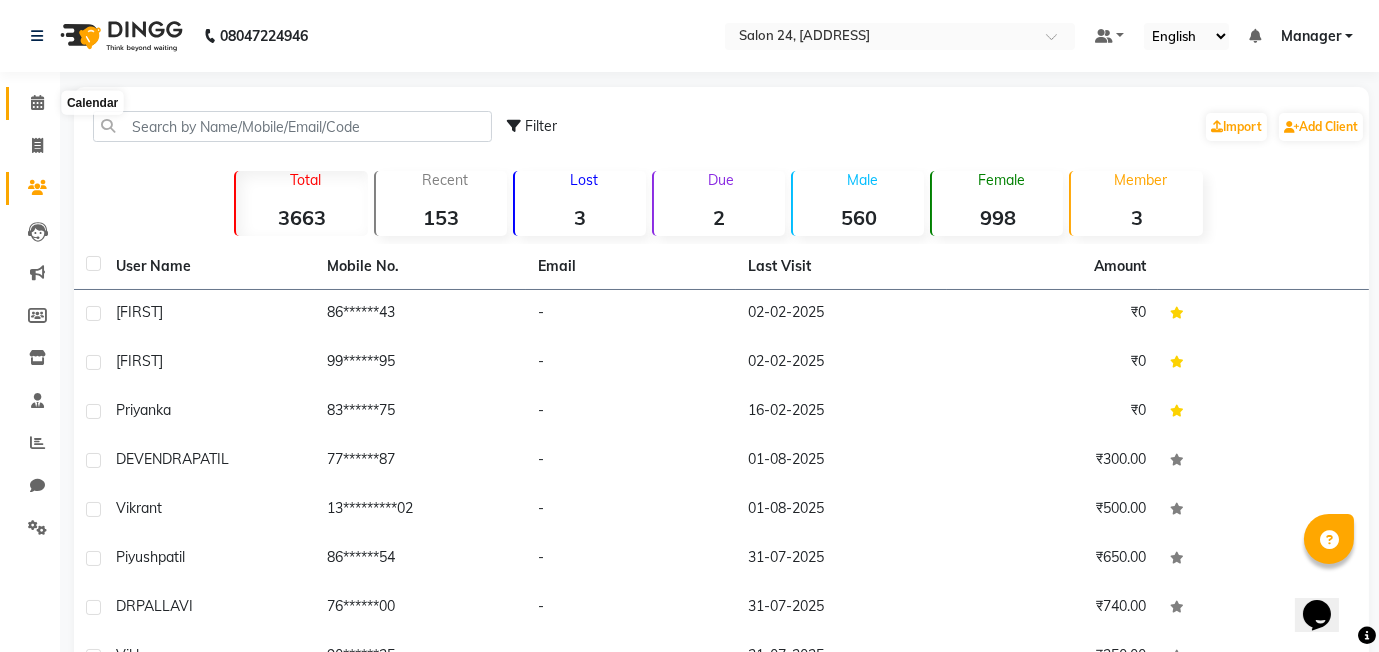 click 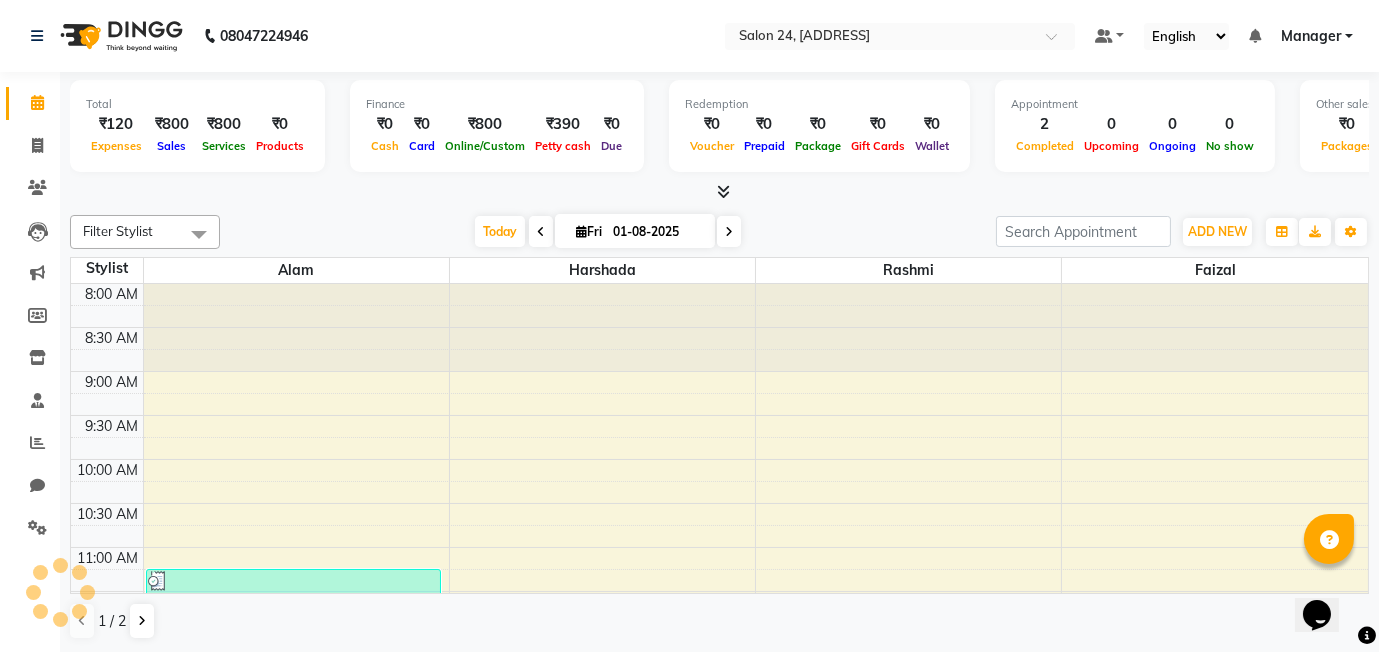 scroll, scrollTop: 881, scrollLeft: 0, axis: vertical 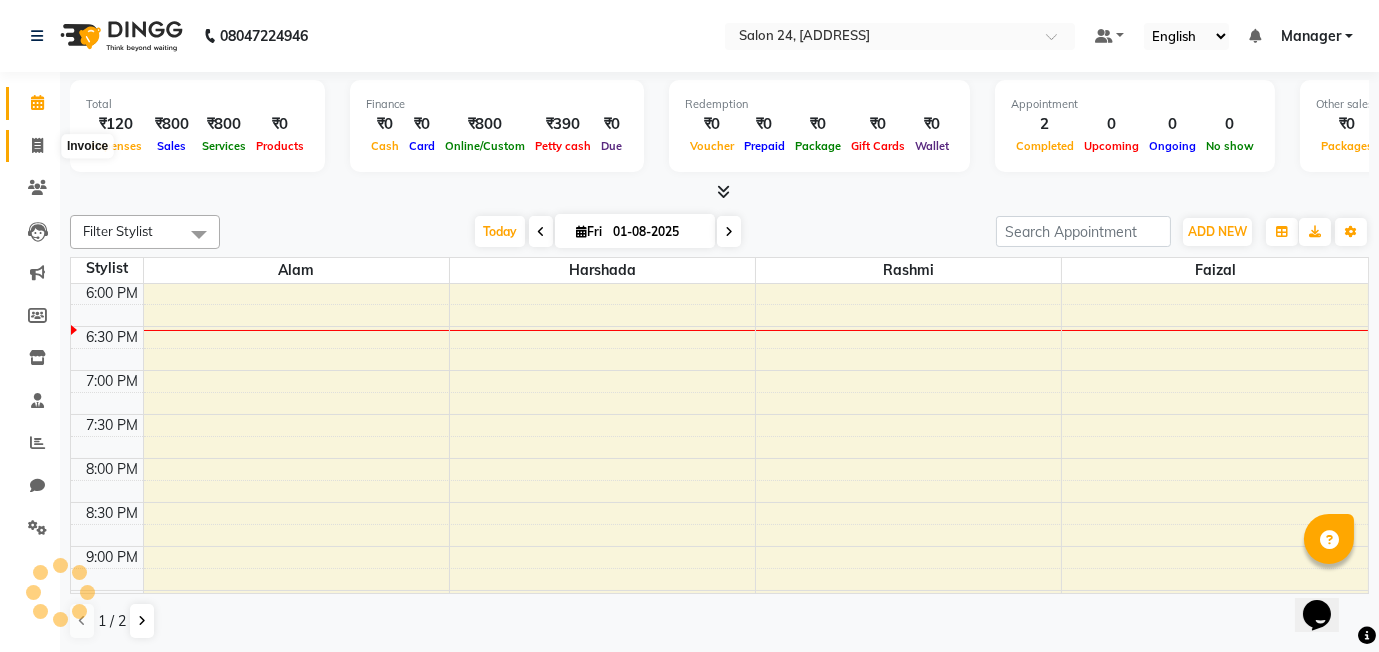 click 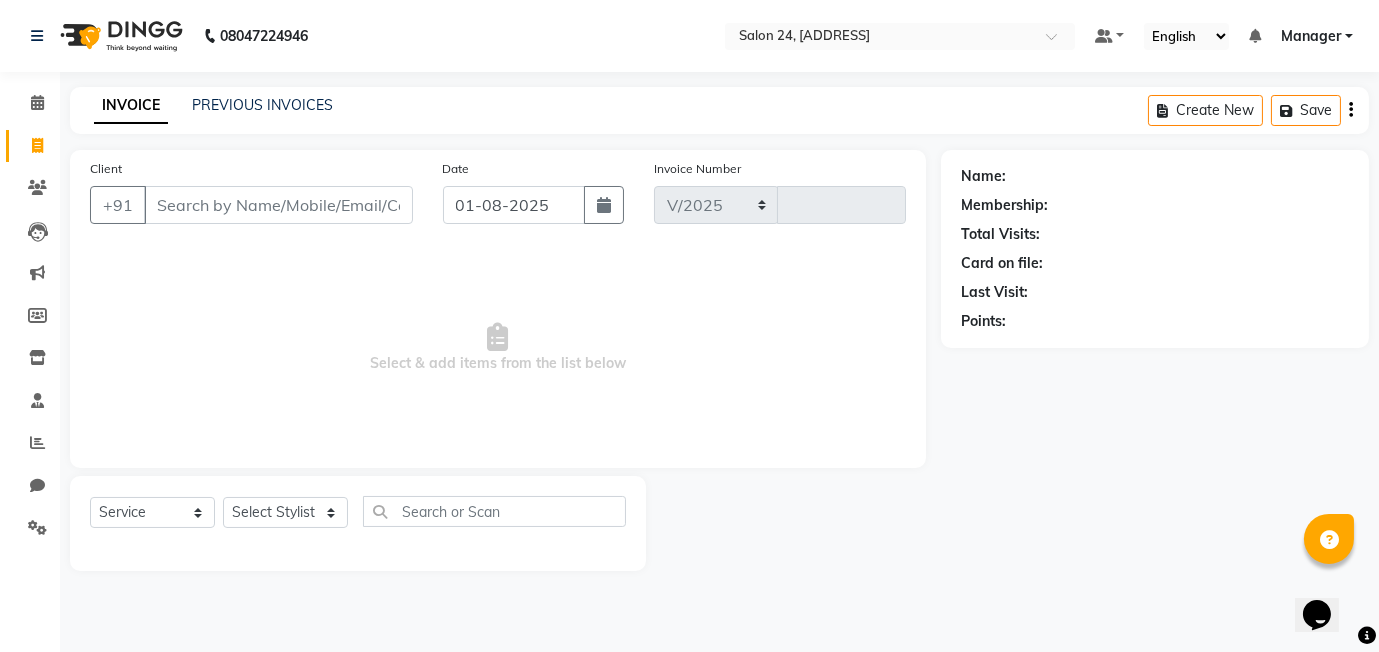 select on "8448" 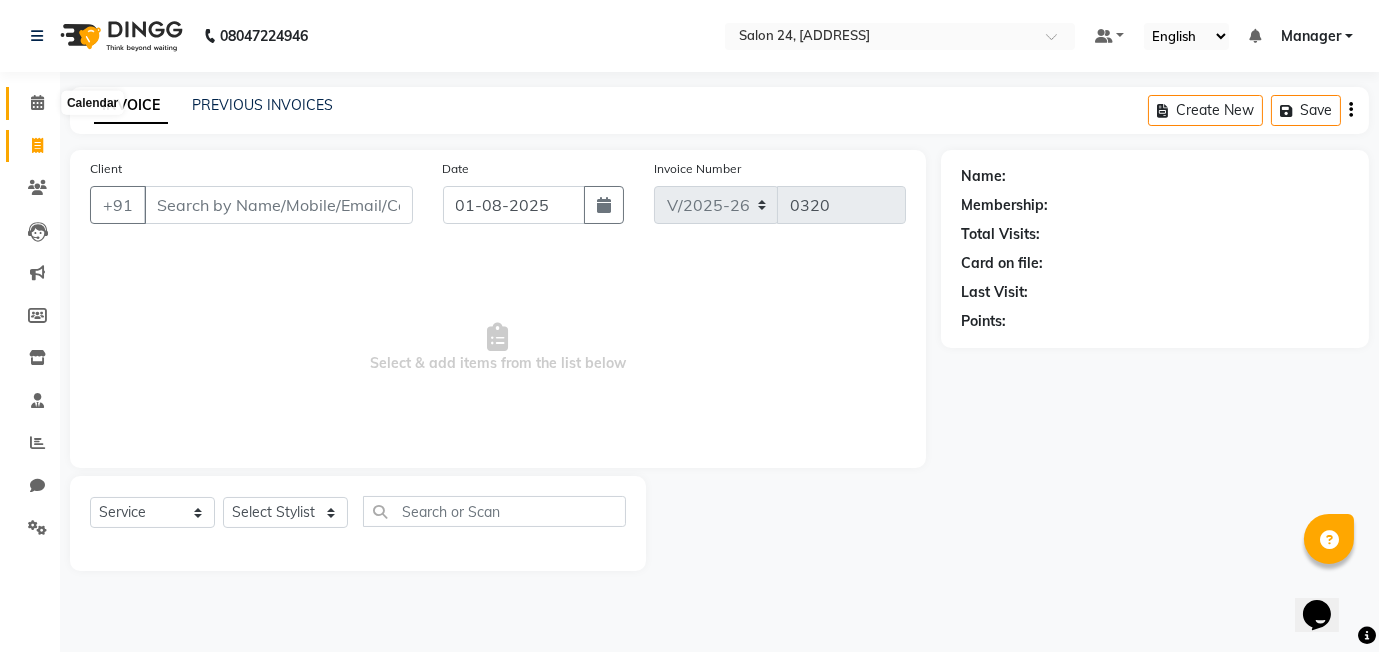 click 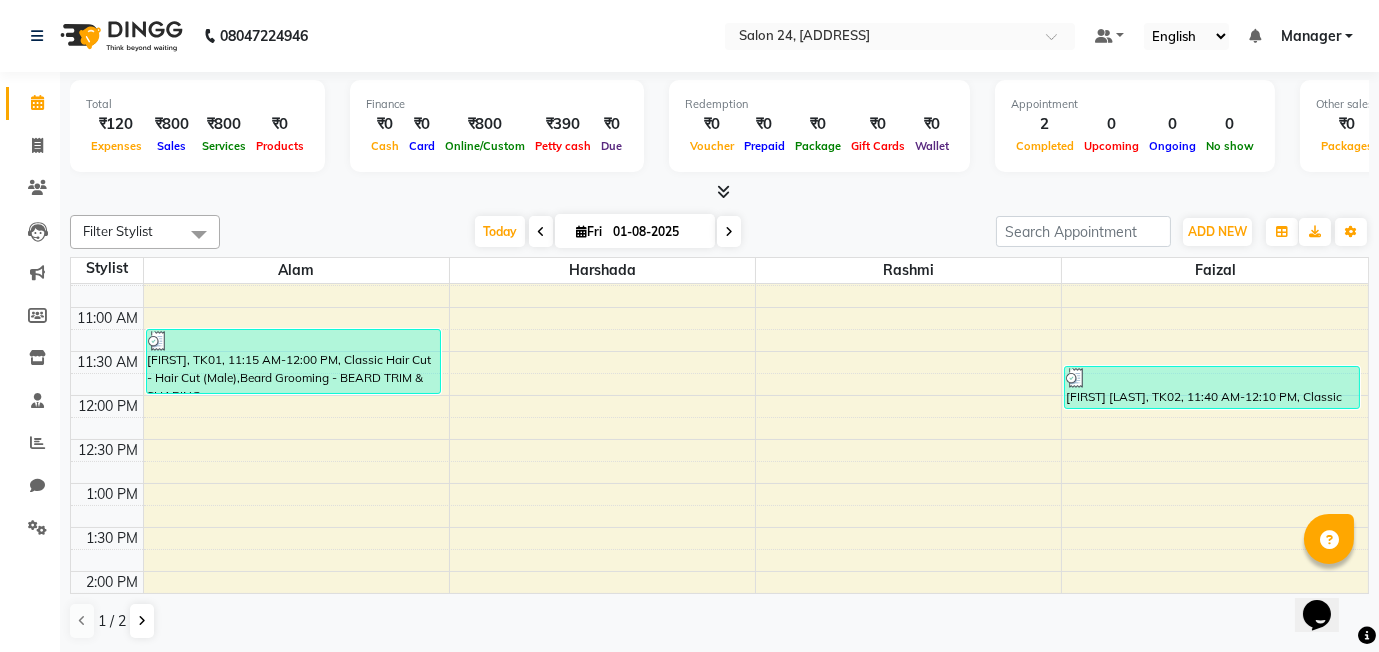 scroll, scrollTop: 0, scrollLeft: 0, axis: both 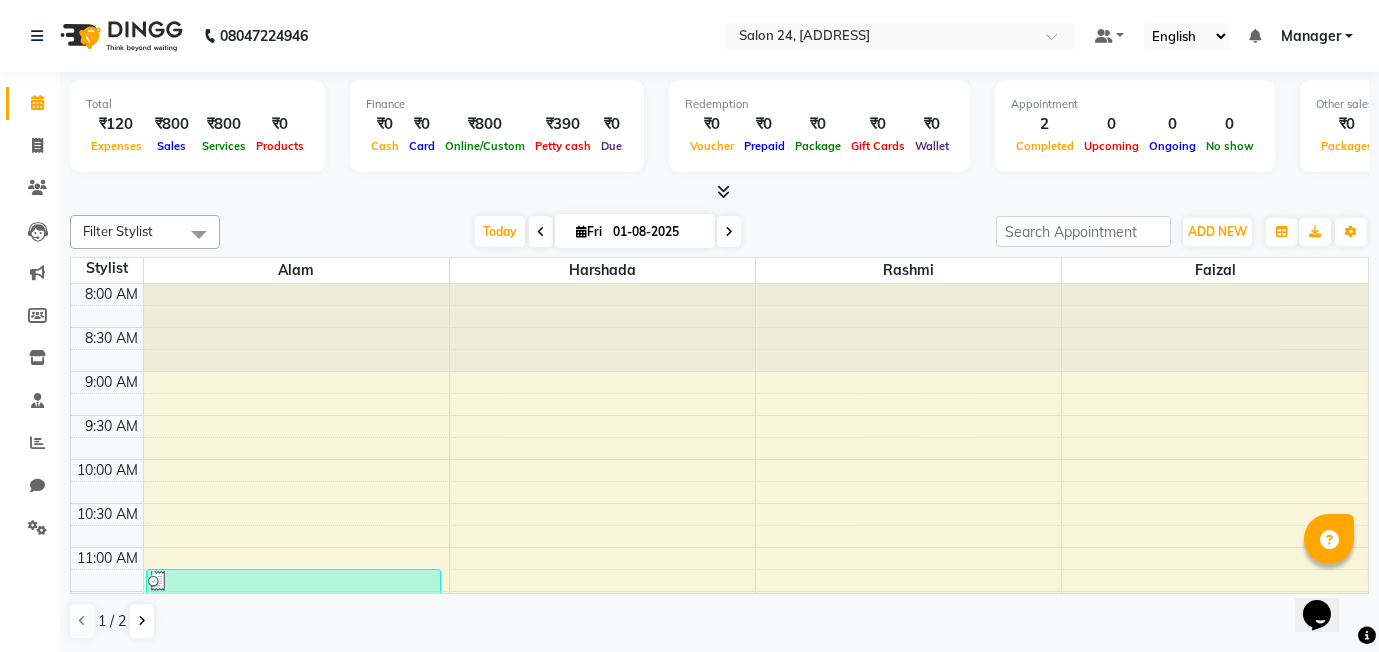 click on "08047224946" 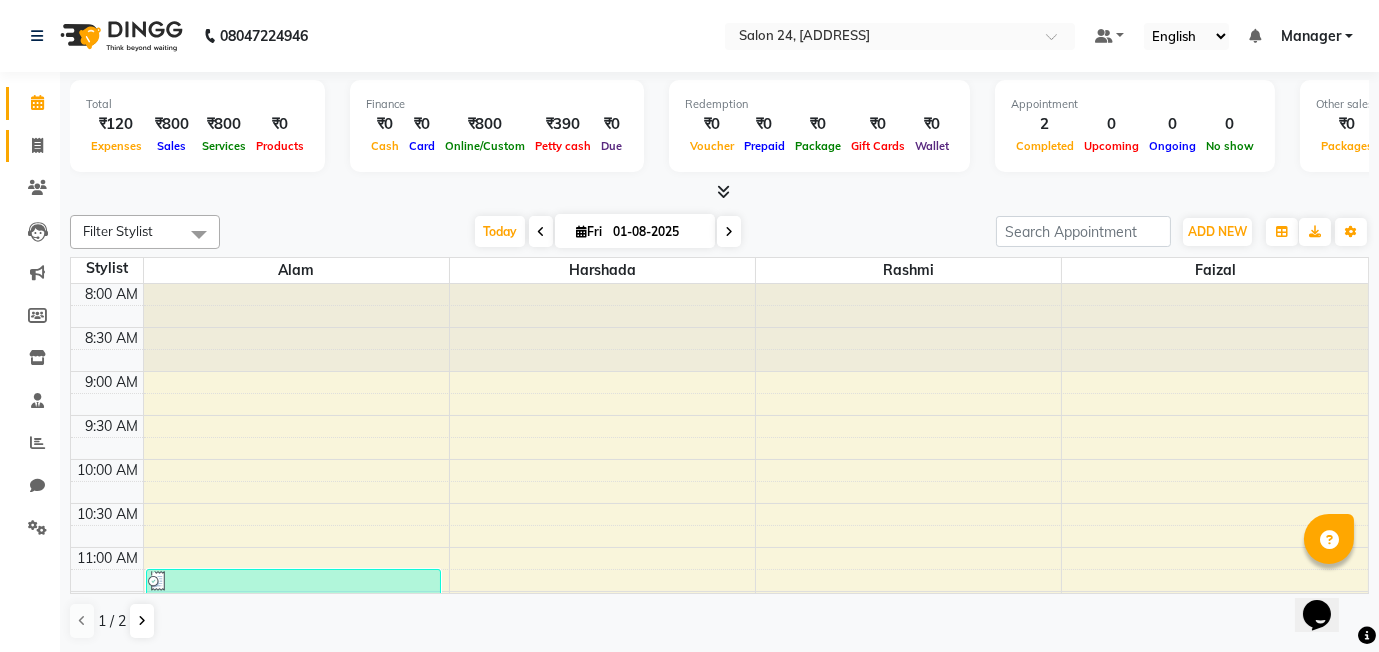 click on "Invoice" 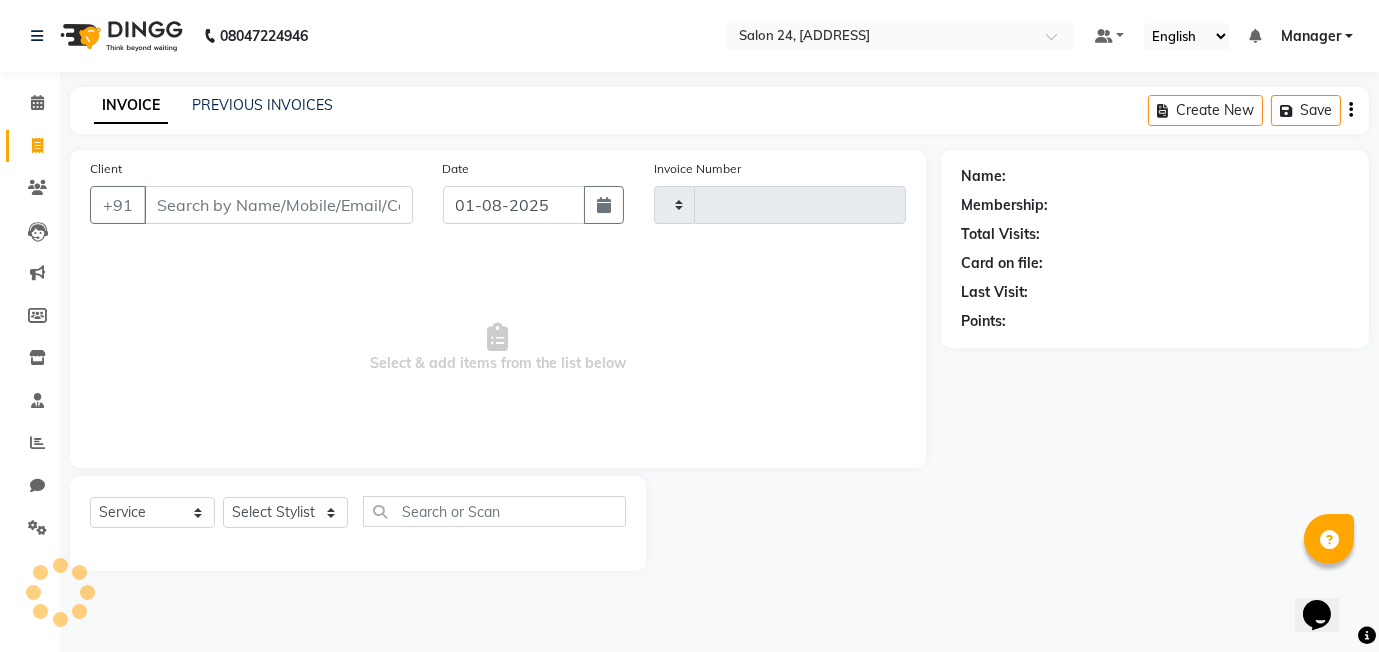 type on "0320" 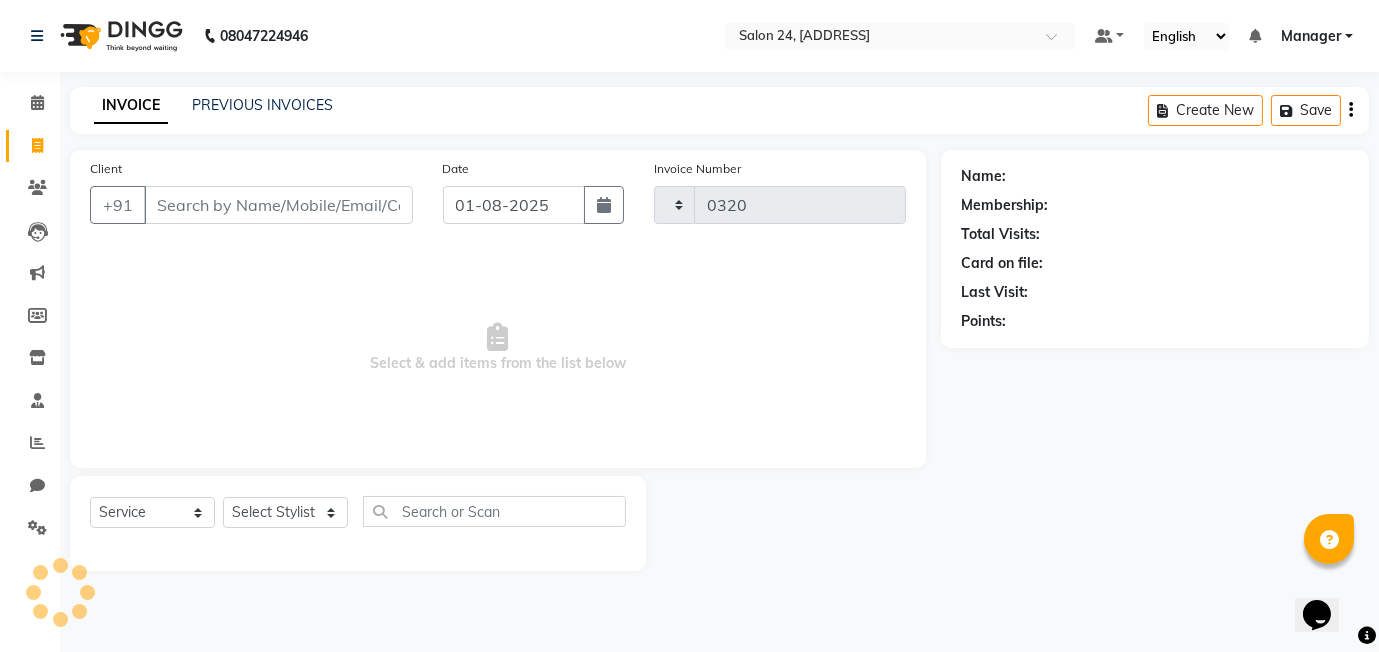 select on "8448" 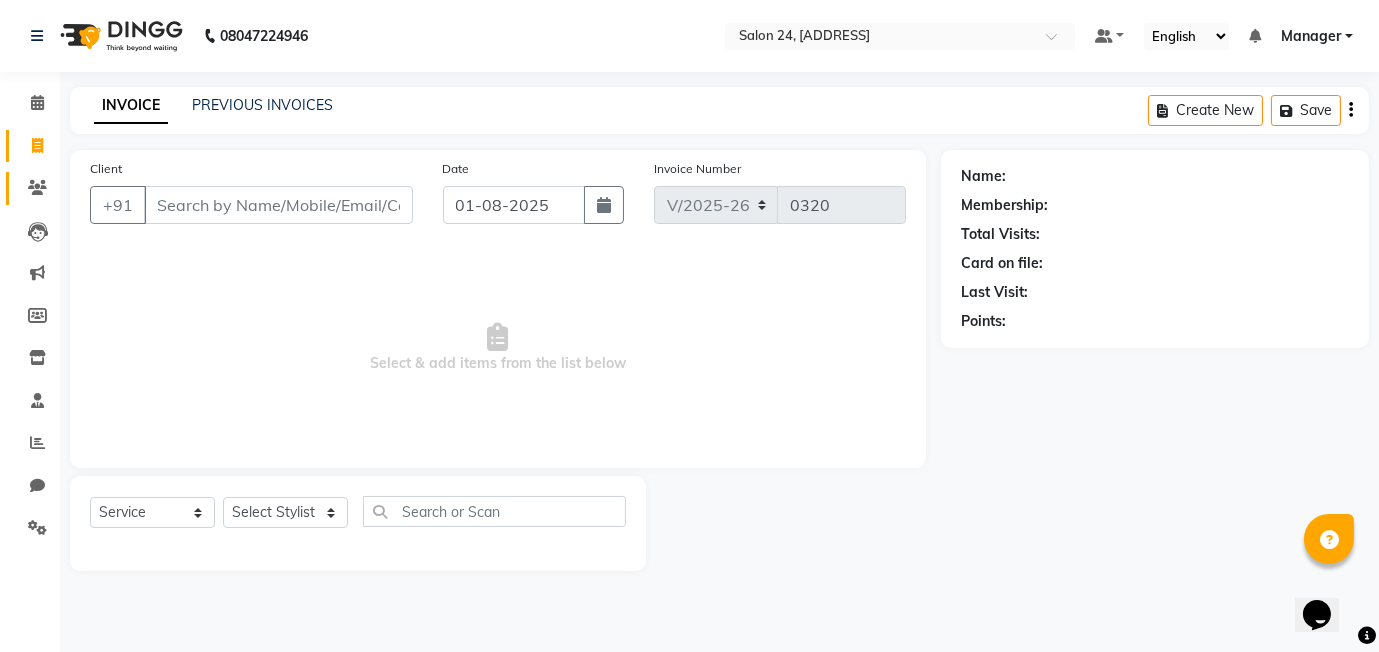 click on "Clients" 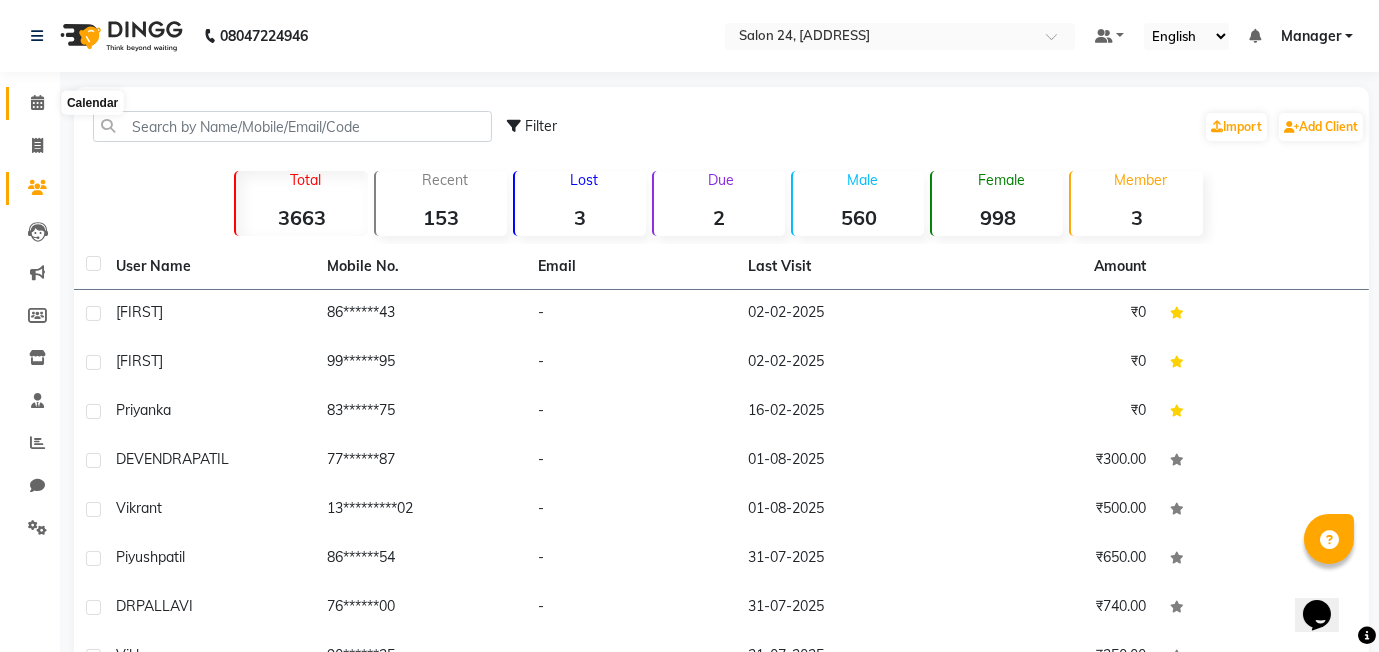 click 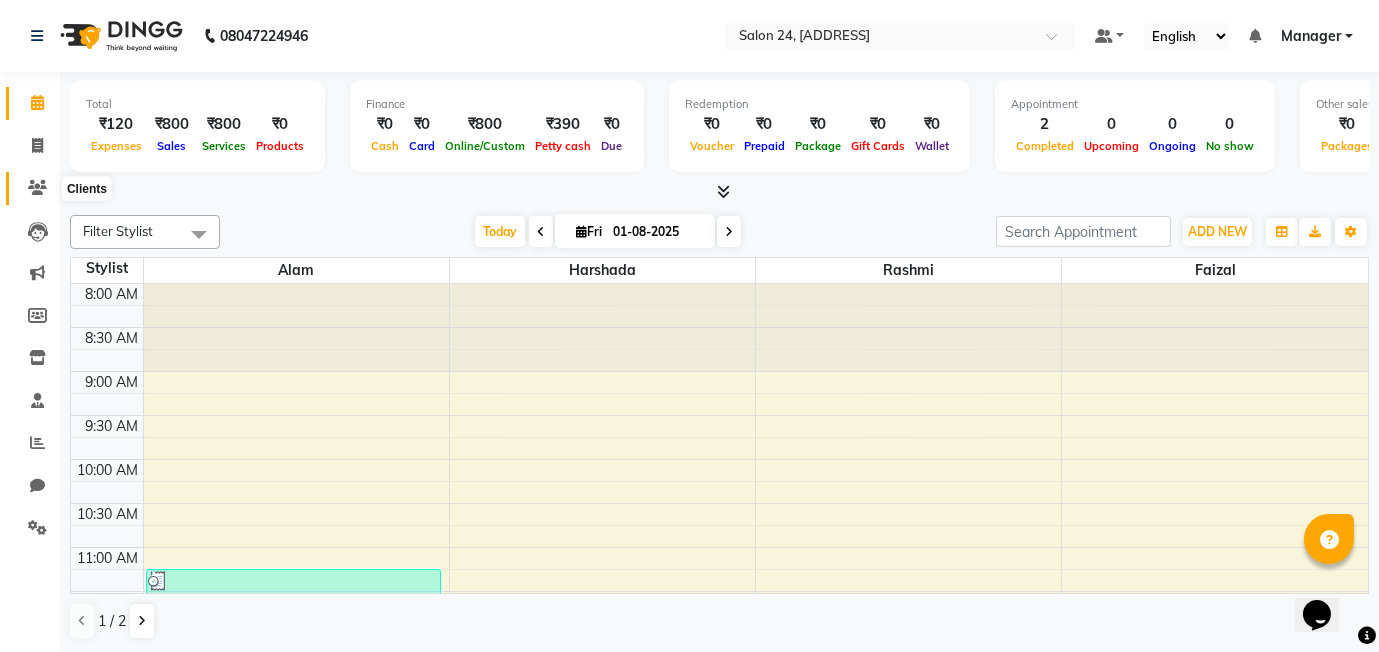 click 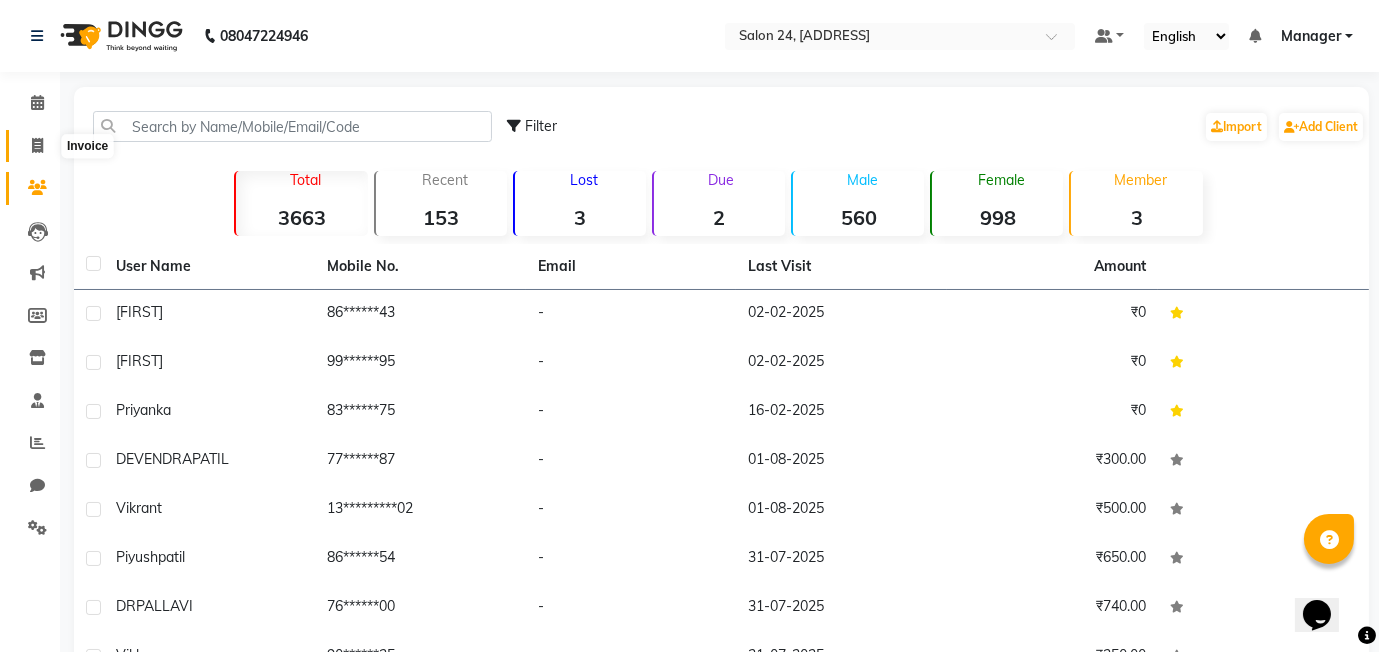 click 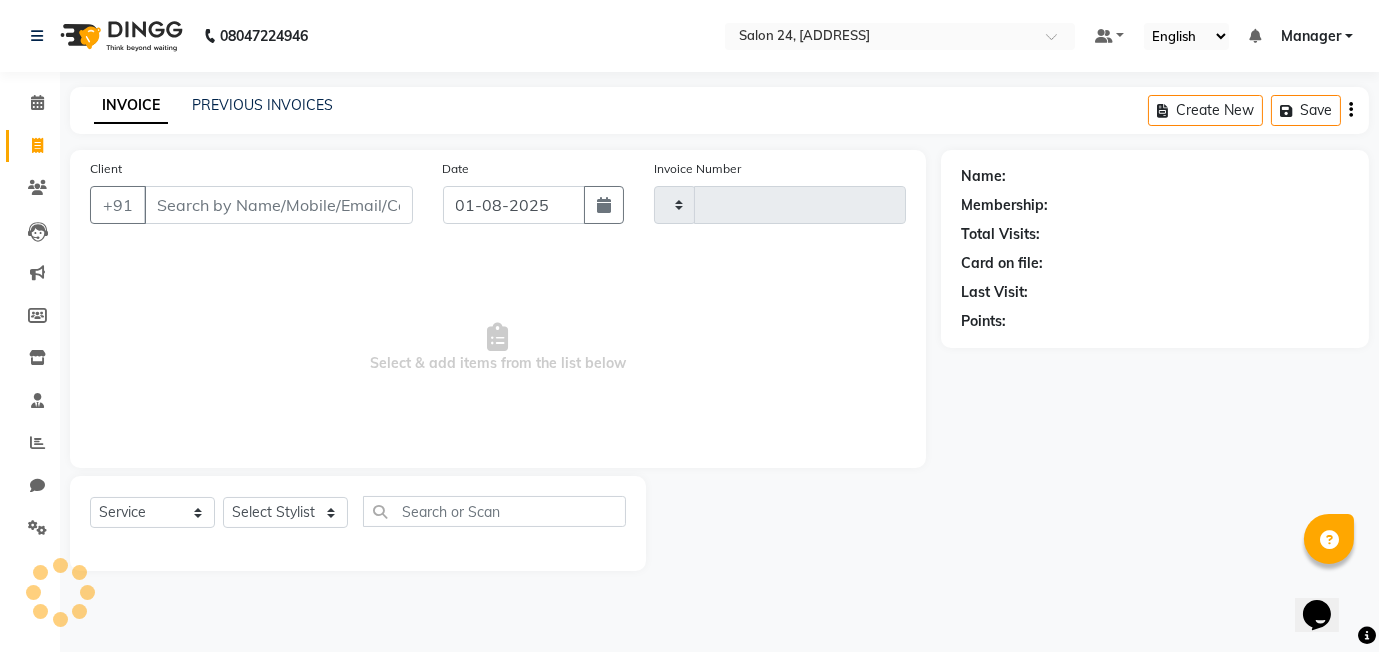 type on "0320" 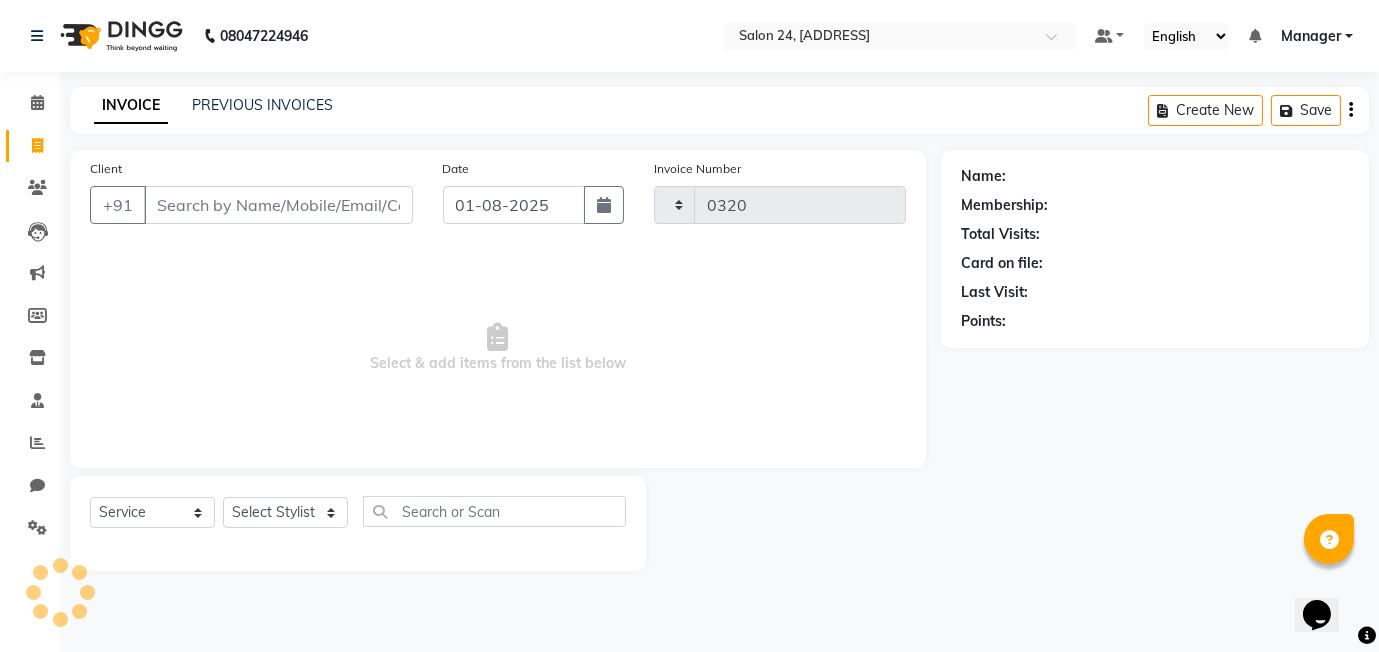 select on "8448" 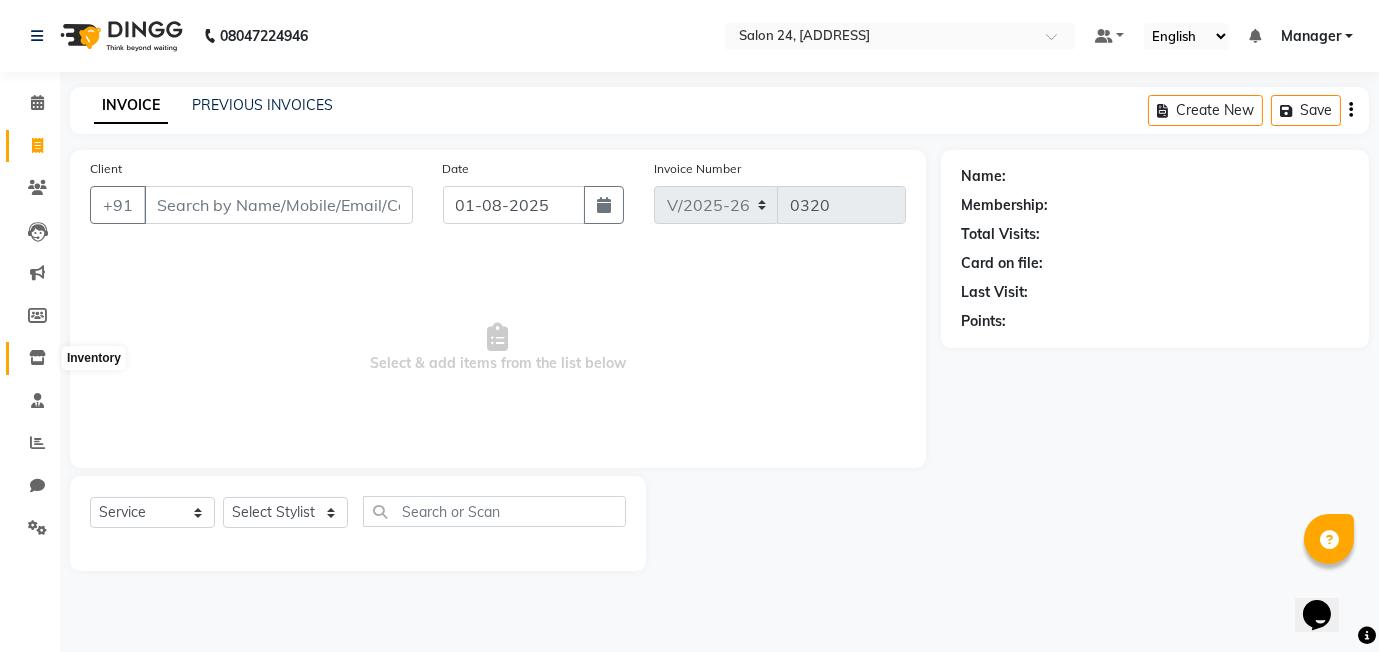 click 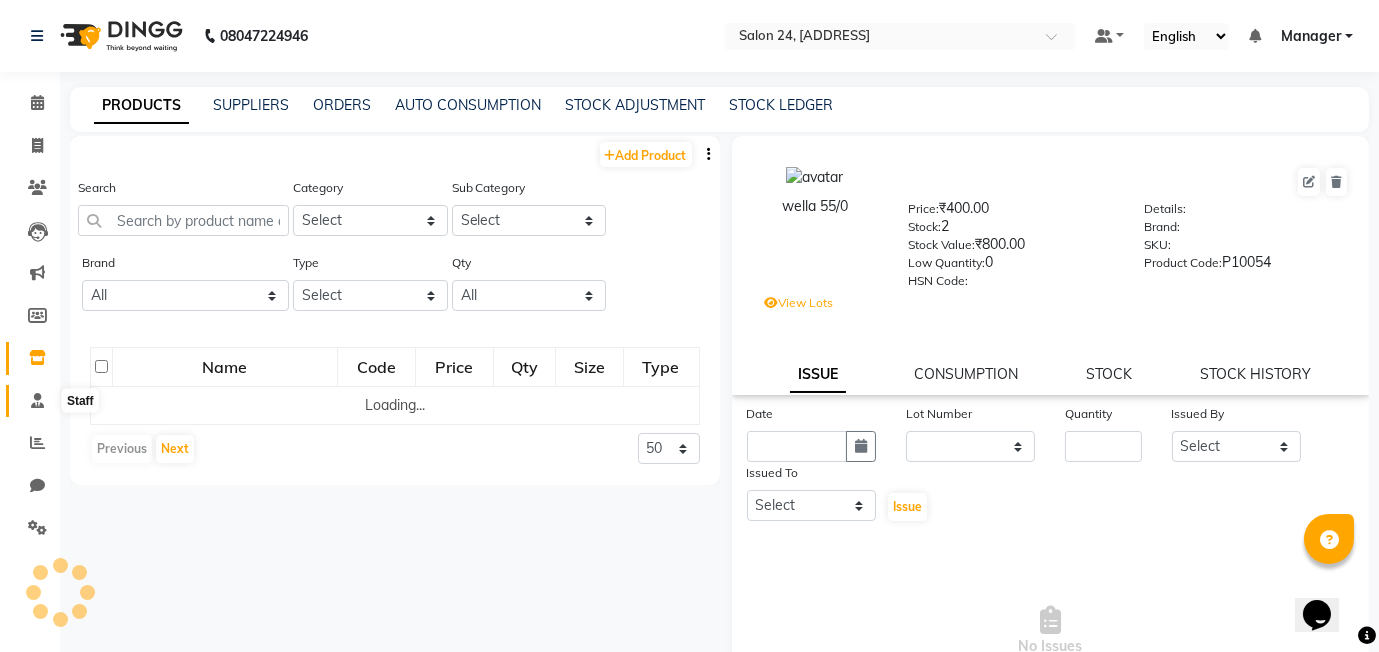click 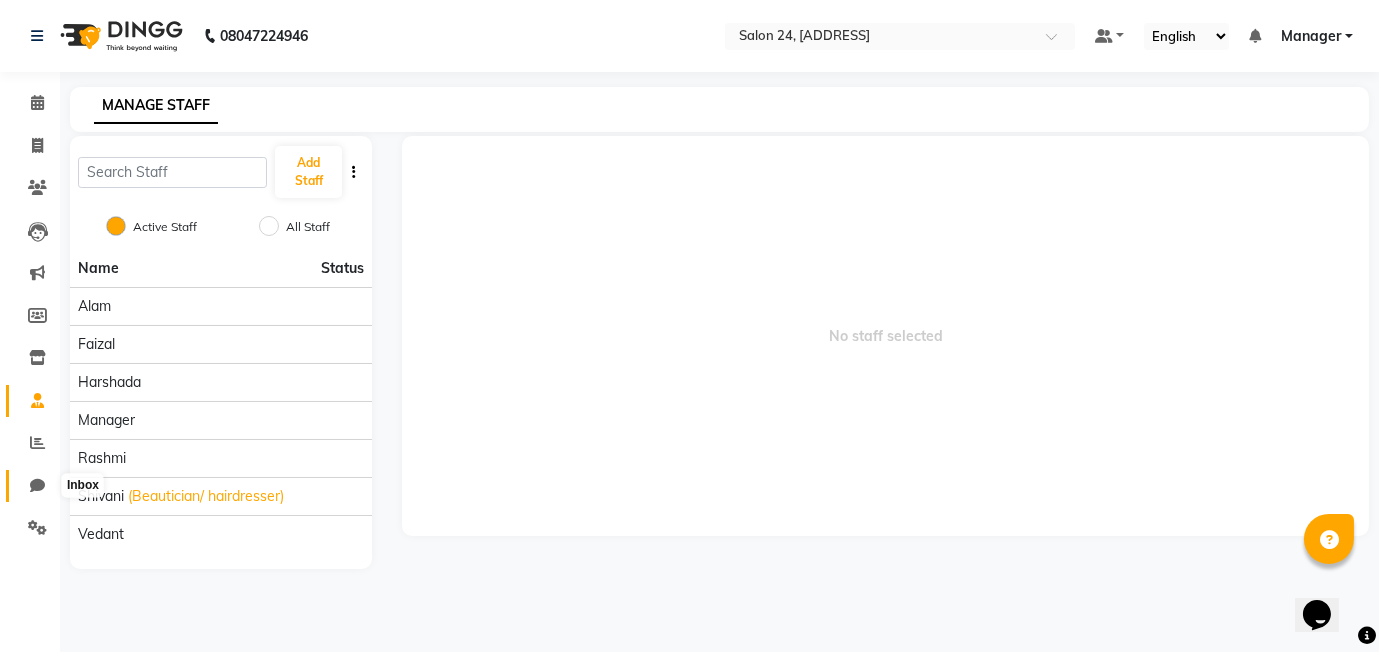 click 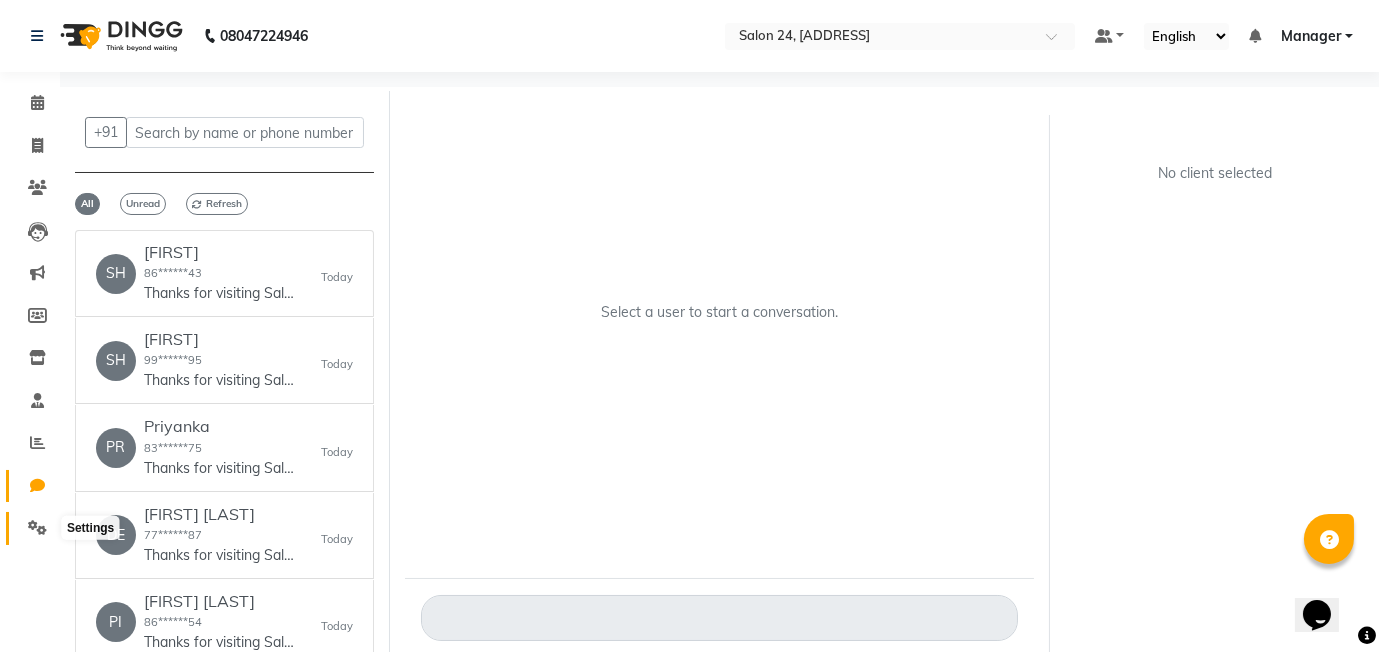 click 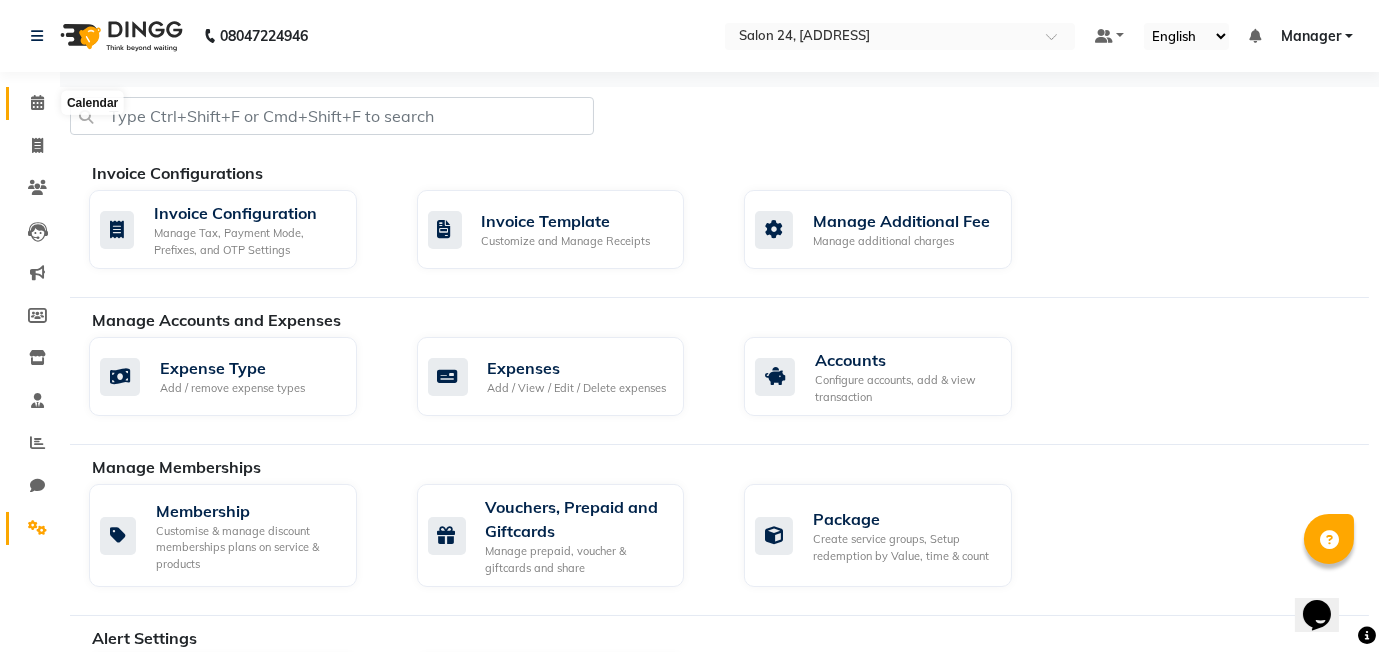 click 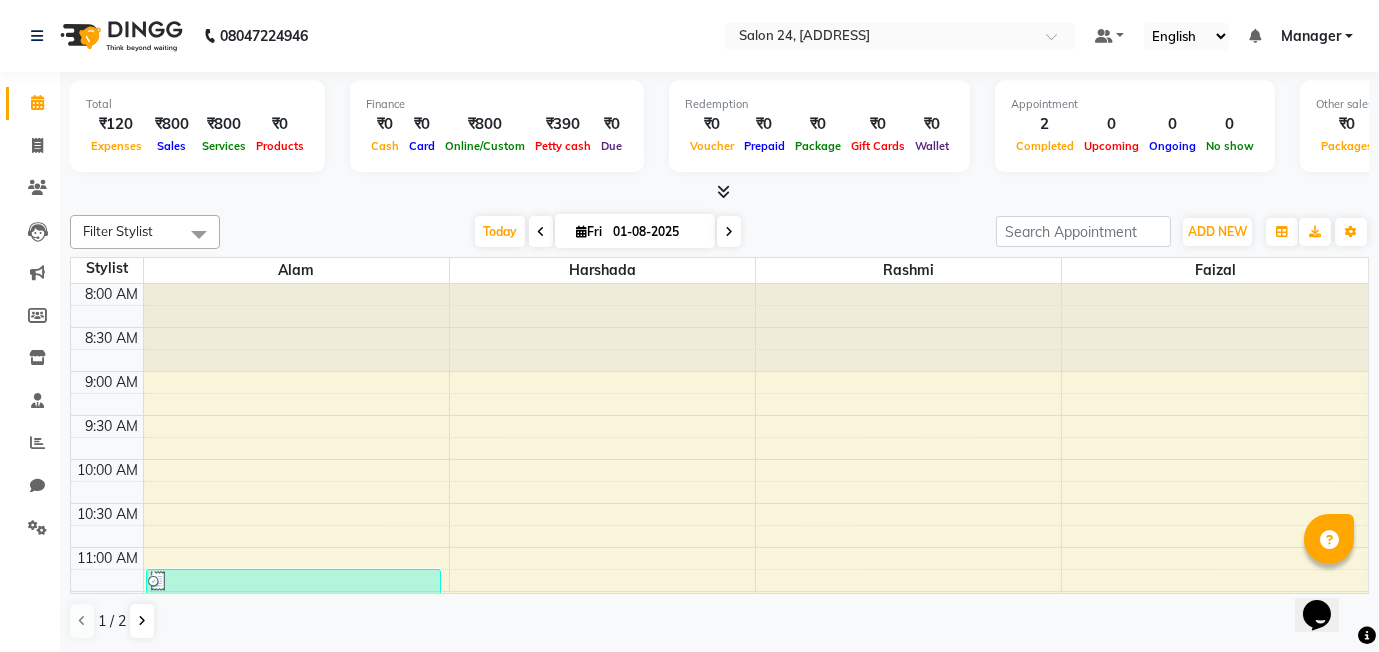 click 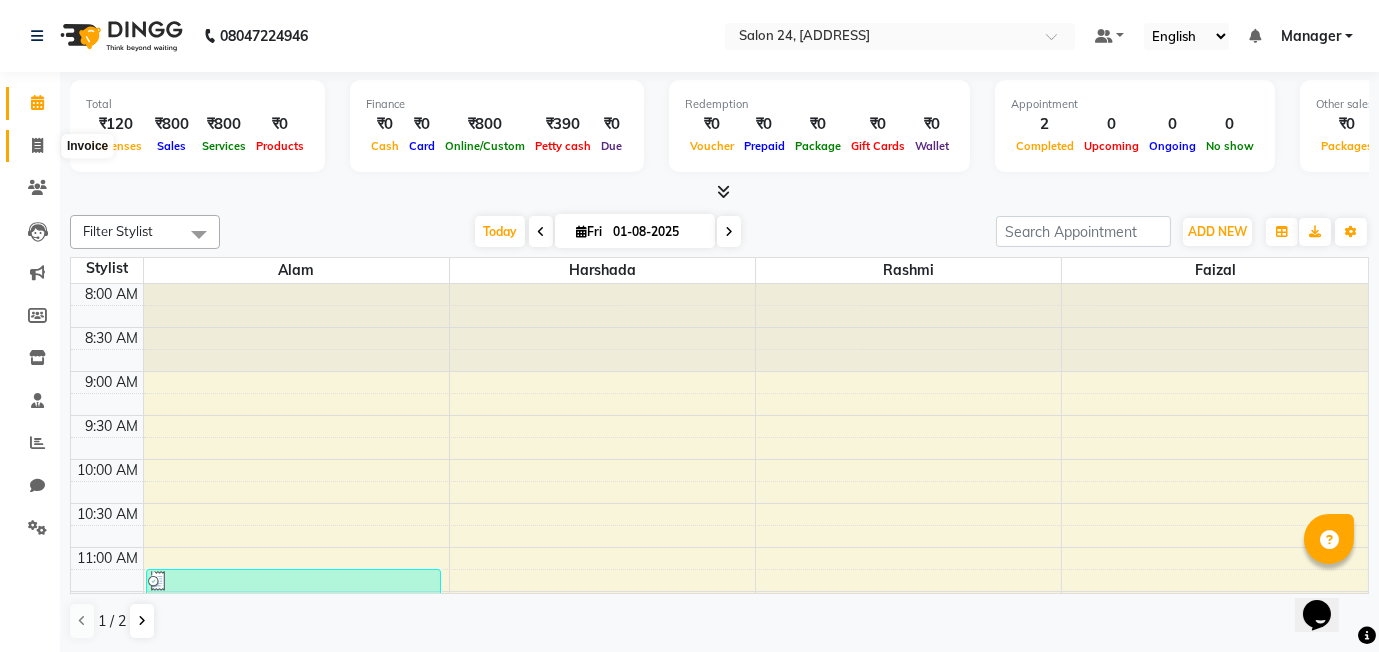 click 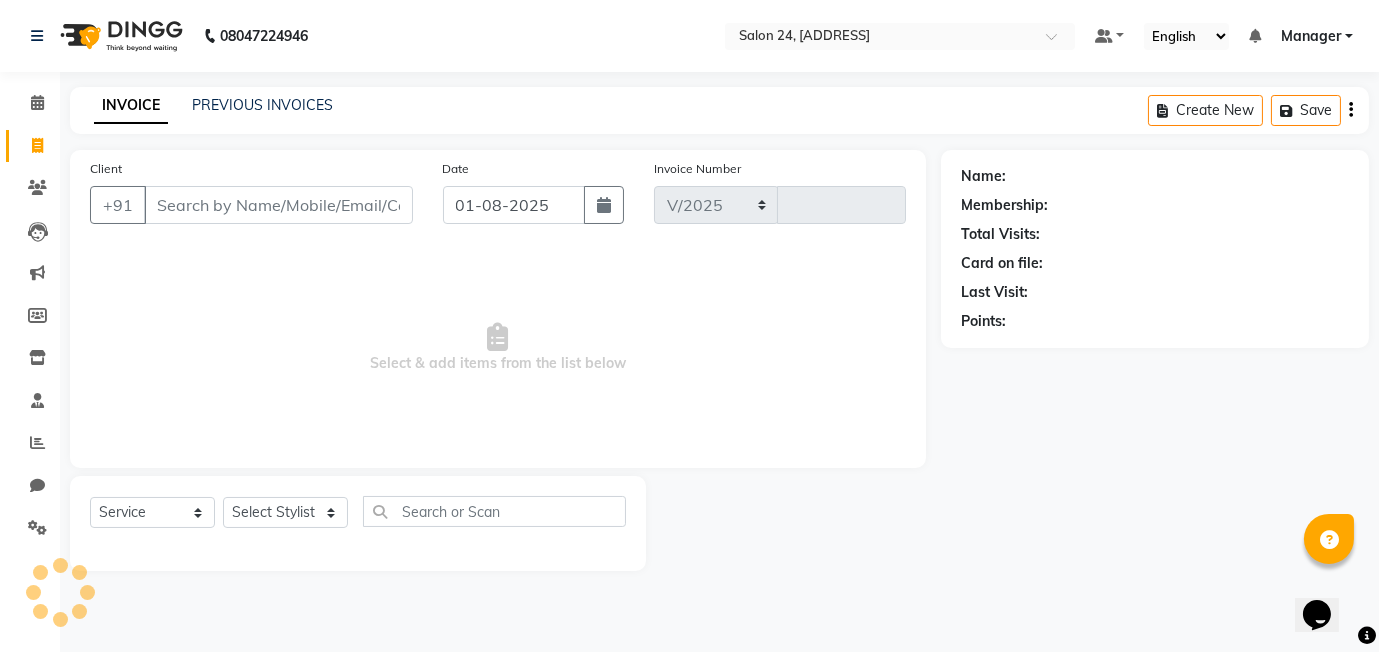 select on "8448" 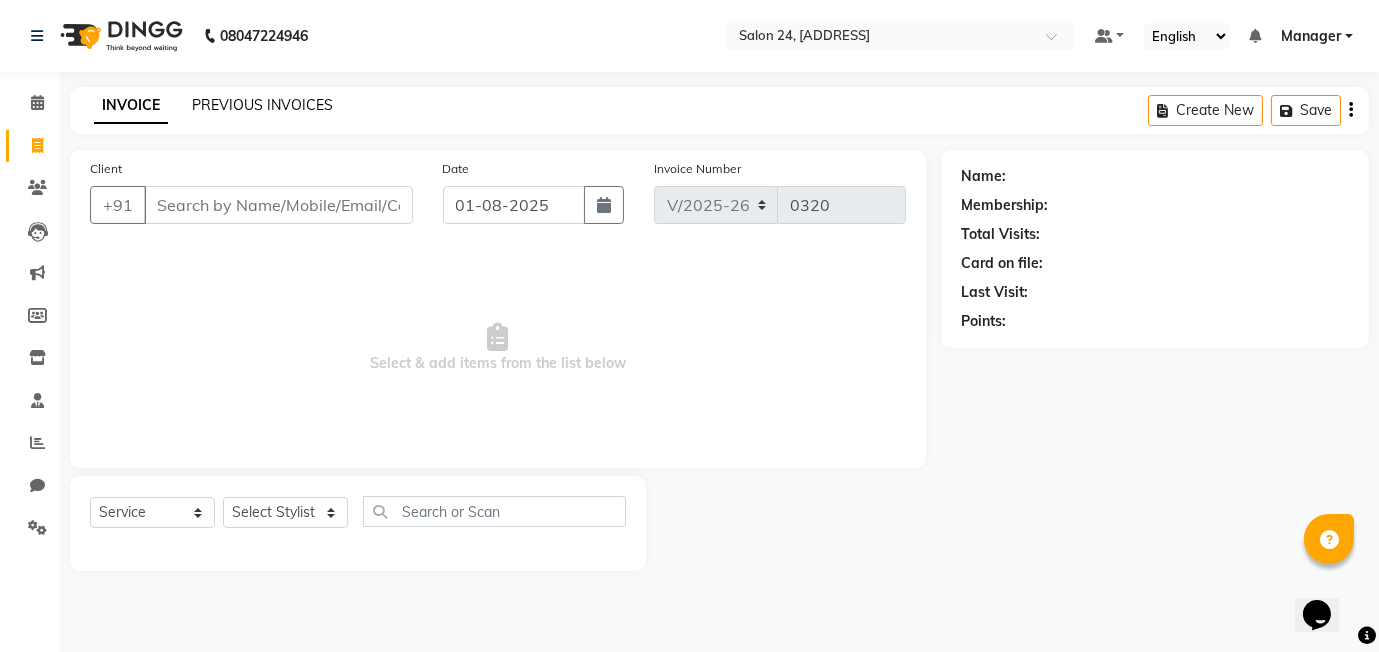 click on "PREVIOUS INVOICES" 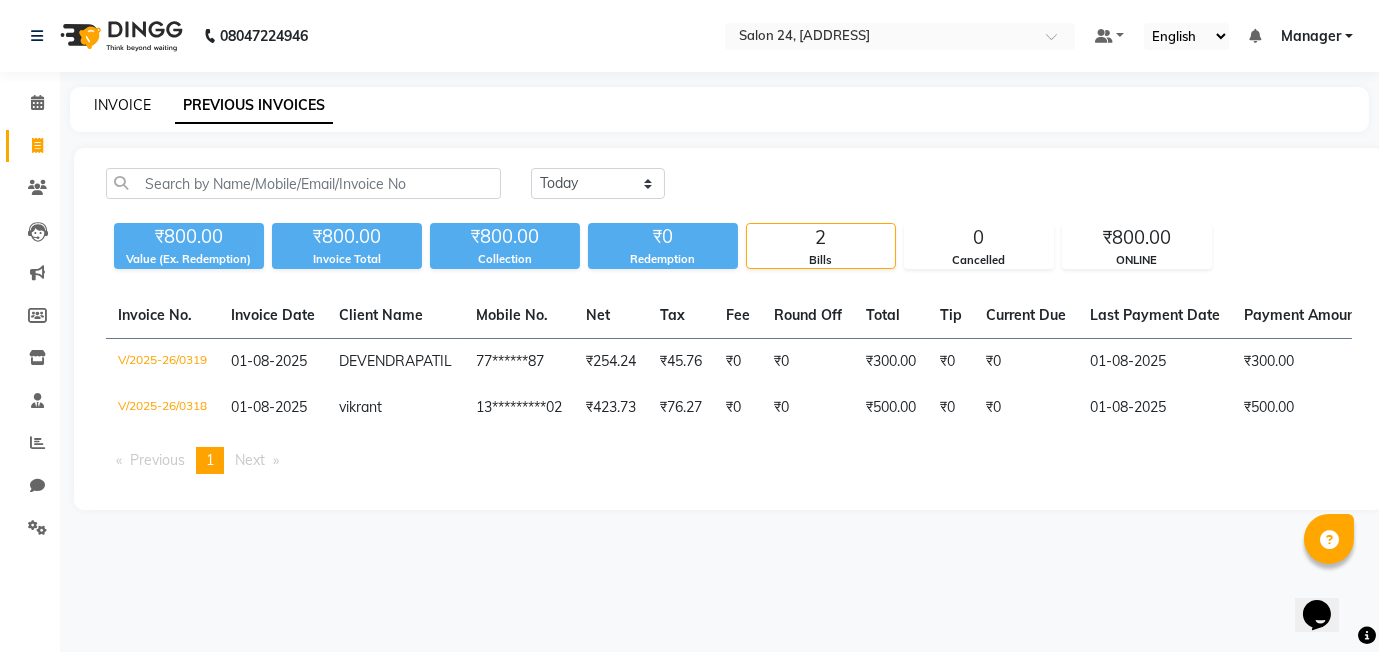 click on "INVOICE" 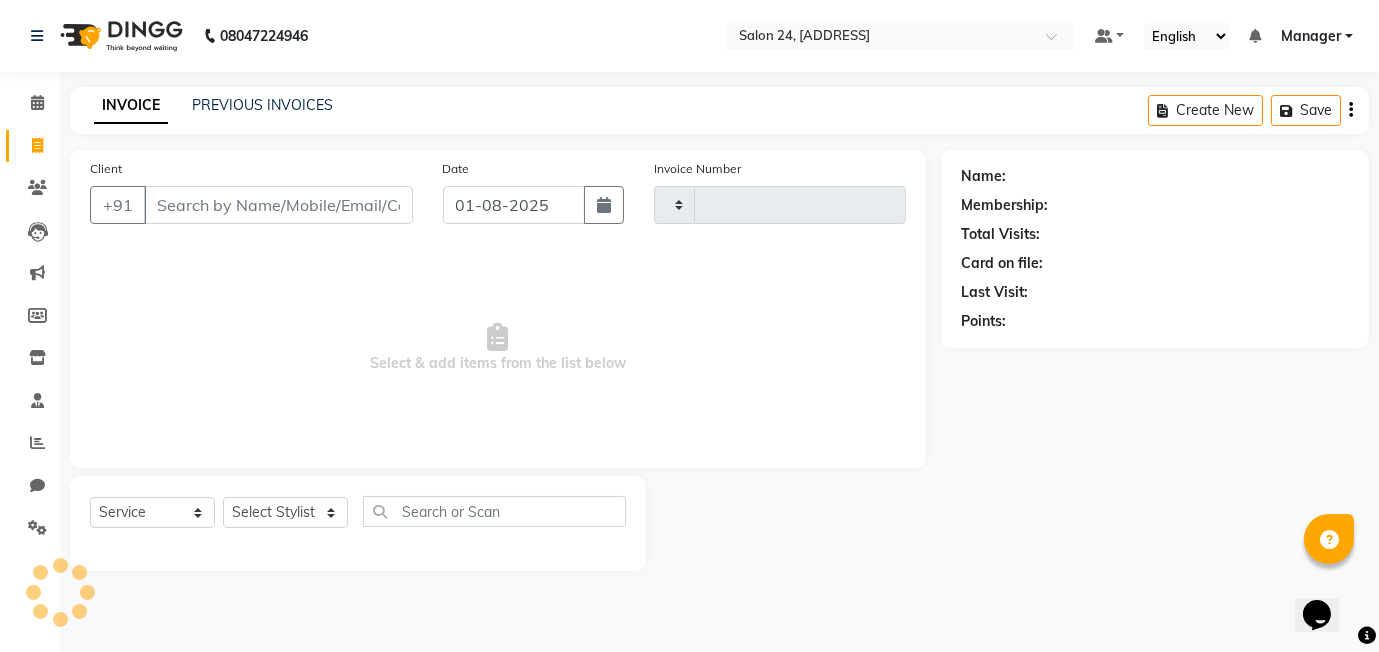 type on "0320" 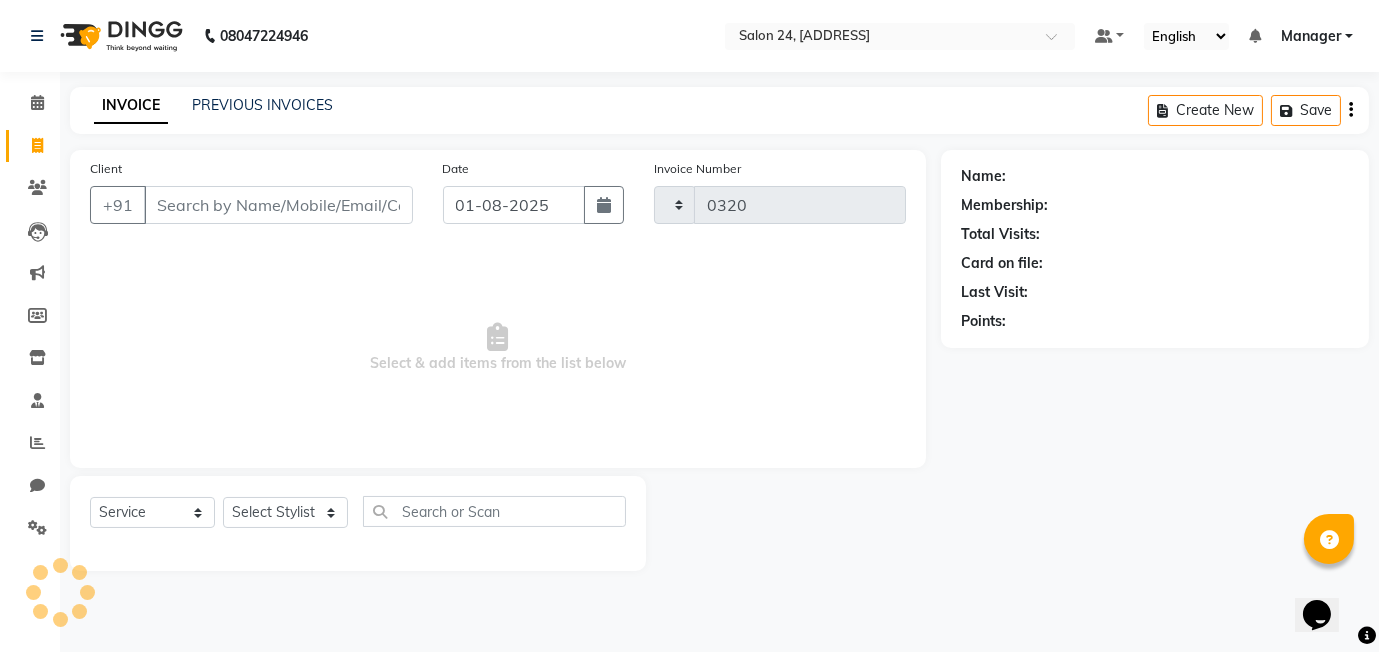 select on "8448" 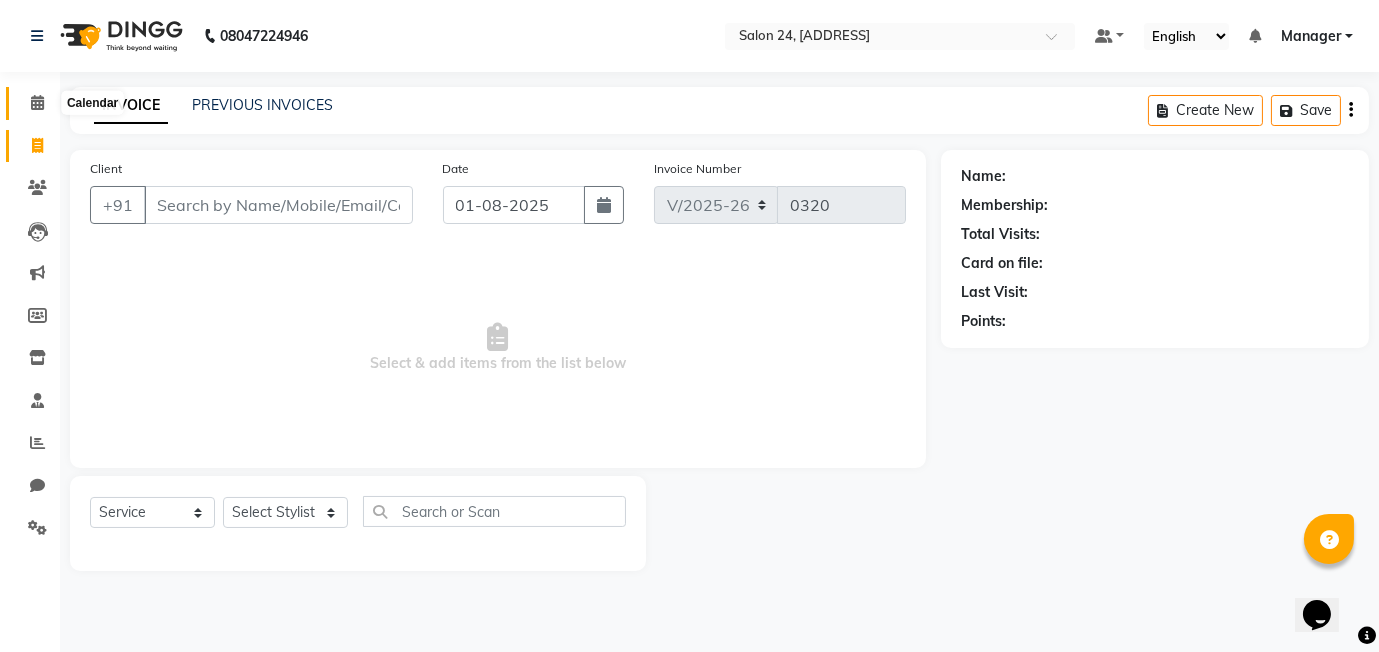 click 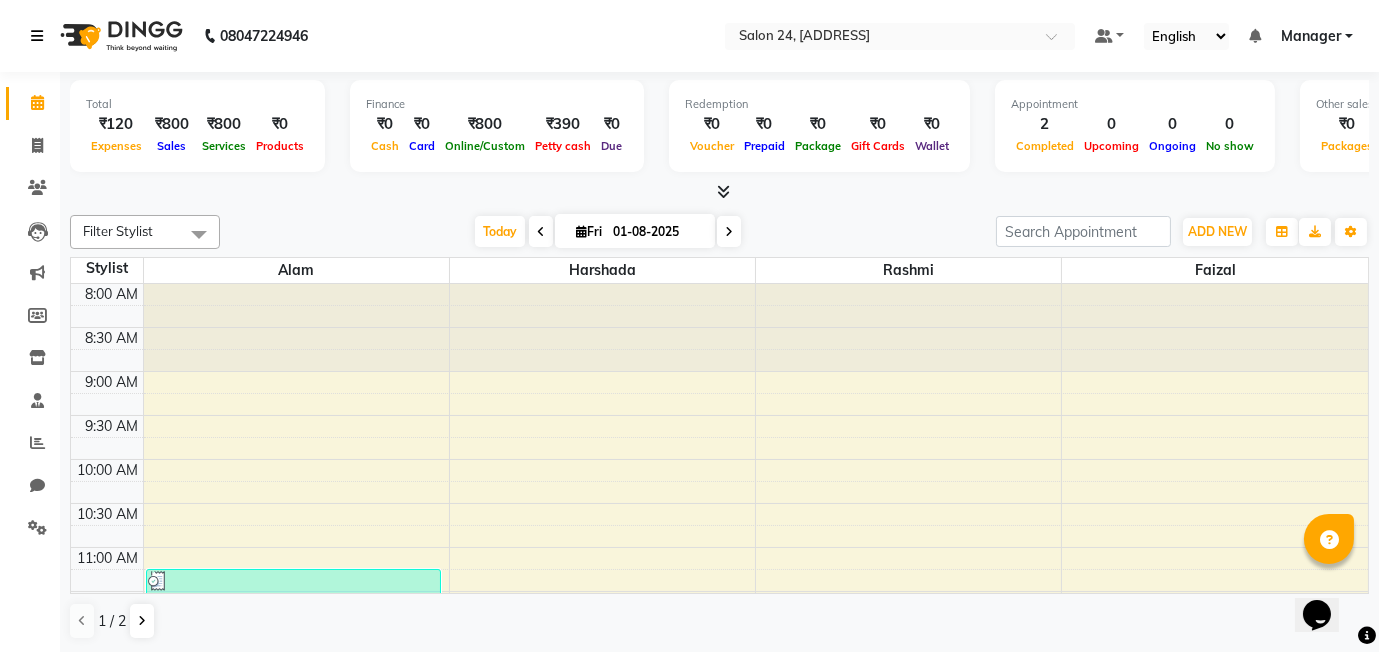 click at bounding box center (41, 36) 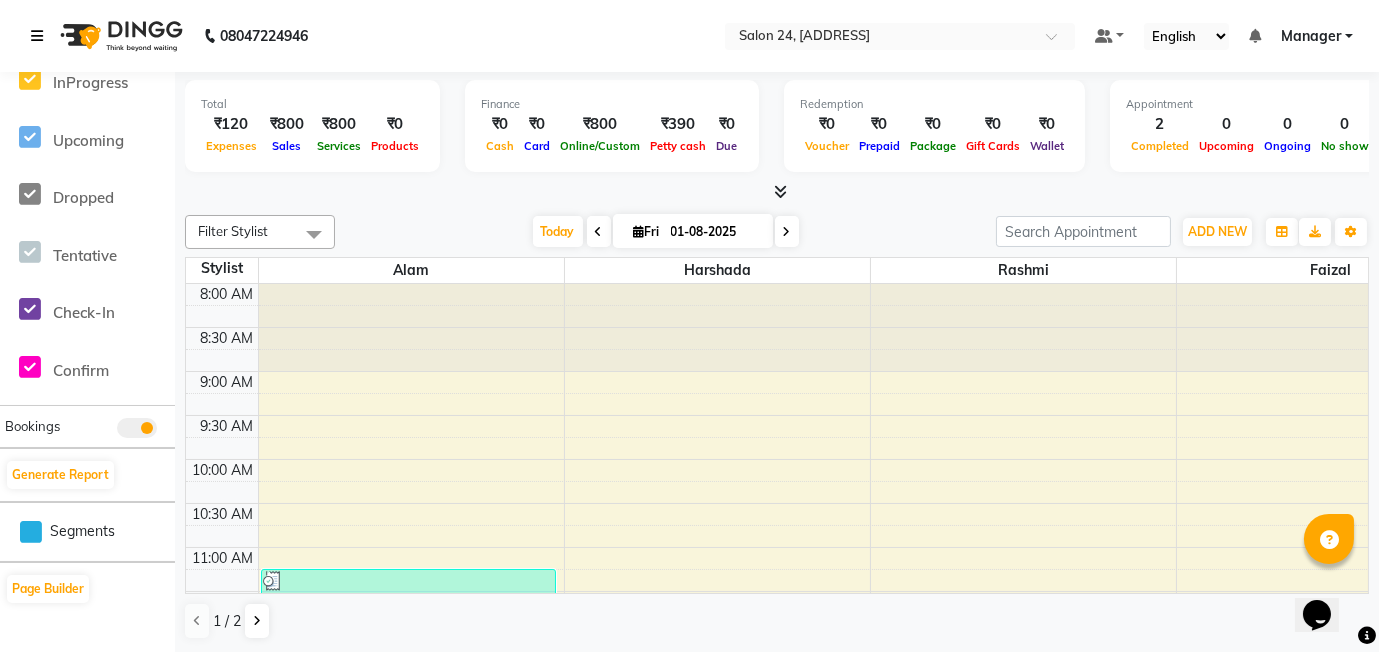 scroll, scrollTop: 0, scrollLeft: 0, axis: both 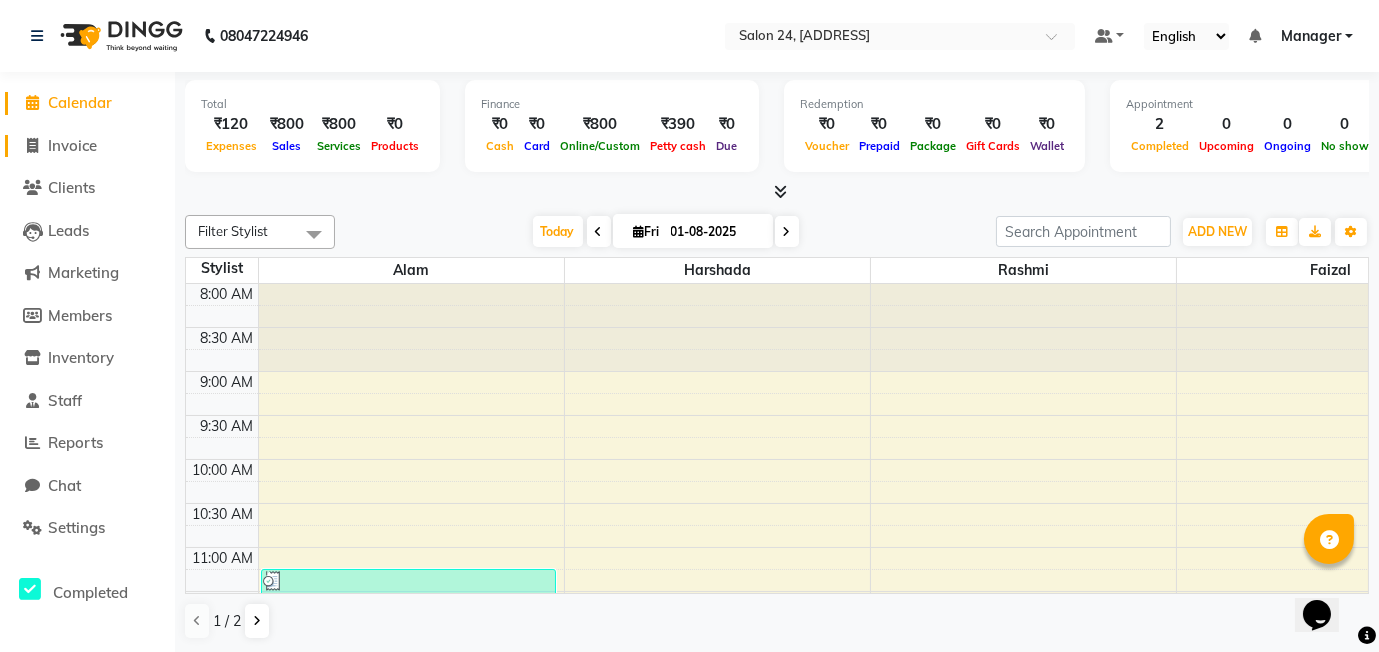 click 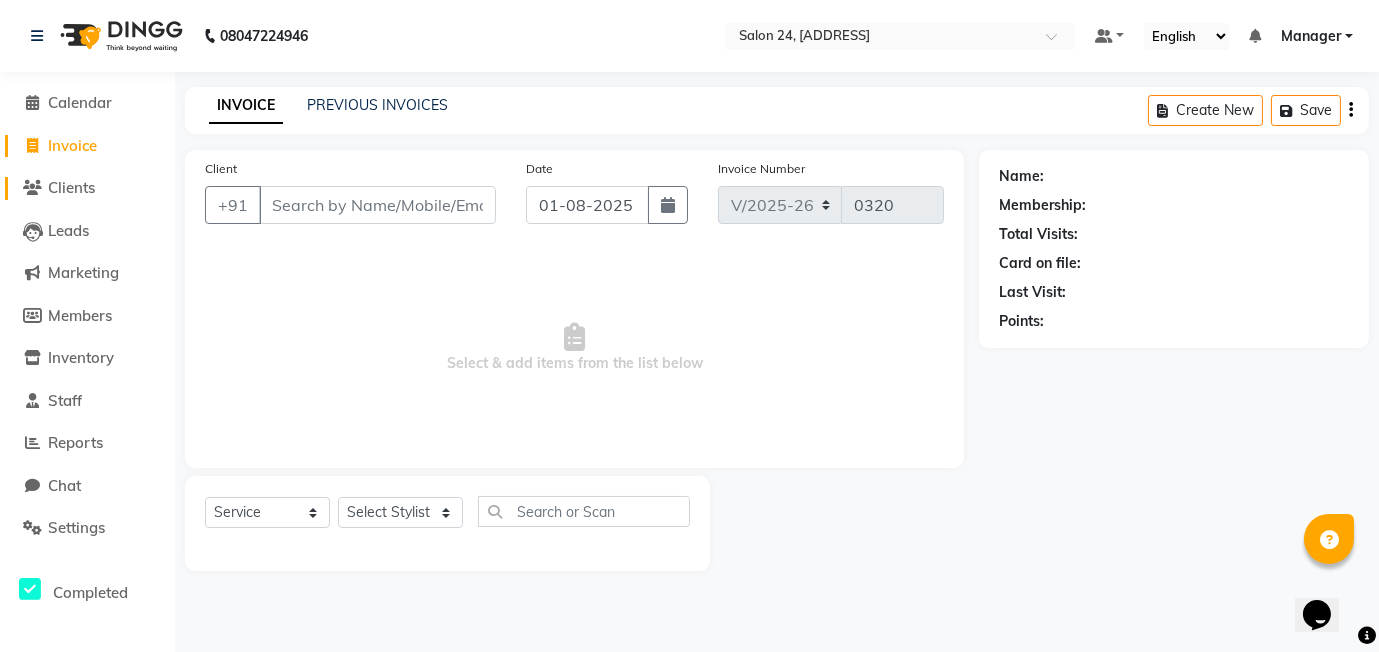 click on "Clients" 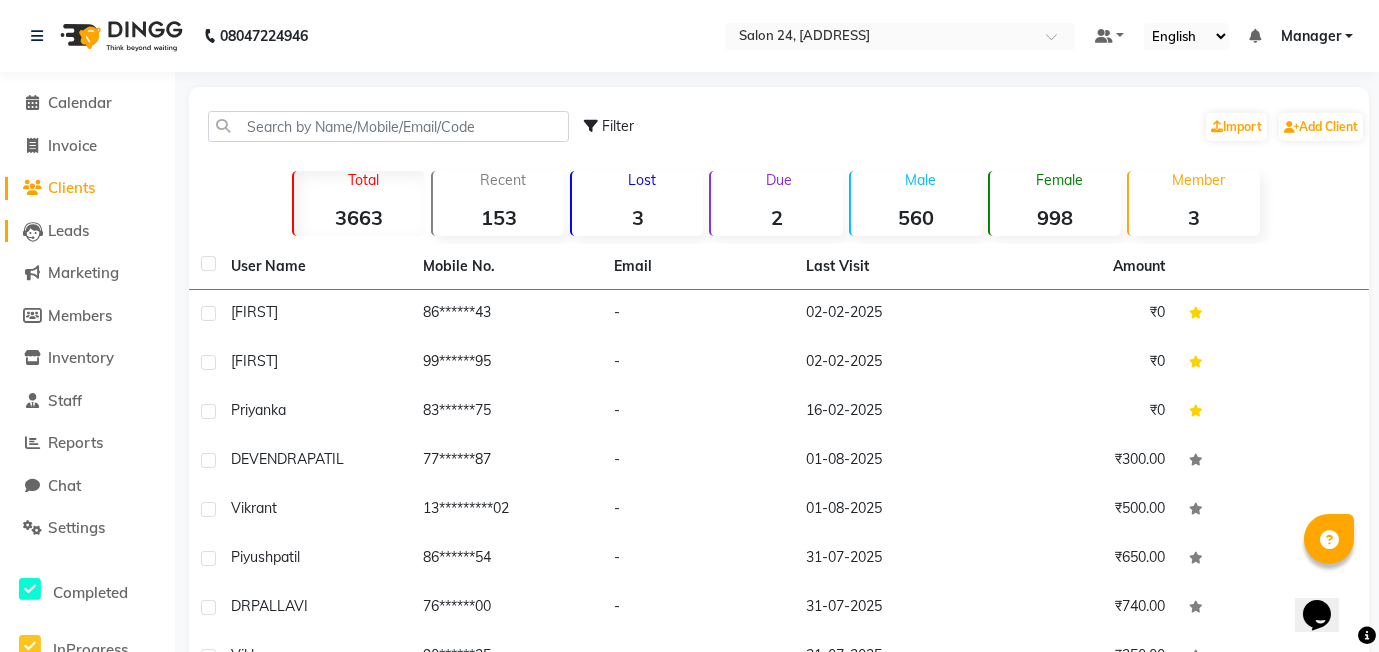 click on "Leads" 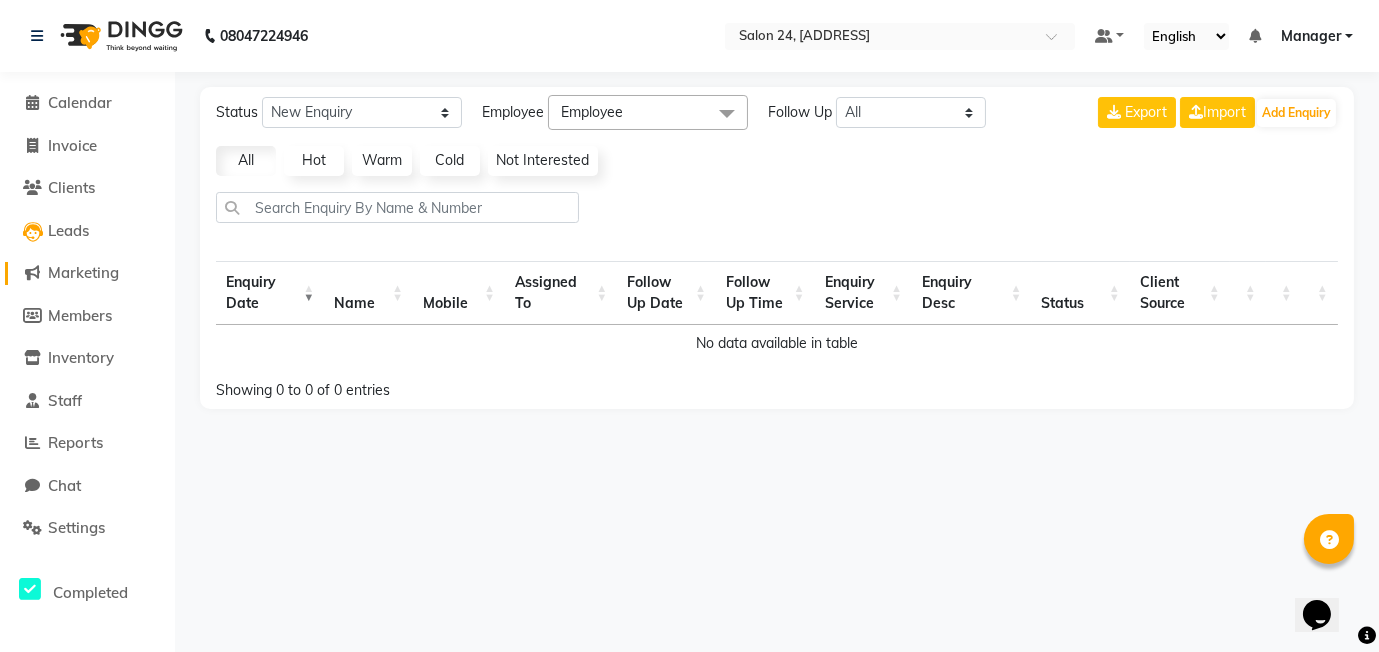 click on "Marketing" 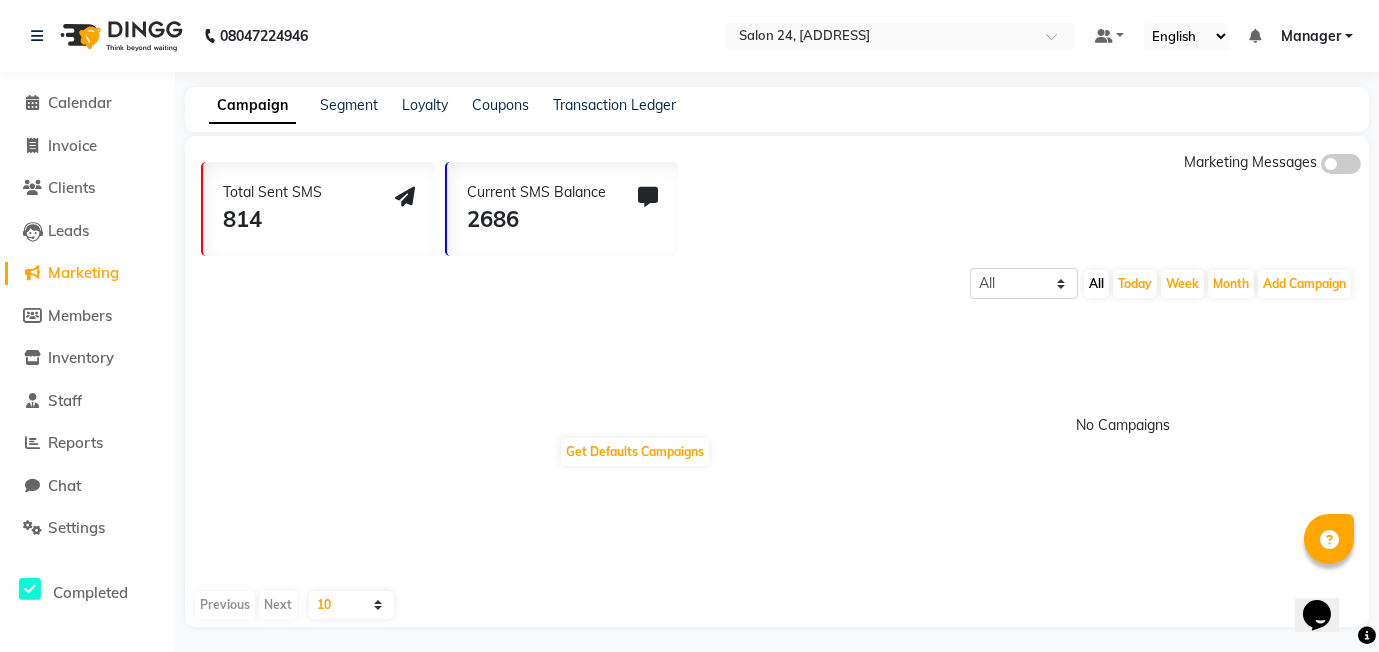 click on "Members" 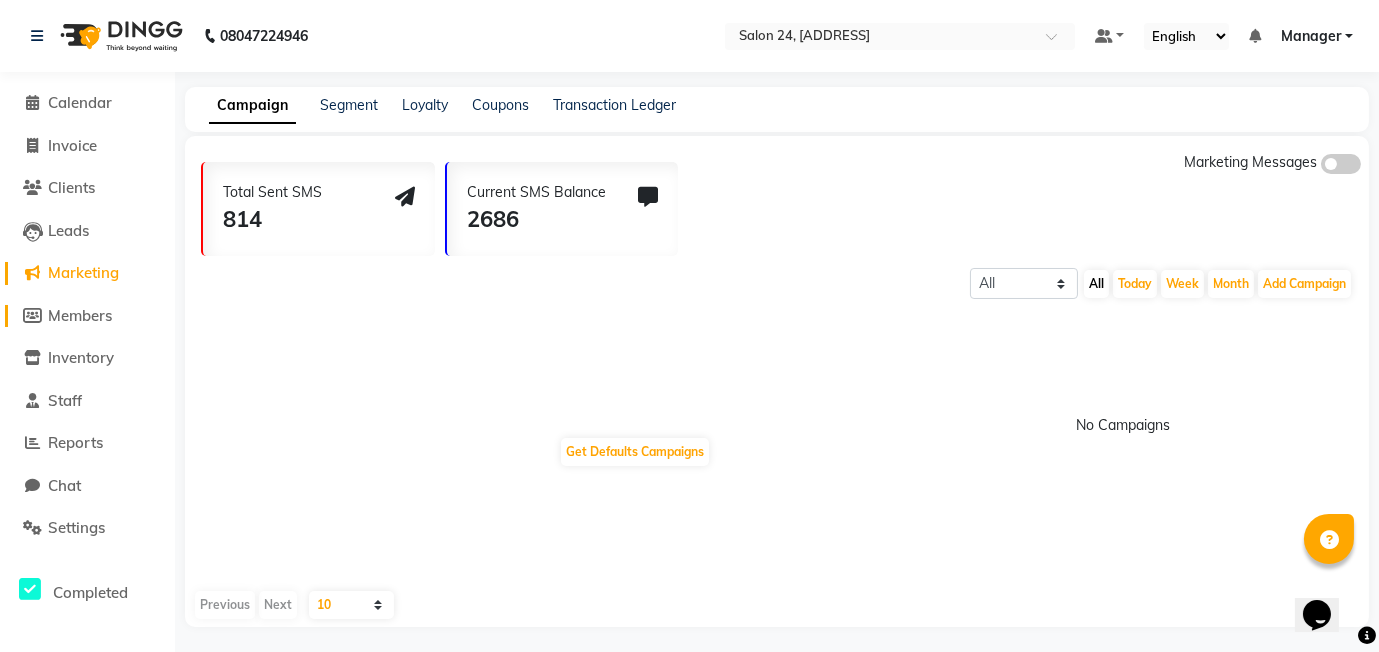 click on "Members" 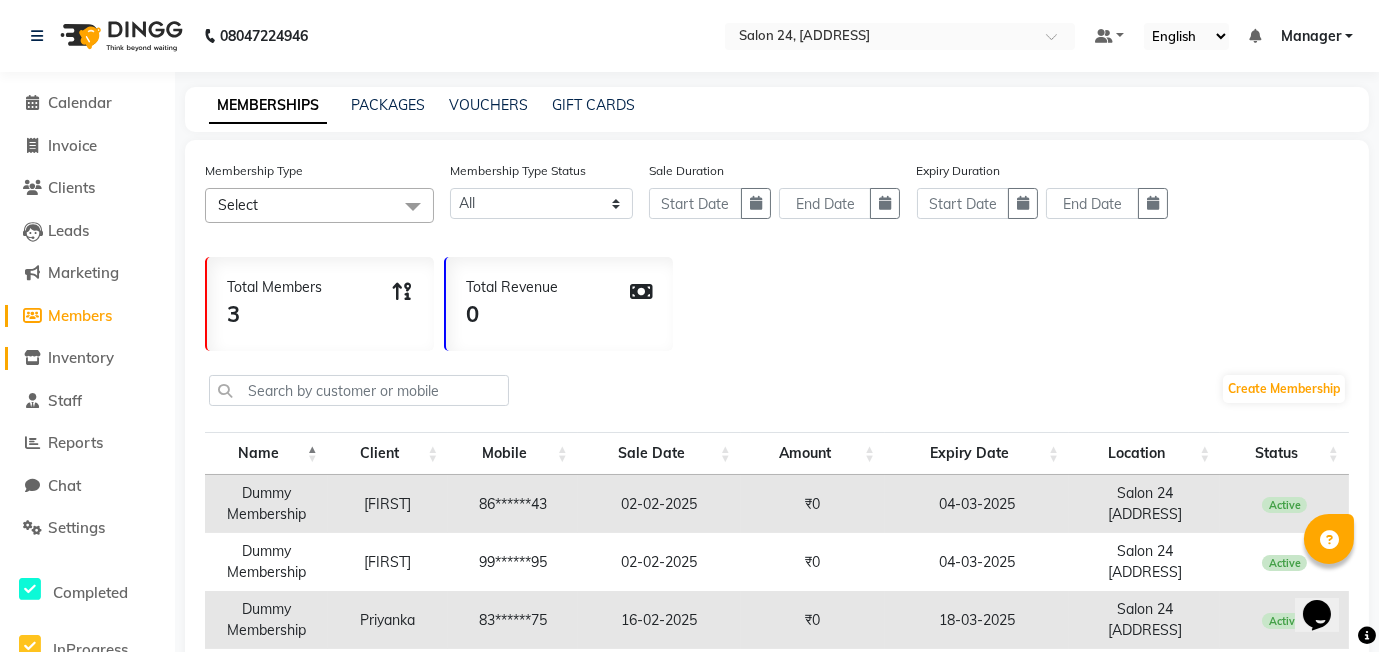 click on "Inventory" 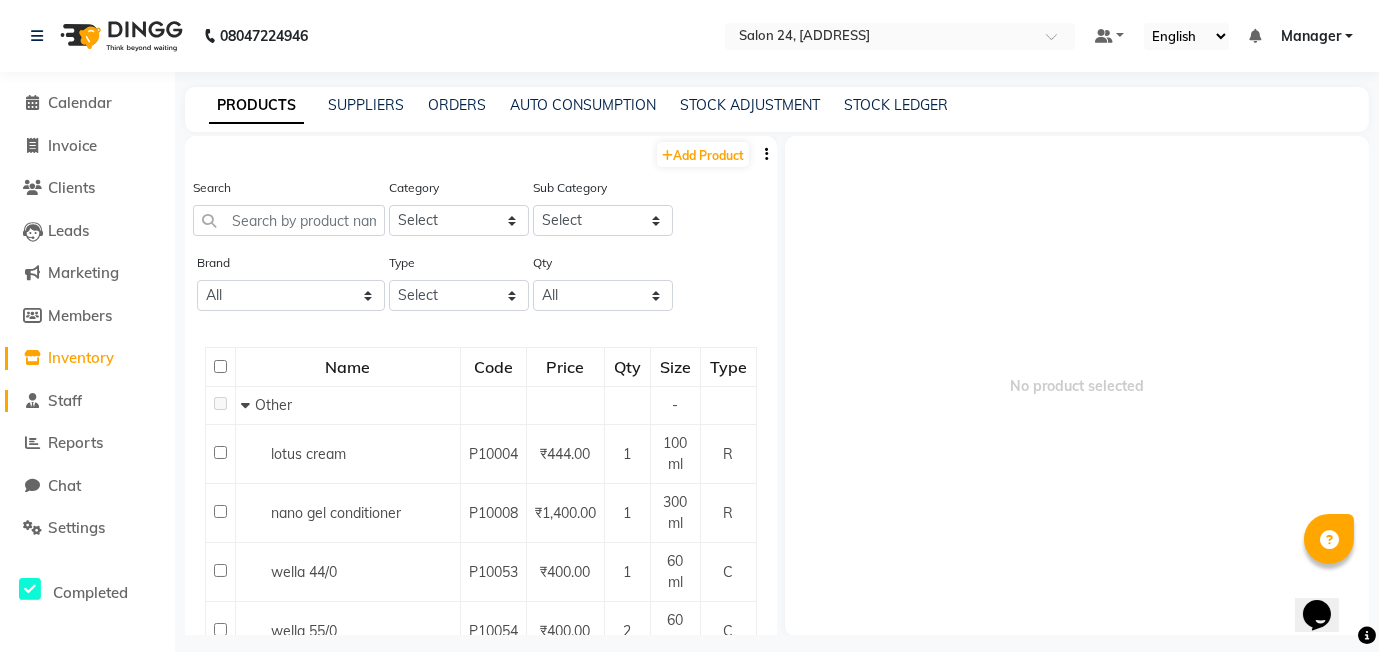 click on "Staff" 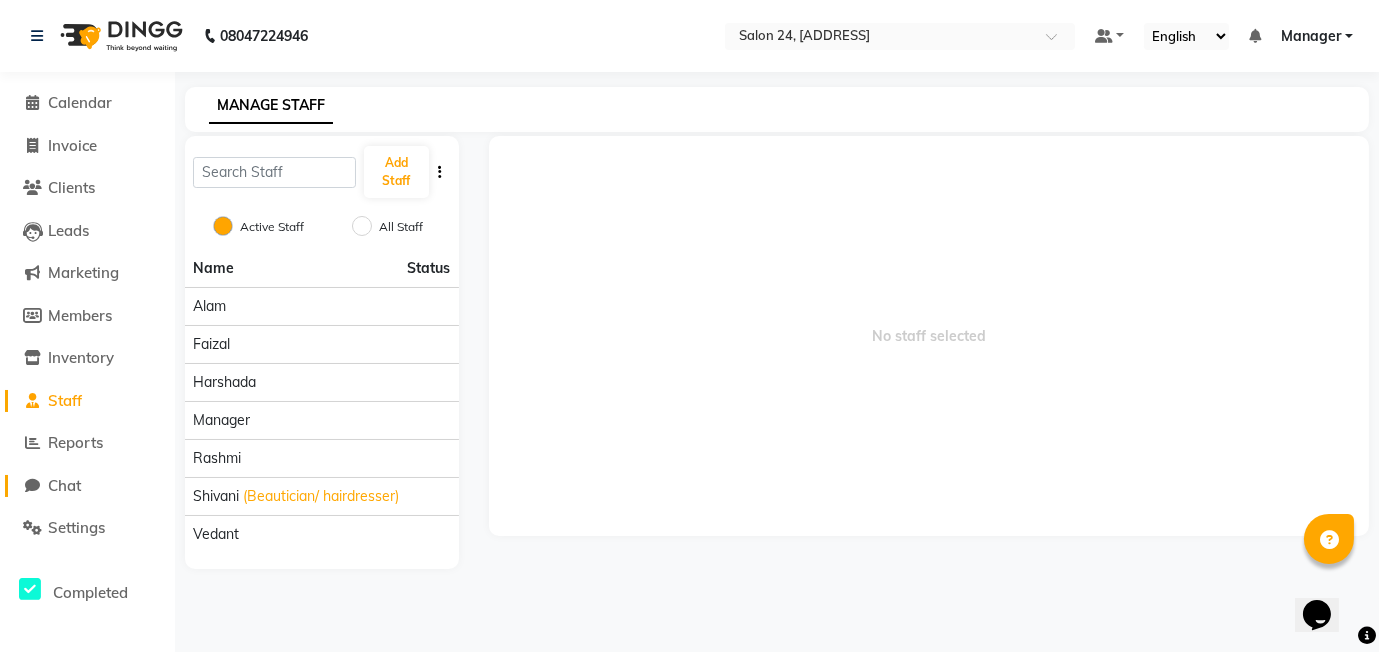 click on "Chat" 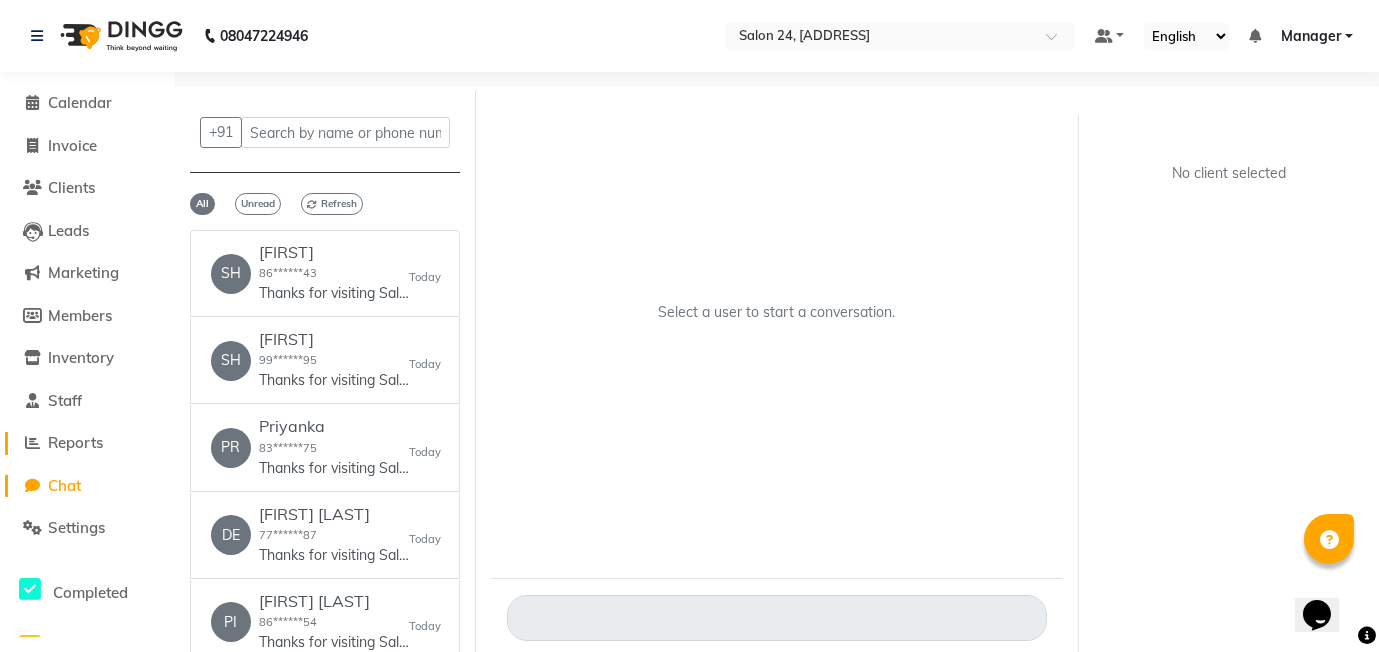 click on "Reports" 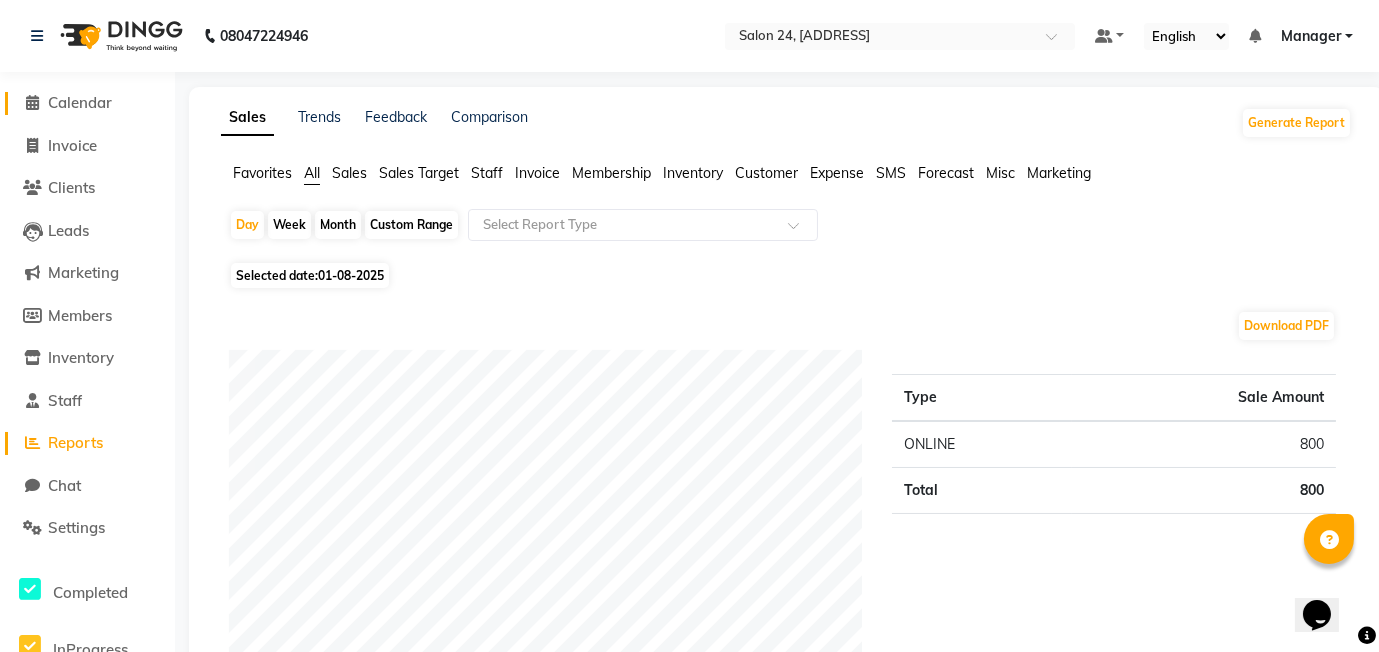 click on "Calendar" 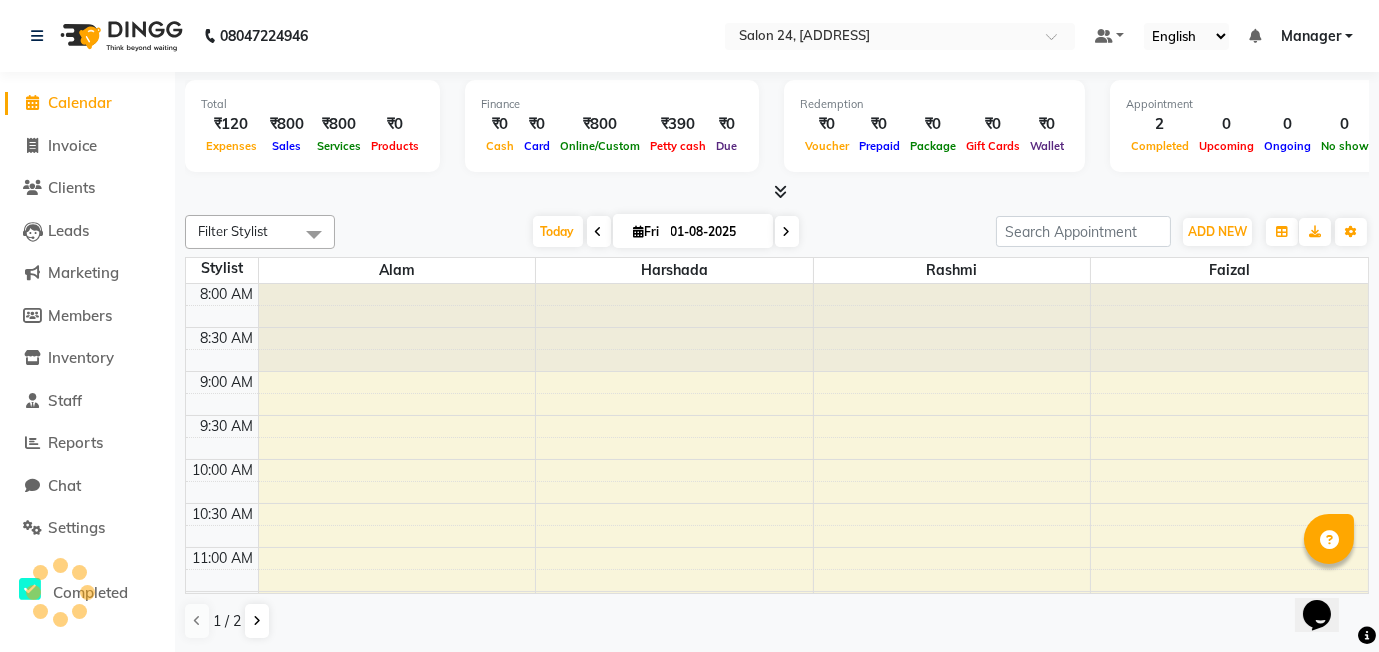 scroll, scrollTop: 0, scrollLeft: 0, axis: both 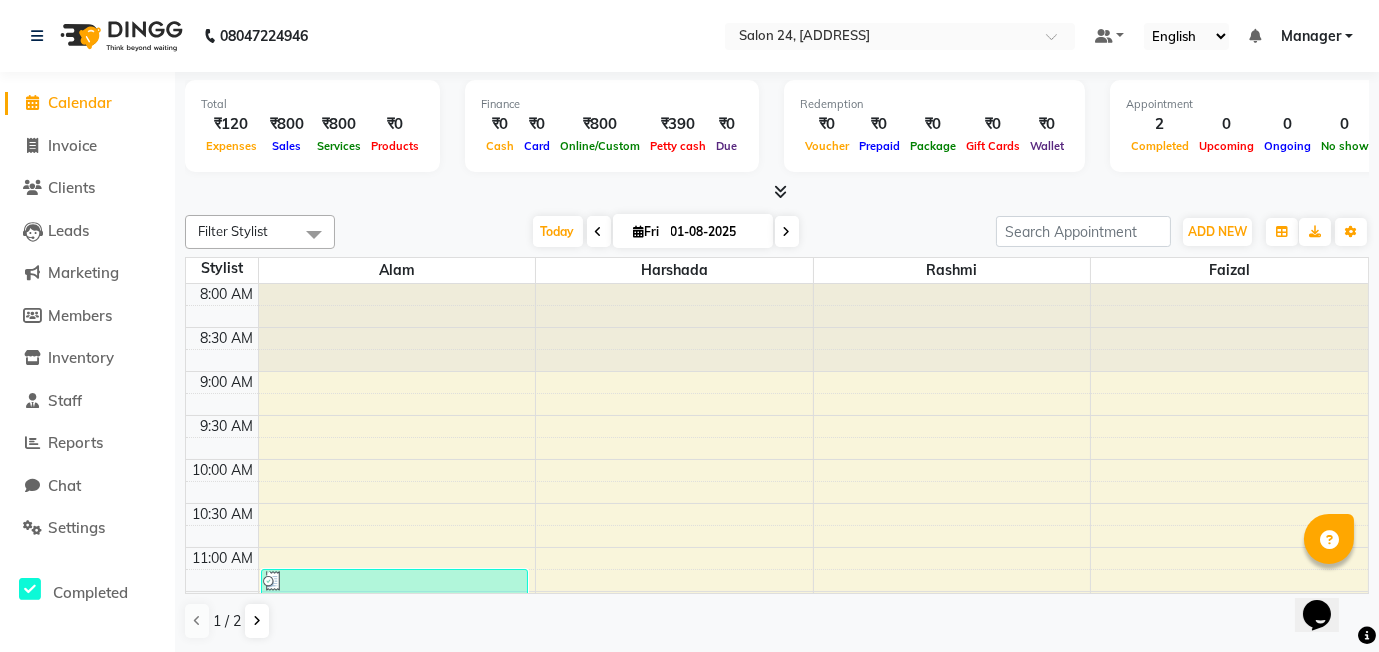 click on "2" at bounding box center (1160, 124) 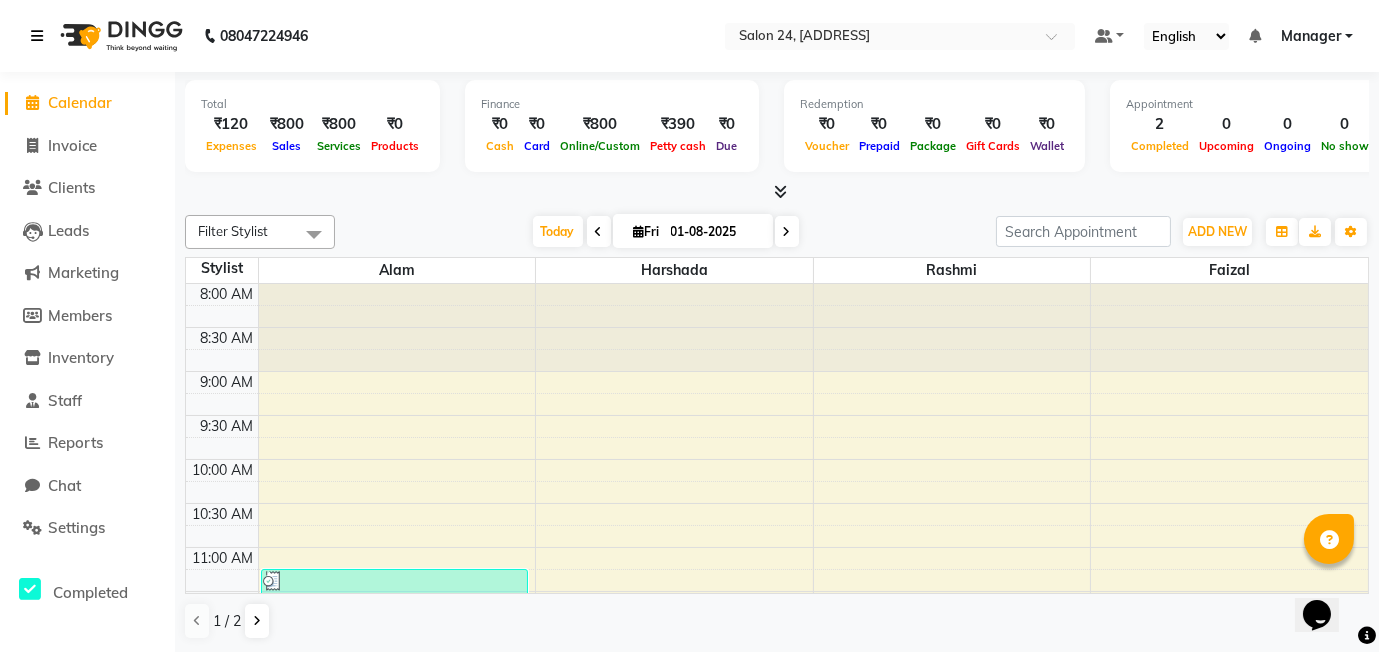 click at bounding box center (37, 36) 